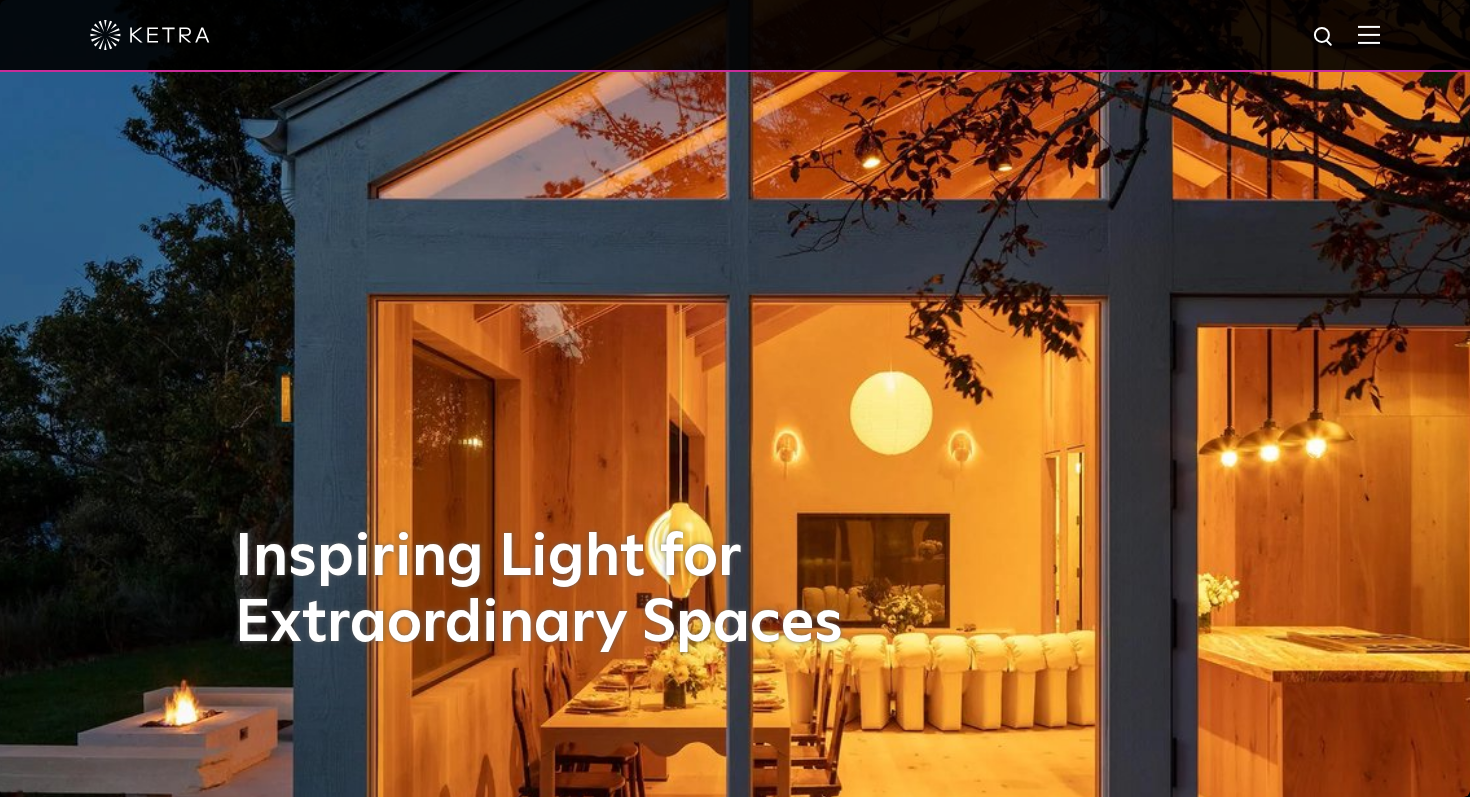 scroll, scrollTop: 0, scrollLeft: 0, axis: both 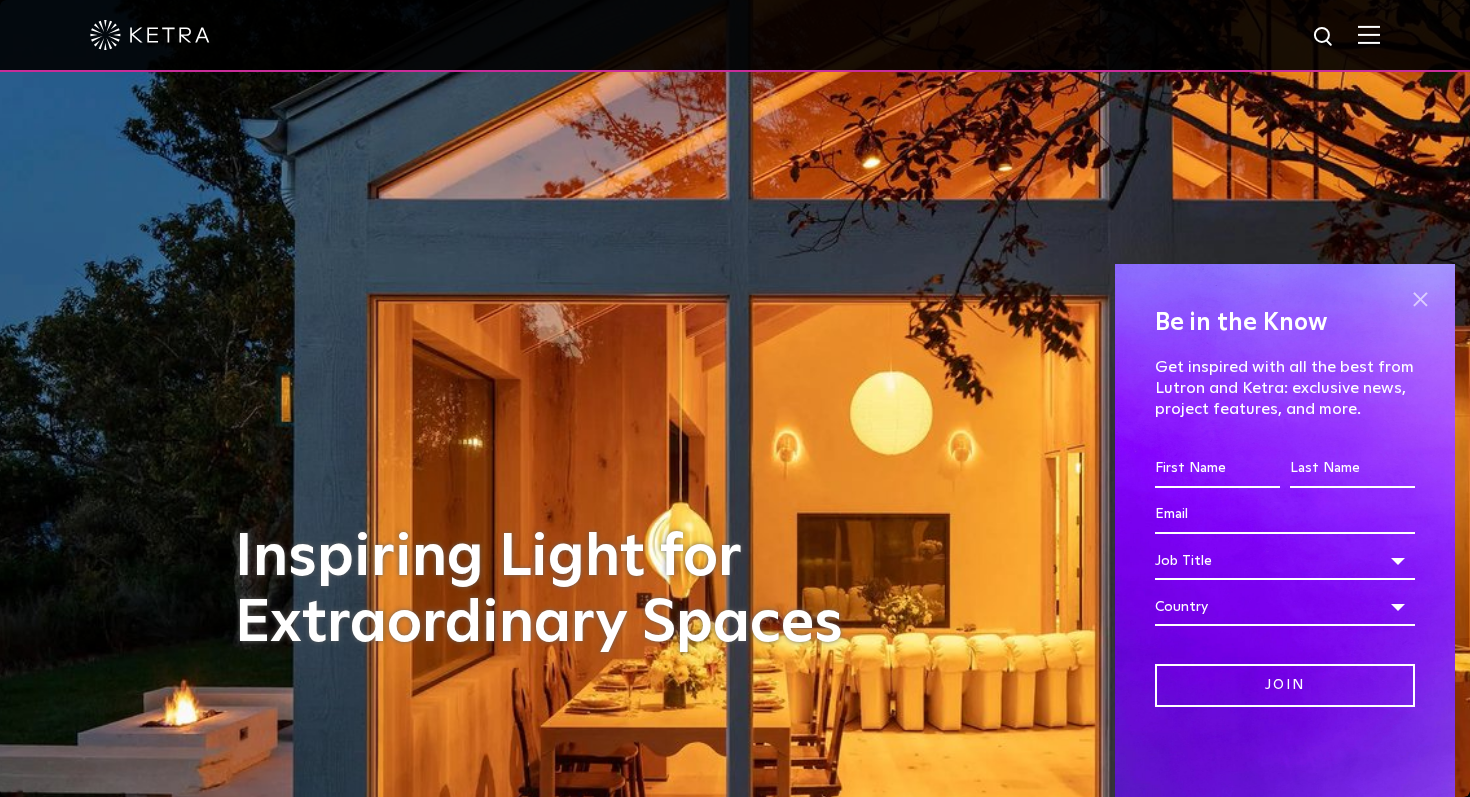 click at bounding box center (1420, 299) 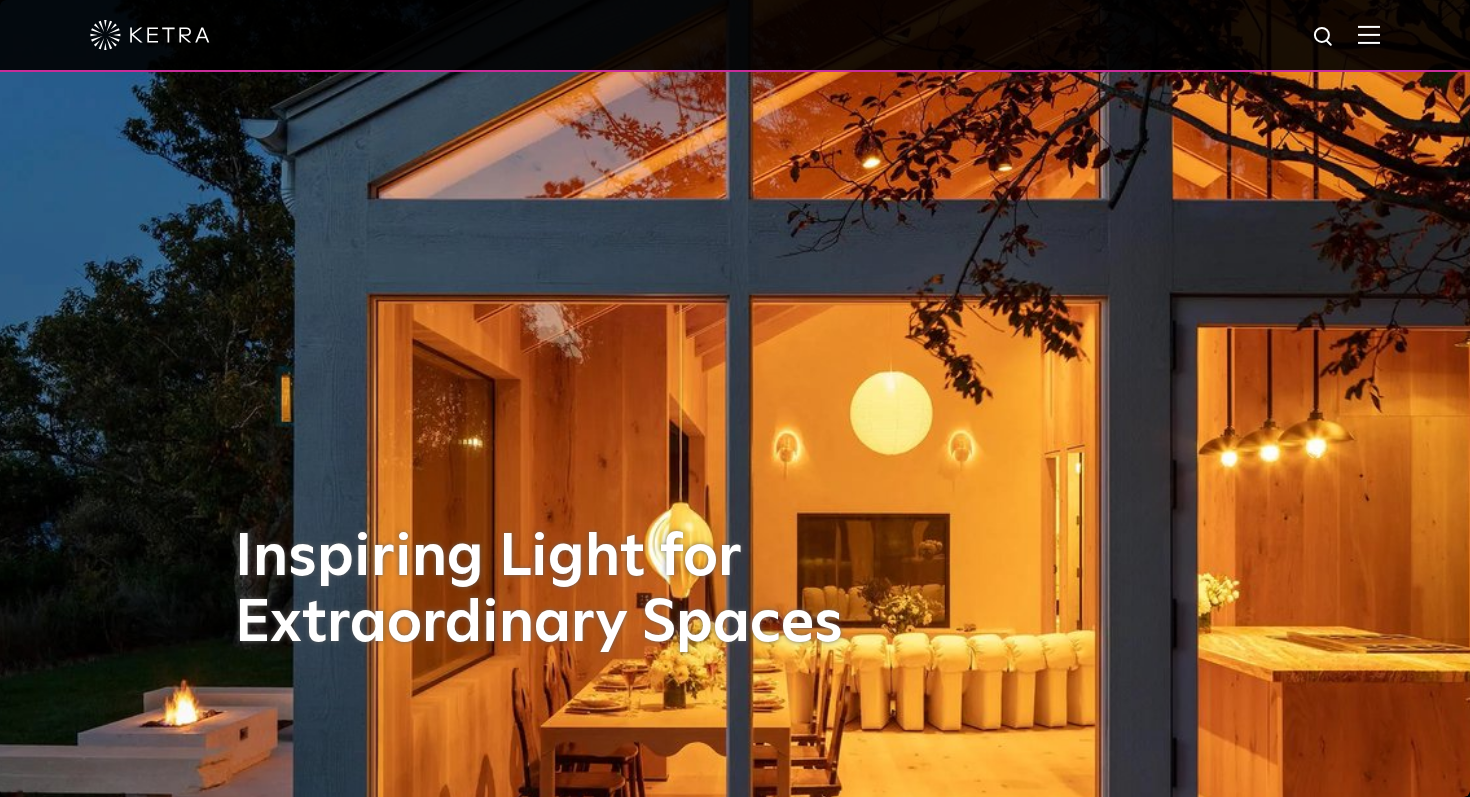 click at bounding box center [1369, 34] 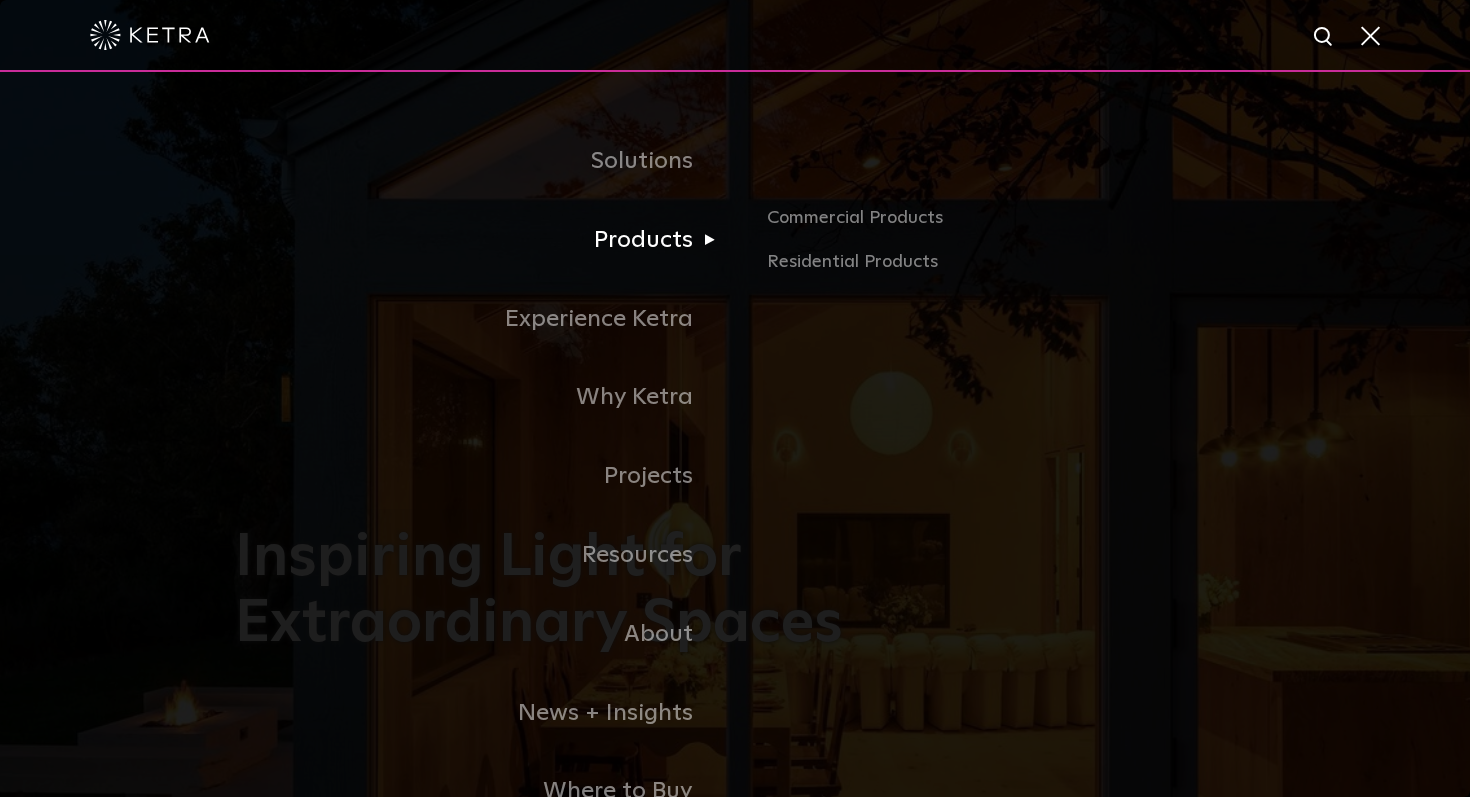 click on "Products" at bounding box center [485, 240] 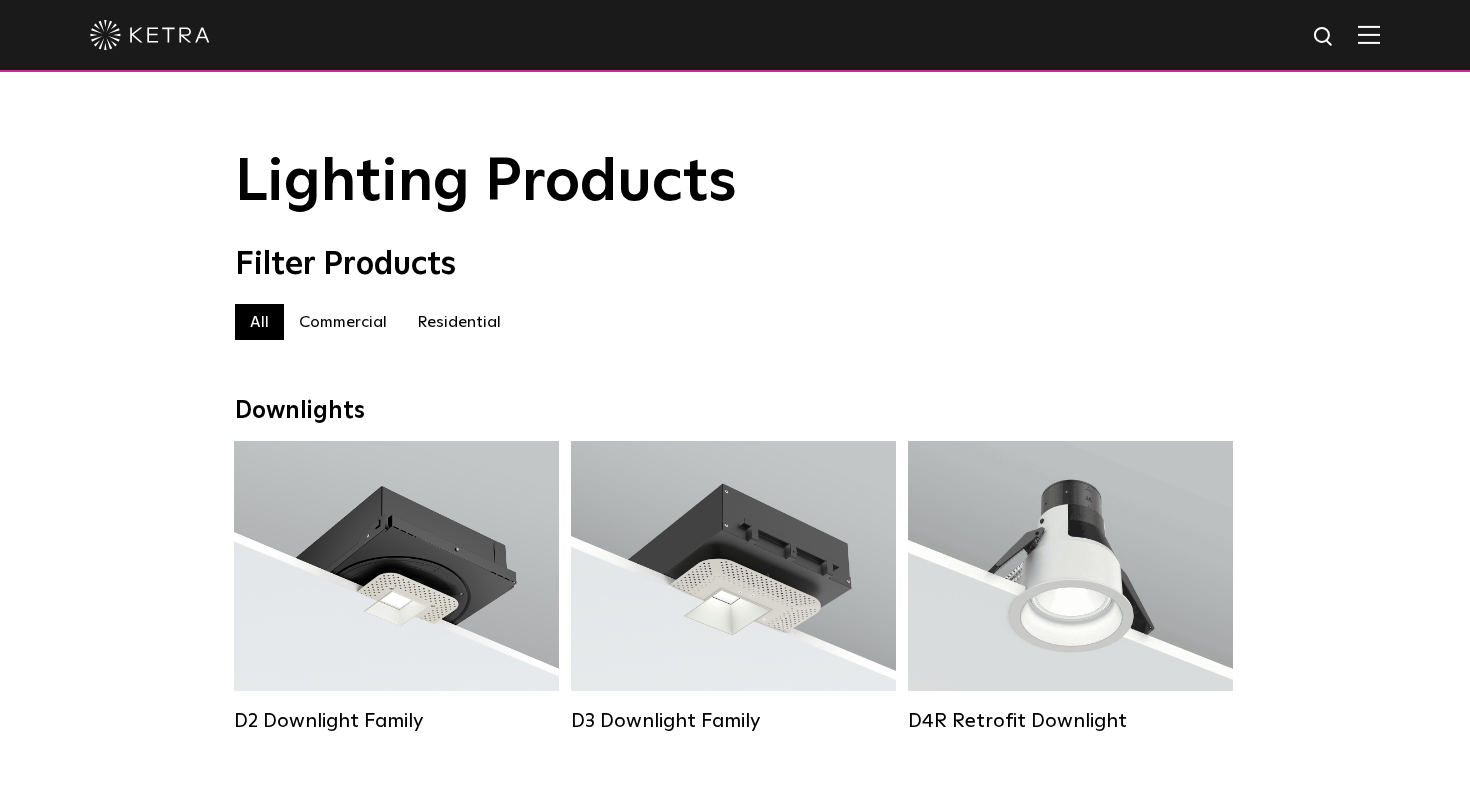 scroll, scrollTop: 0, scrollLeft: 0, axis: both 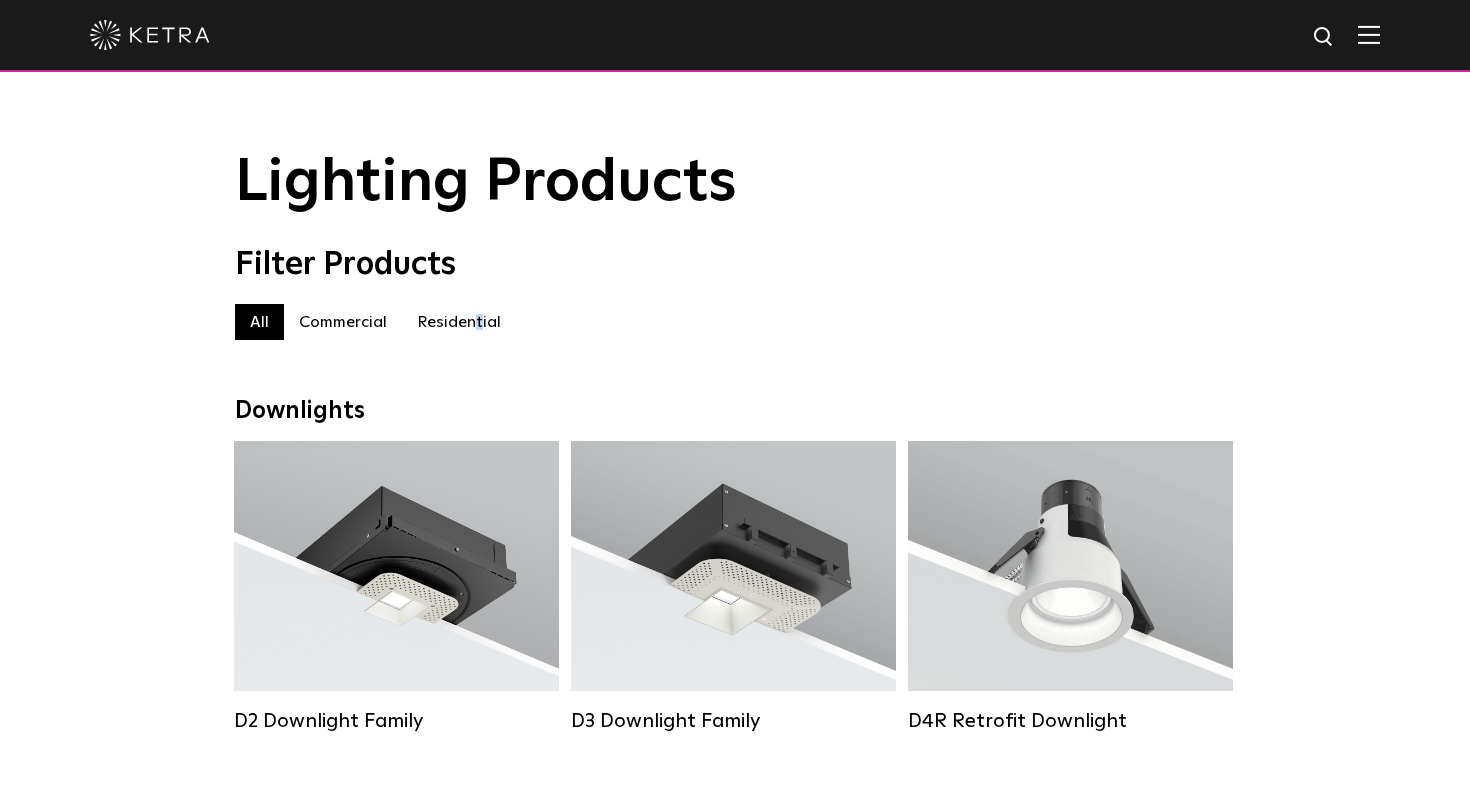 click on "Residential" at bounding box center (459, 322) 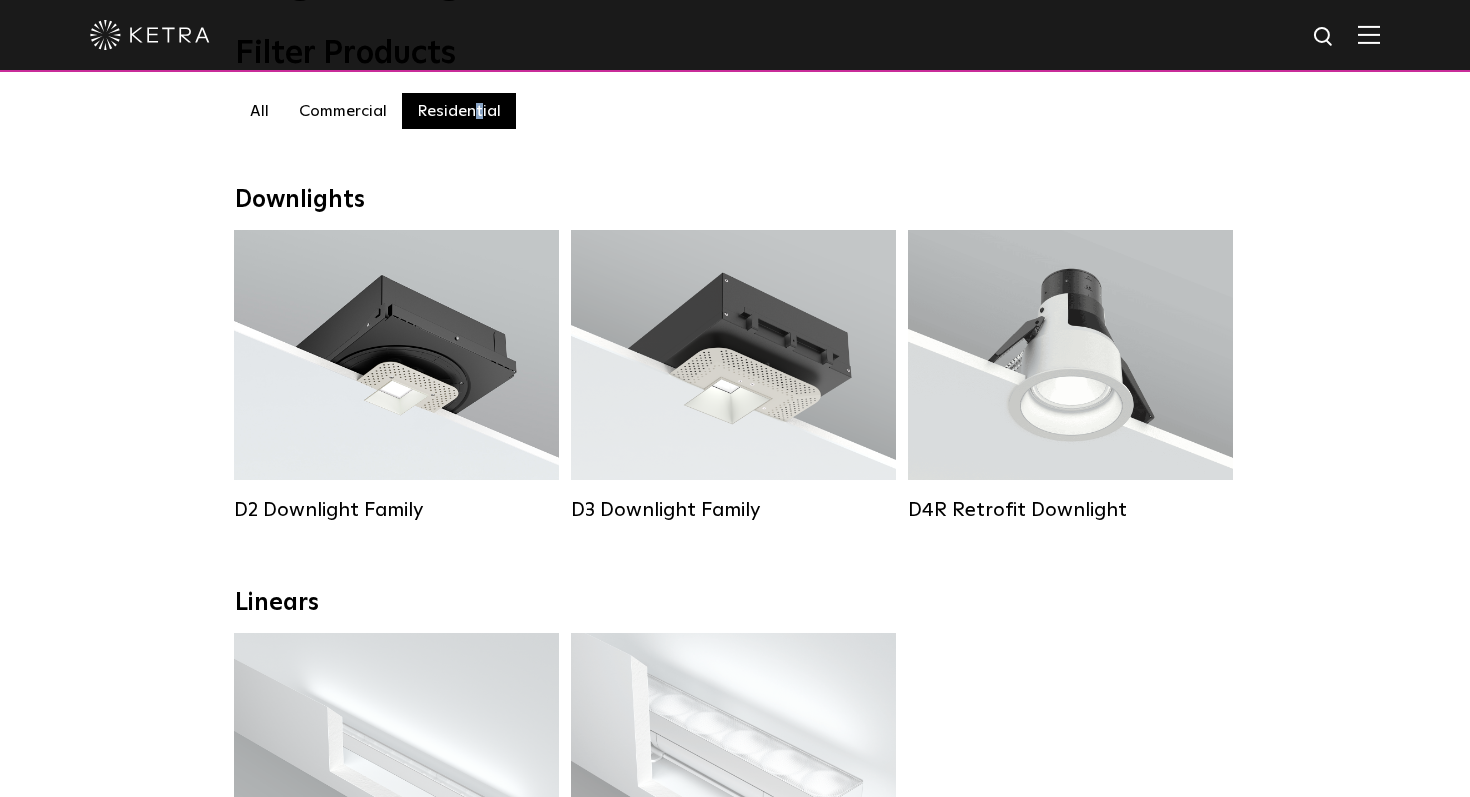 scroll, scrollTop: 290, scrollLeft: 0, axis: vertical 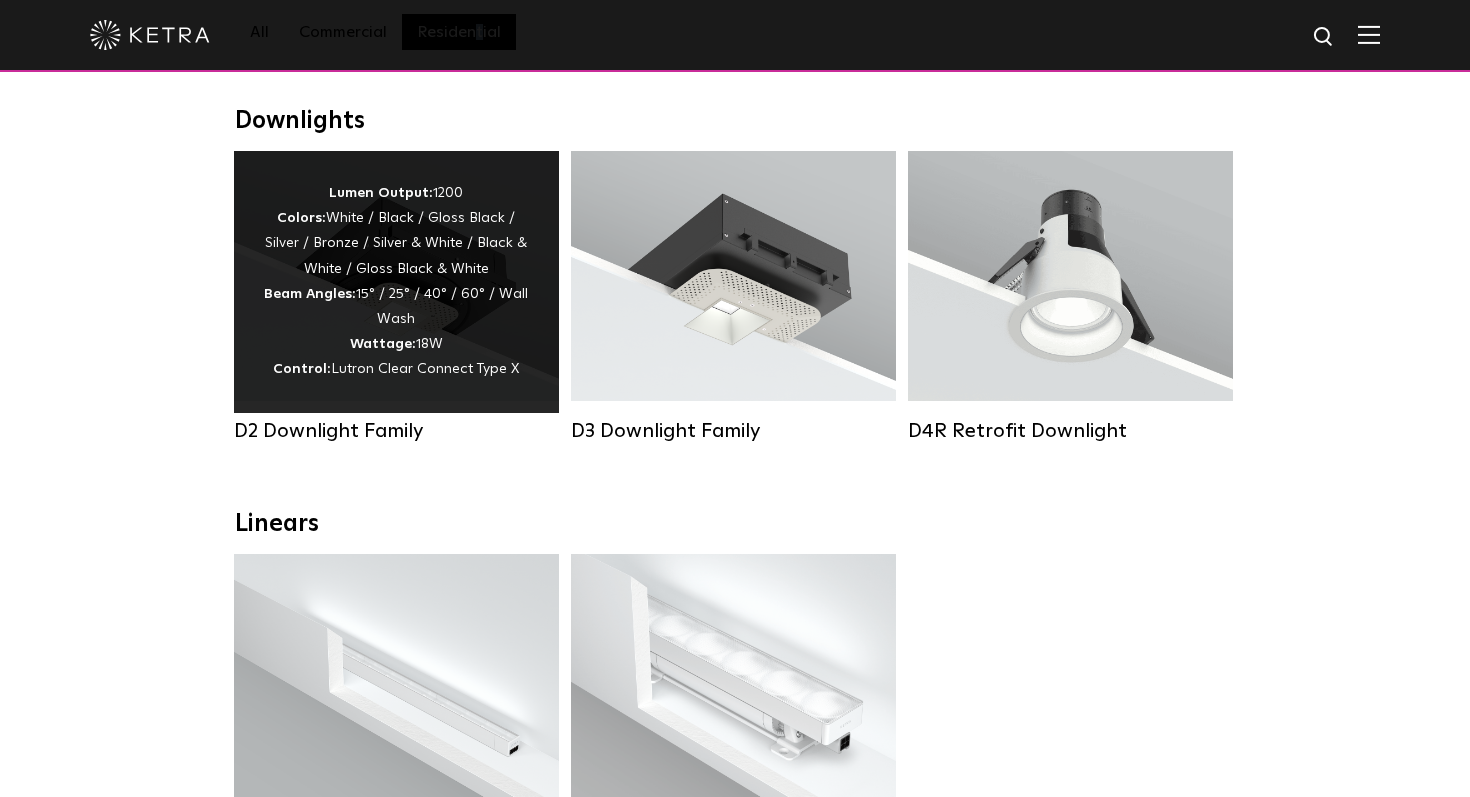 click on "Lumen Output:  1200 Colors:  White / Black / Gloss Black / Silver / Bronze / Silver & White / Black & White / Gloss Black & White  Beam Angles:  15° / 25° / 40° / 60° / Wall Wash Wattage:  18W Control:  Lutron Clear Connect Type X" at bounding box center (396, 282) 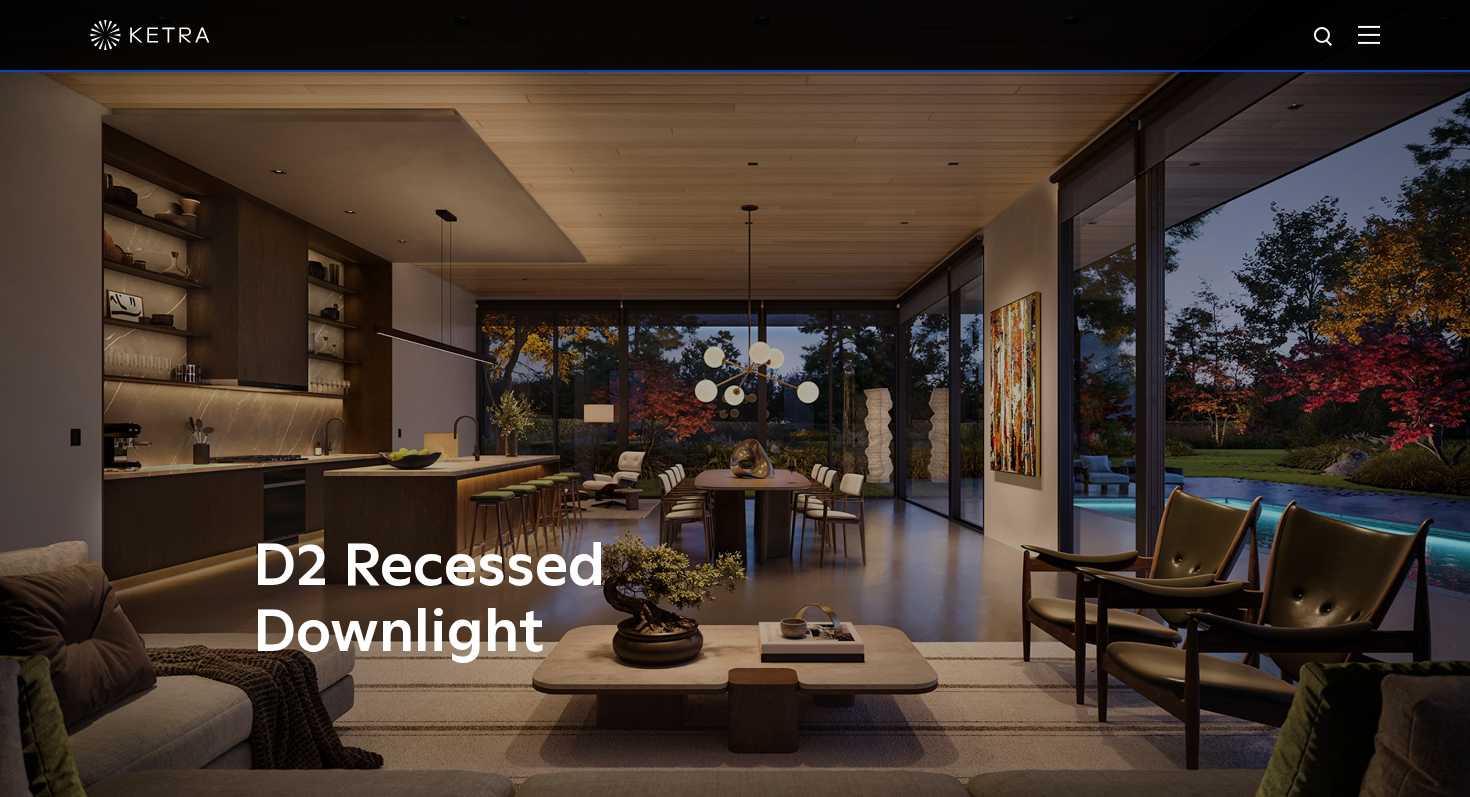 scroll, scrollTop: 0, scrollLeft: 0, axis: both 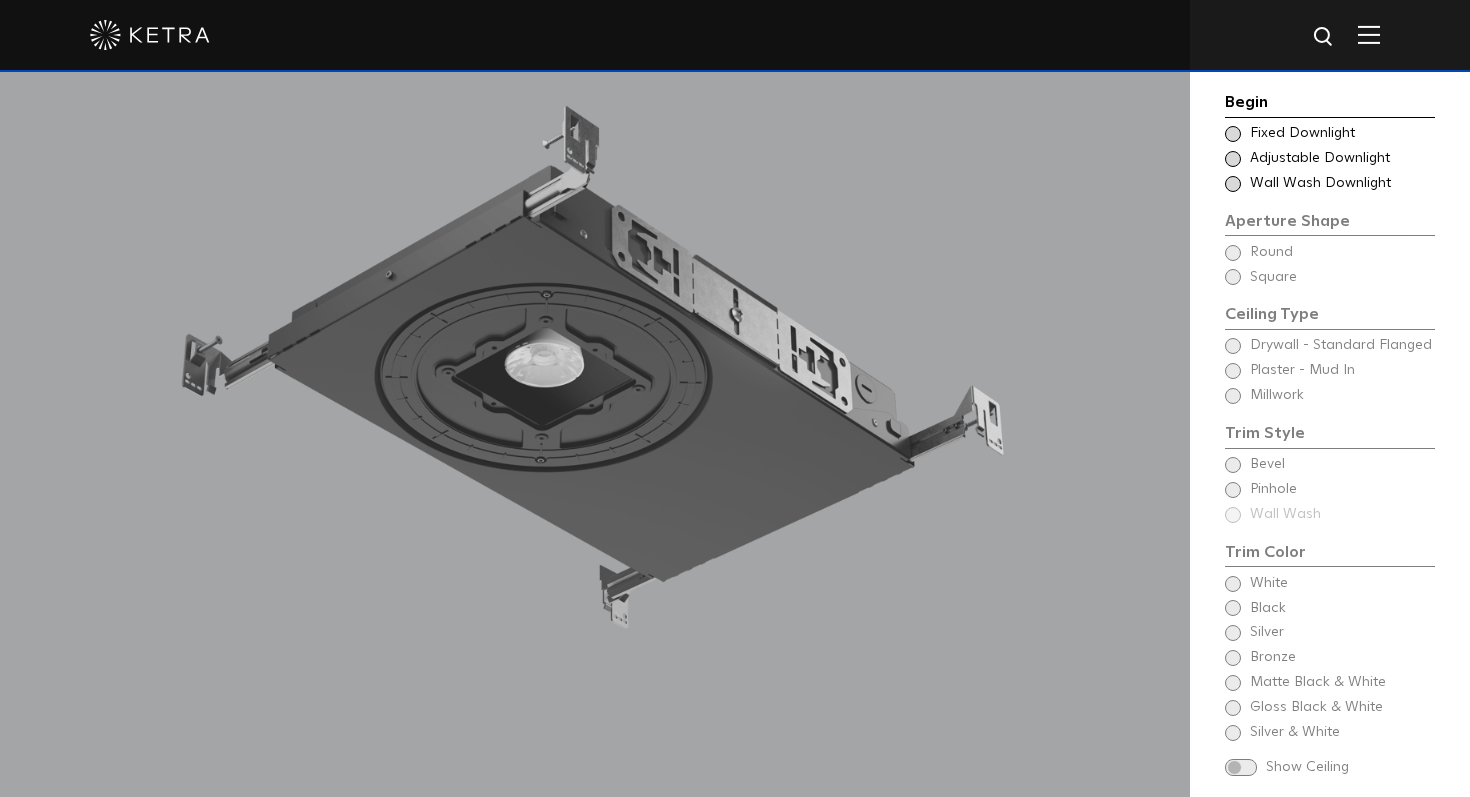 click at bounding box center [1233, 134] 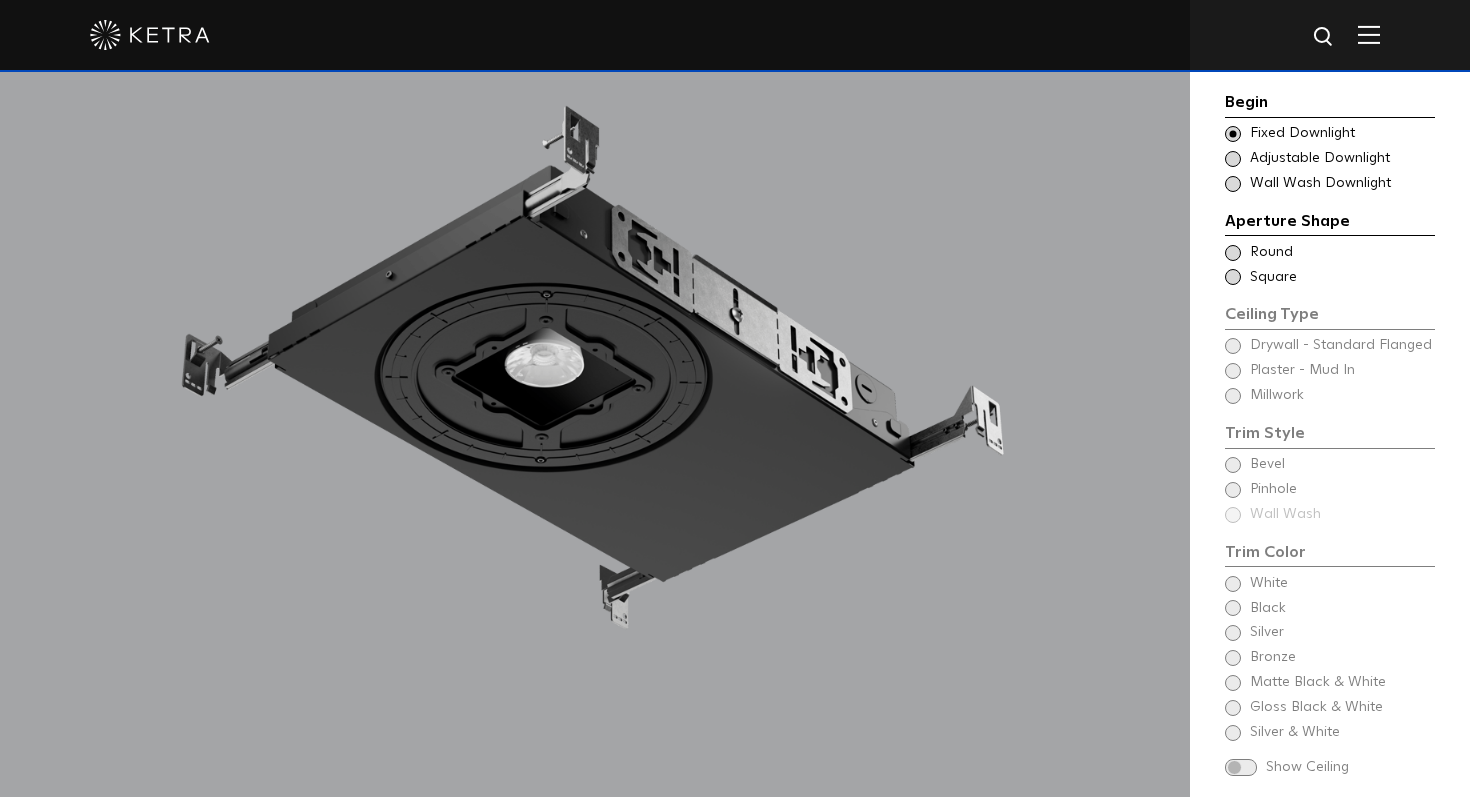 click at bounding box center [1233, 159] 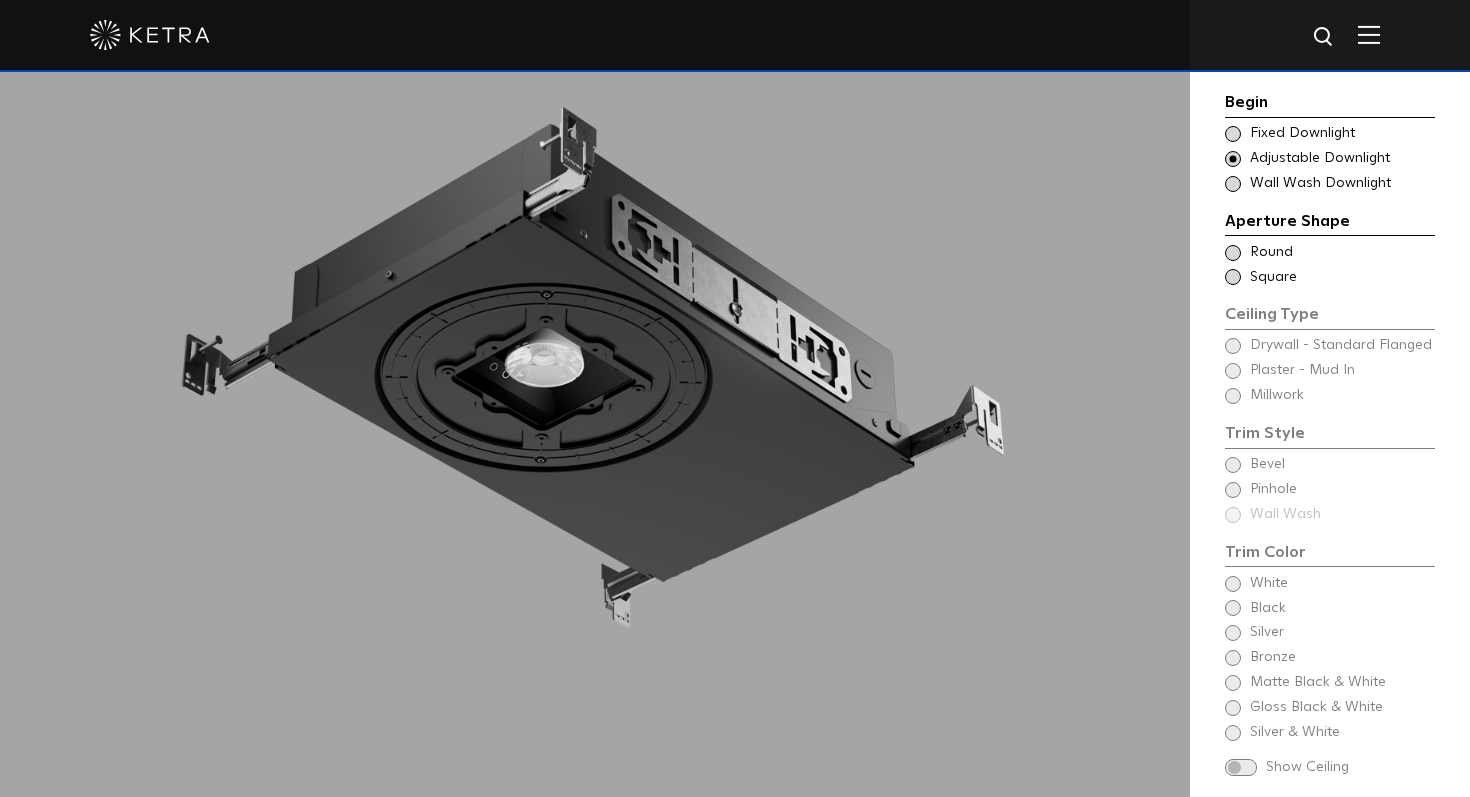 click at bounding box center (1233, 134) 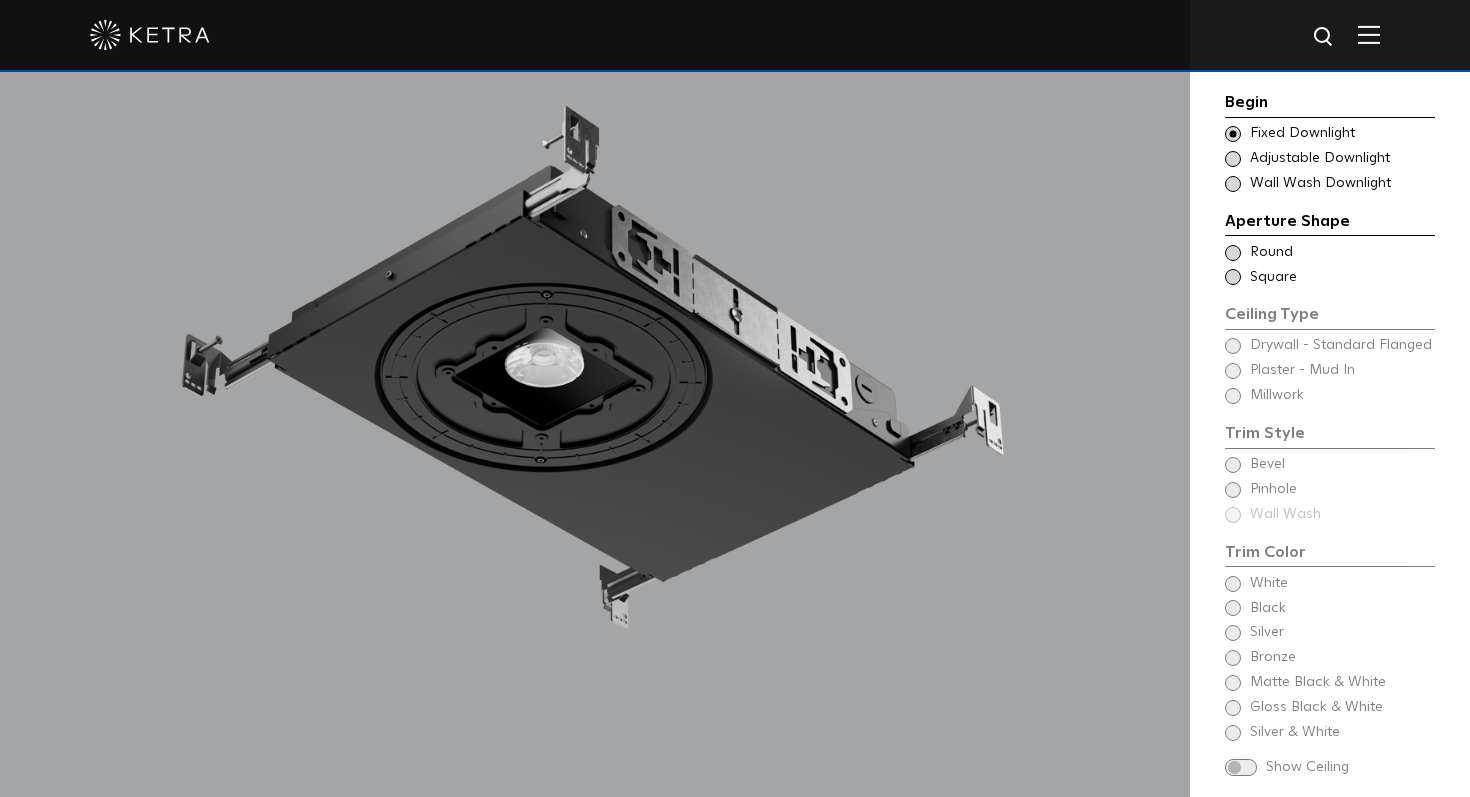 click at bounding box center [1233, 159] 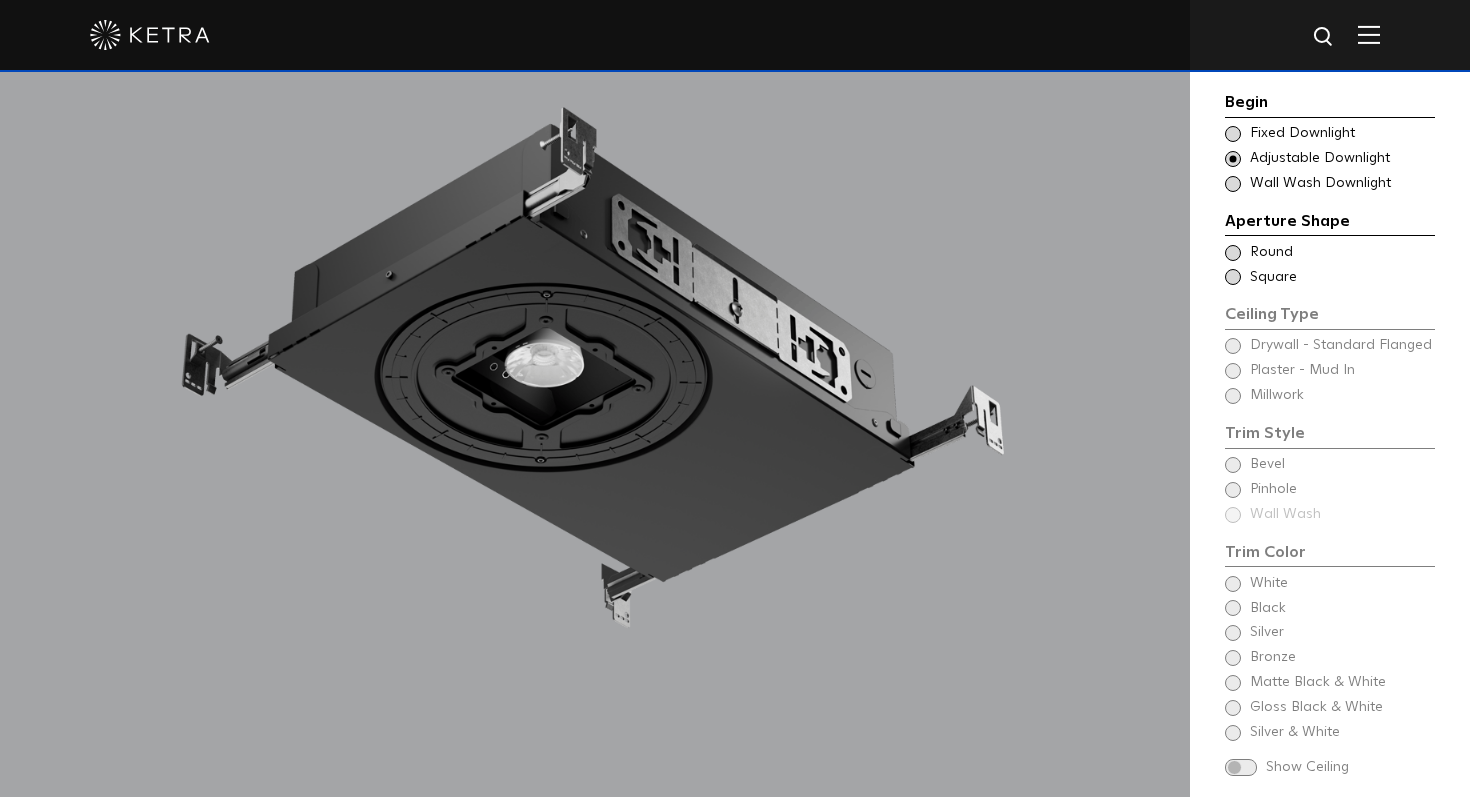 click at bounding box center [1233, 184] 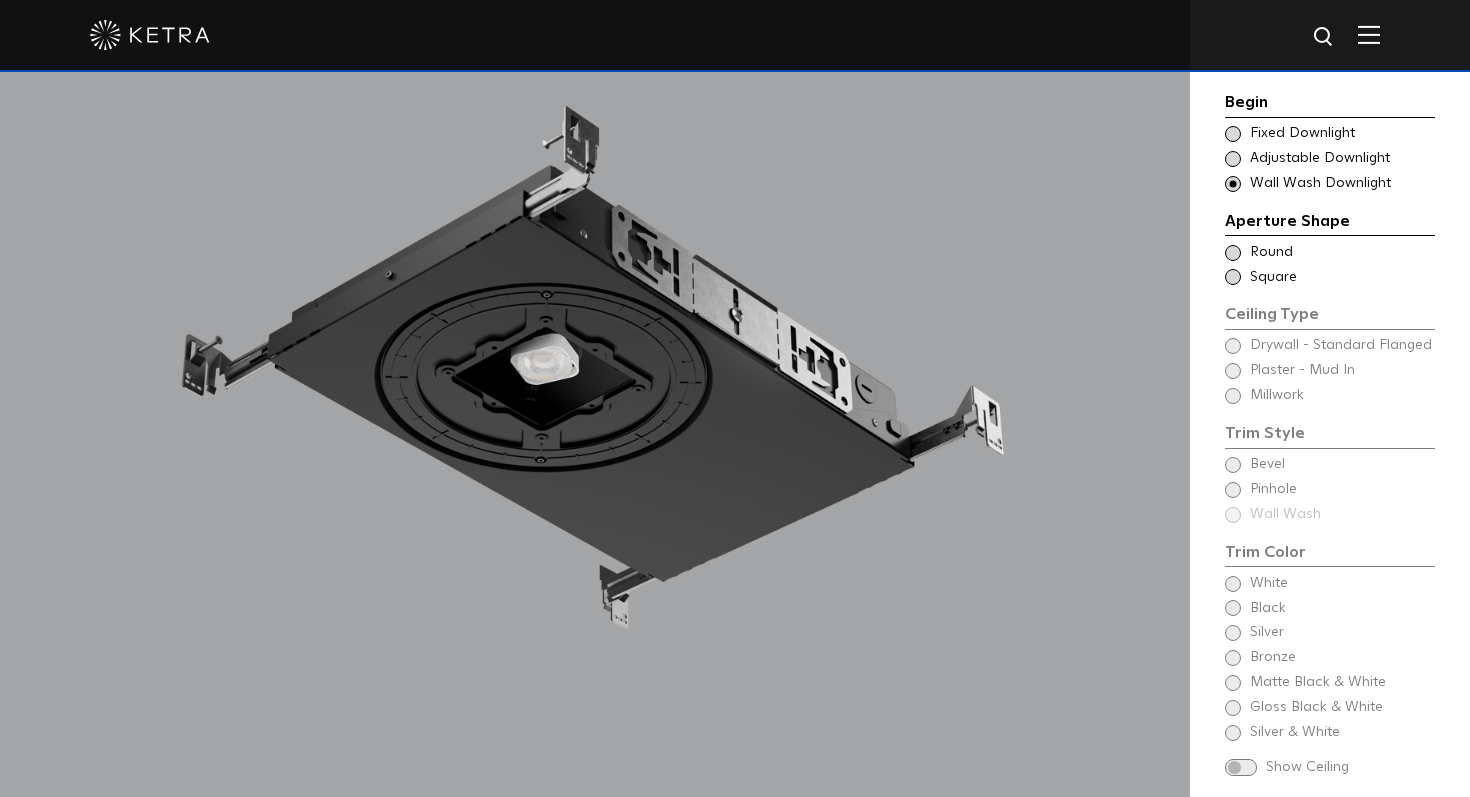 click at bounding box center (1233, 277) 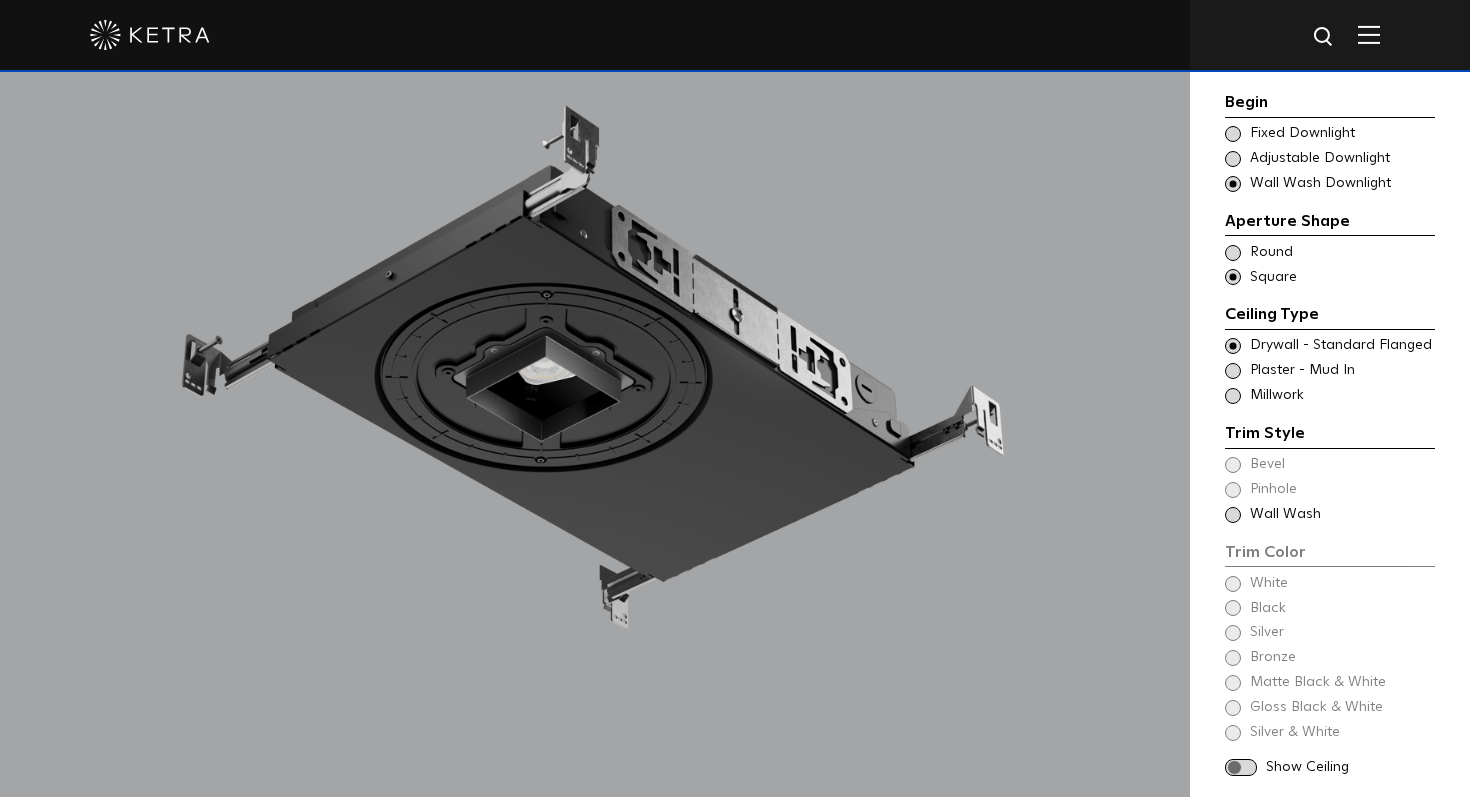 click at bounding box center (1233, 253) 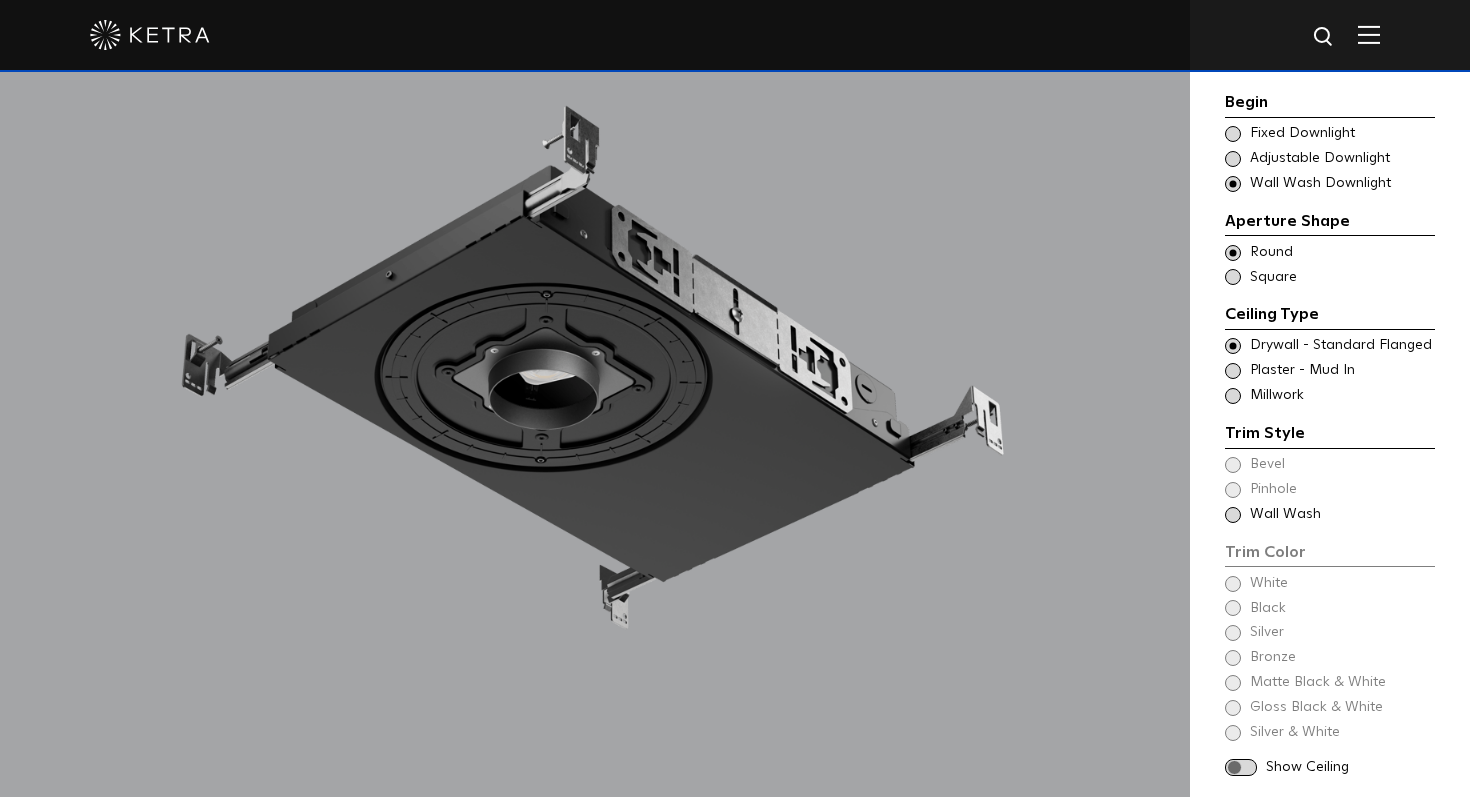 click at bounding box center [1233, 371] 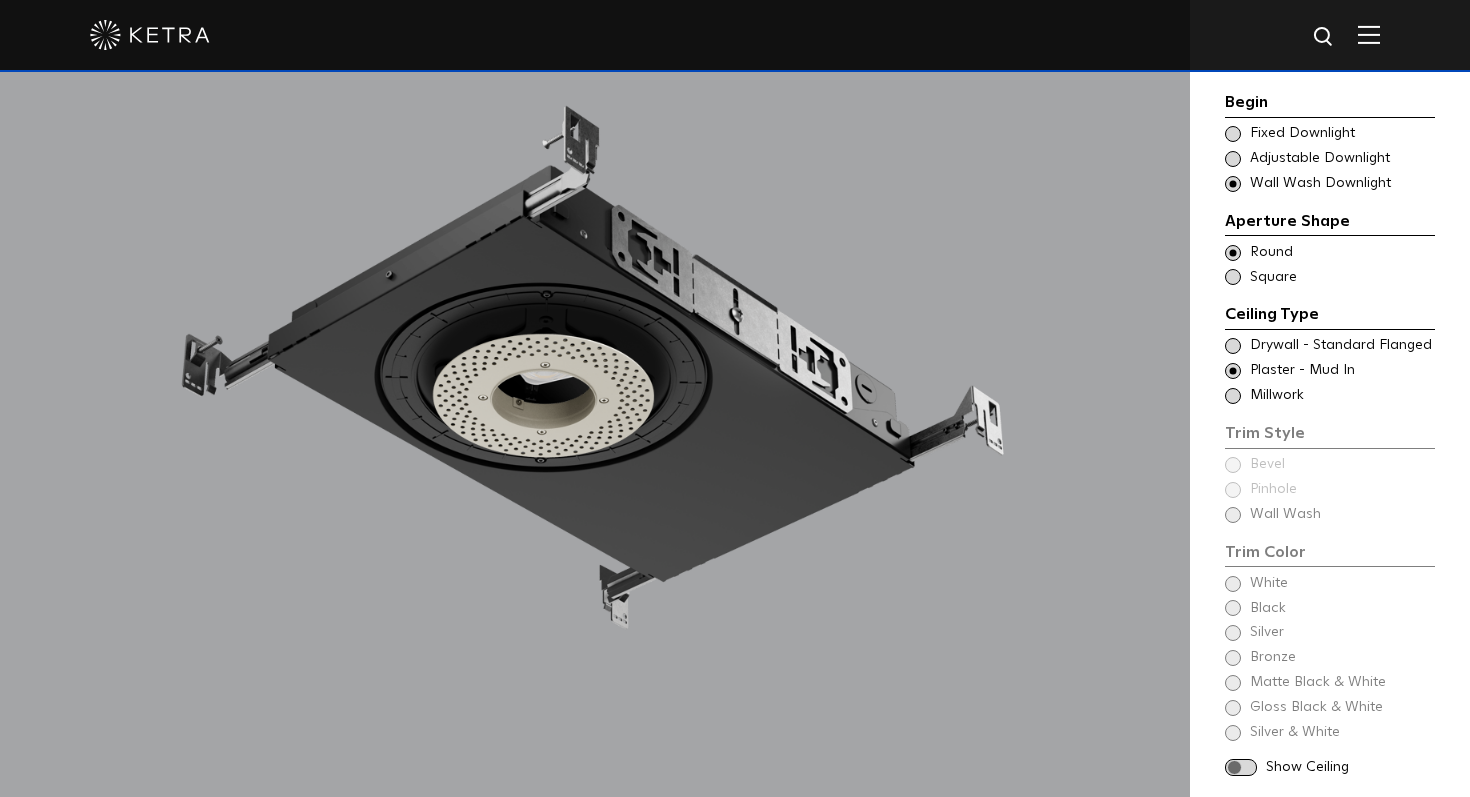 click at bounding box center [1233, 396] 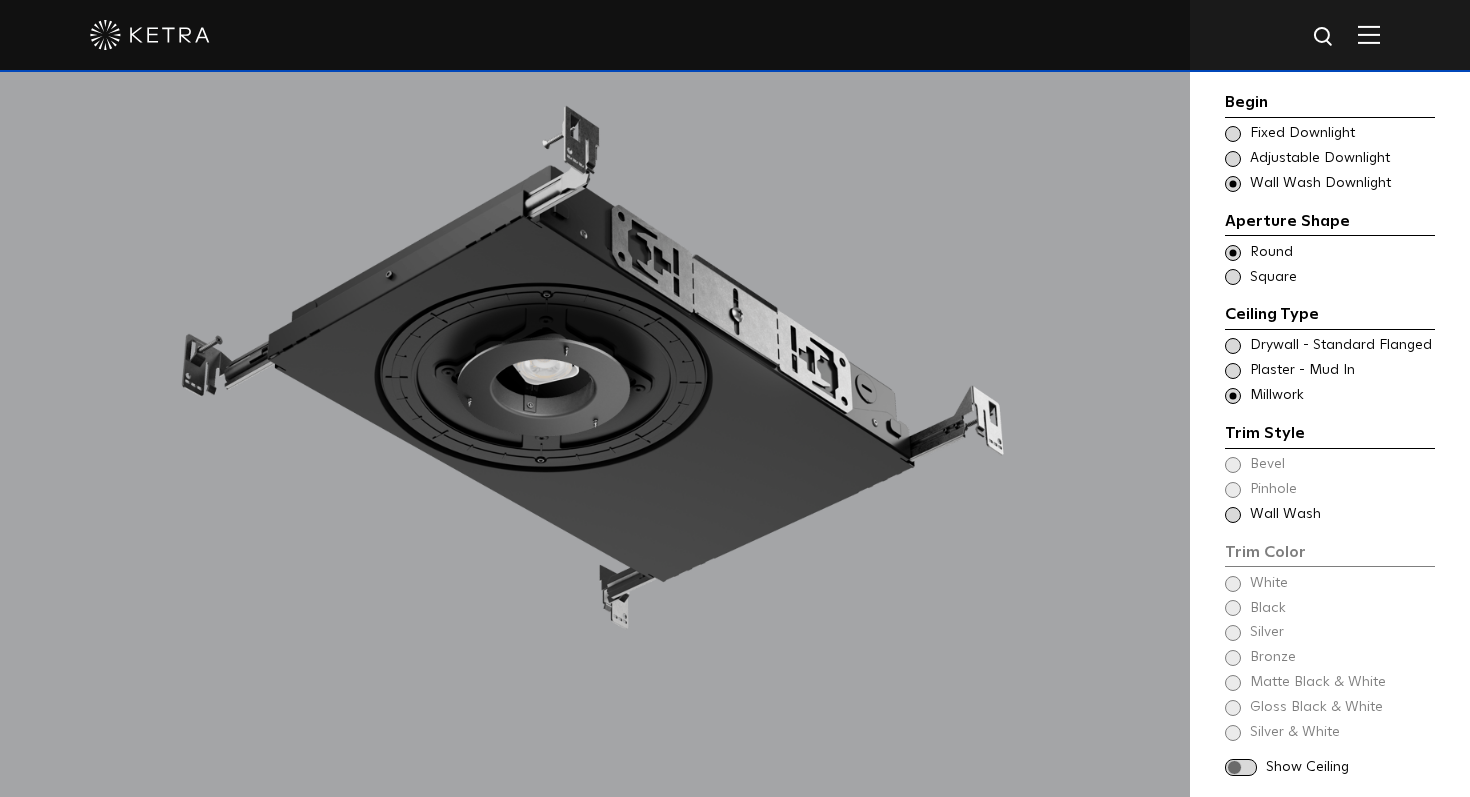 click at bounding box center (1233, 346) 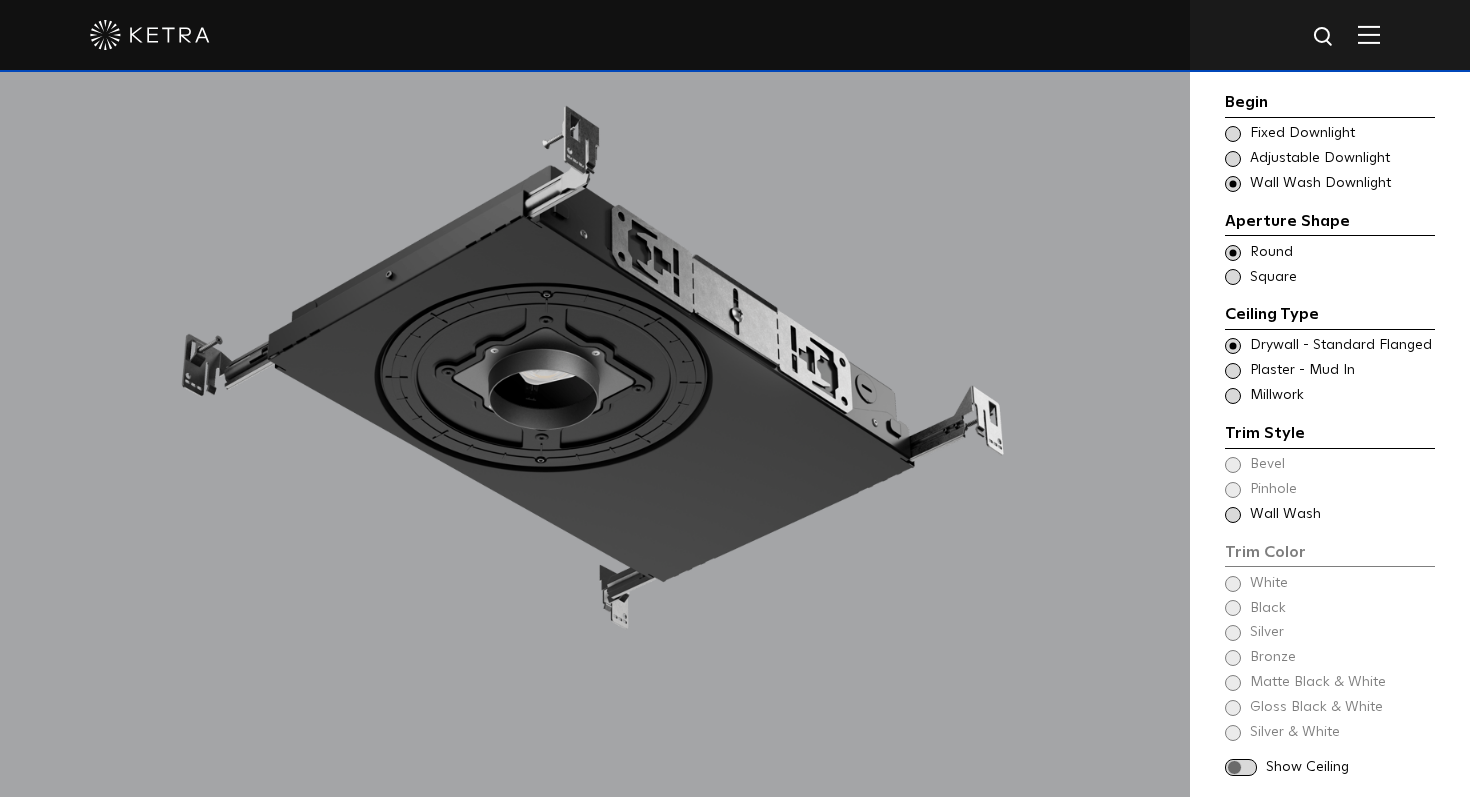 click at bounding box center (1233, 515) 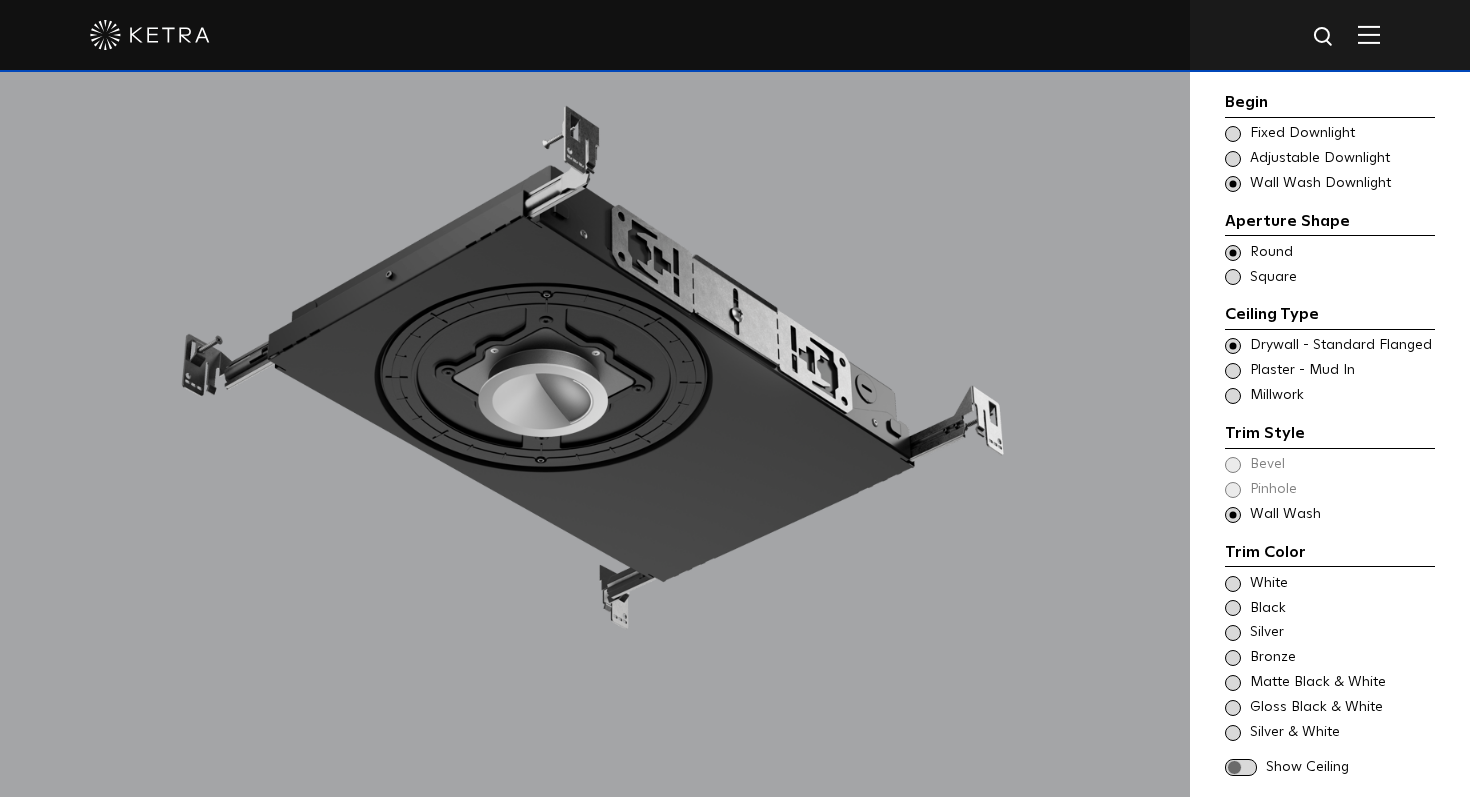 click on "Trim Color - Round - Flanged - Wall Wash
Bevel
Trim Color - Round - Flanged - Wall Wash
Pinhole
Trim Color - Round - Flanged - Wall Wash
Wall Wash" at bounding box center (1330, 490) 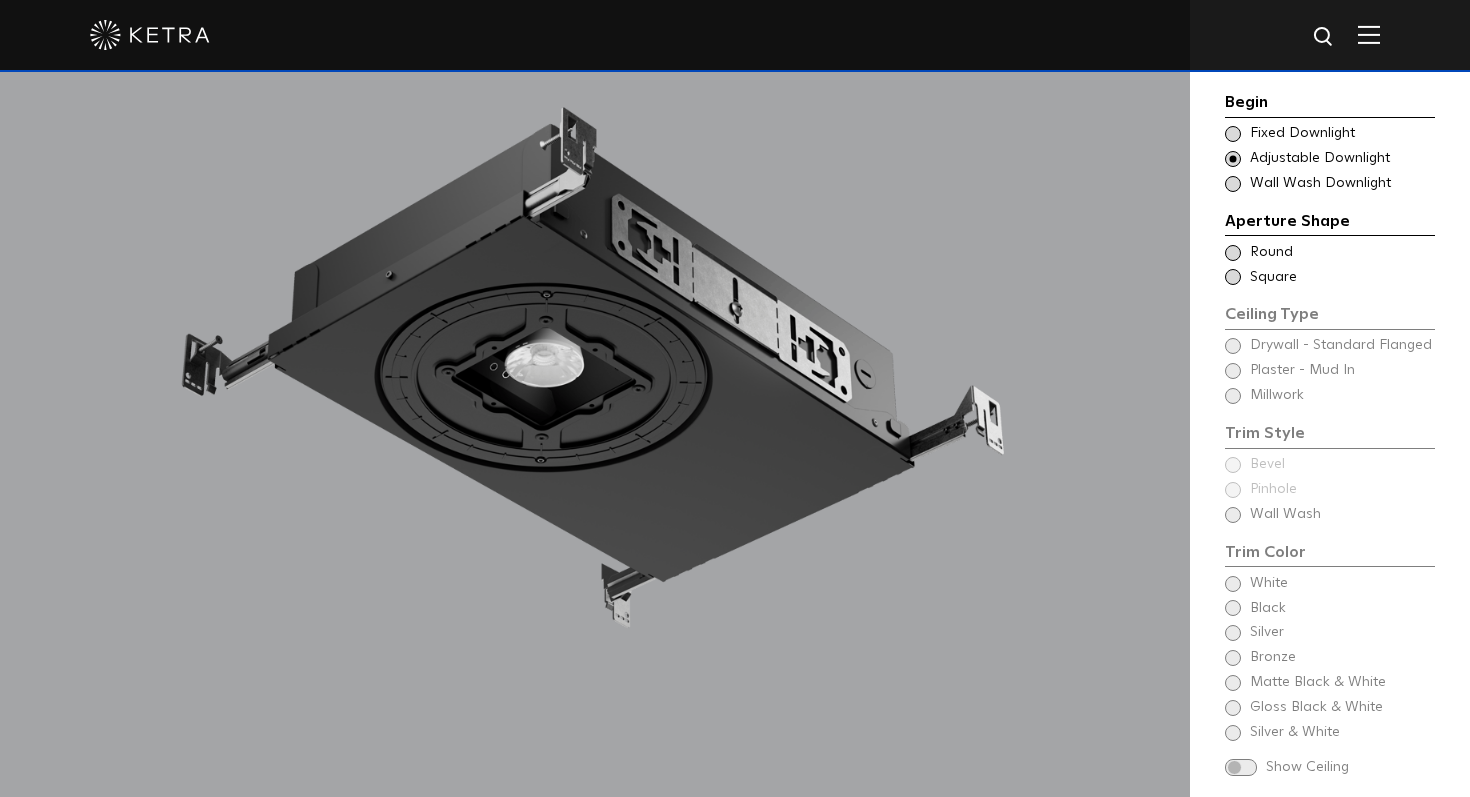 click at bounding box center (1233, 253) 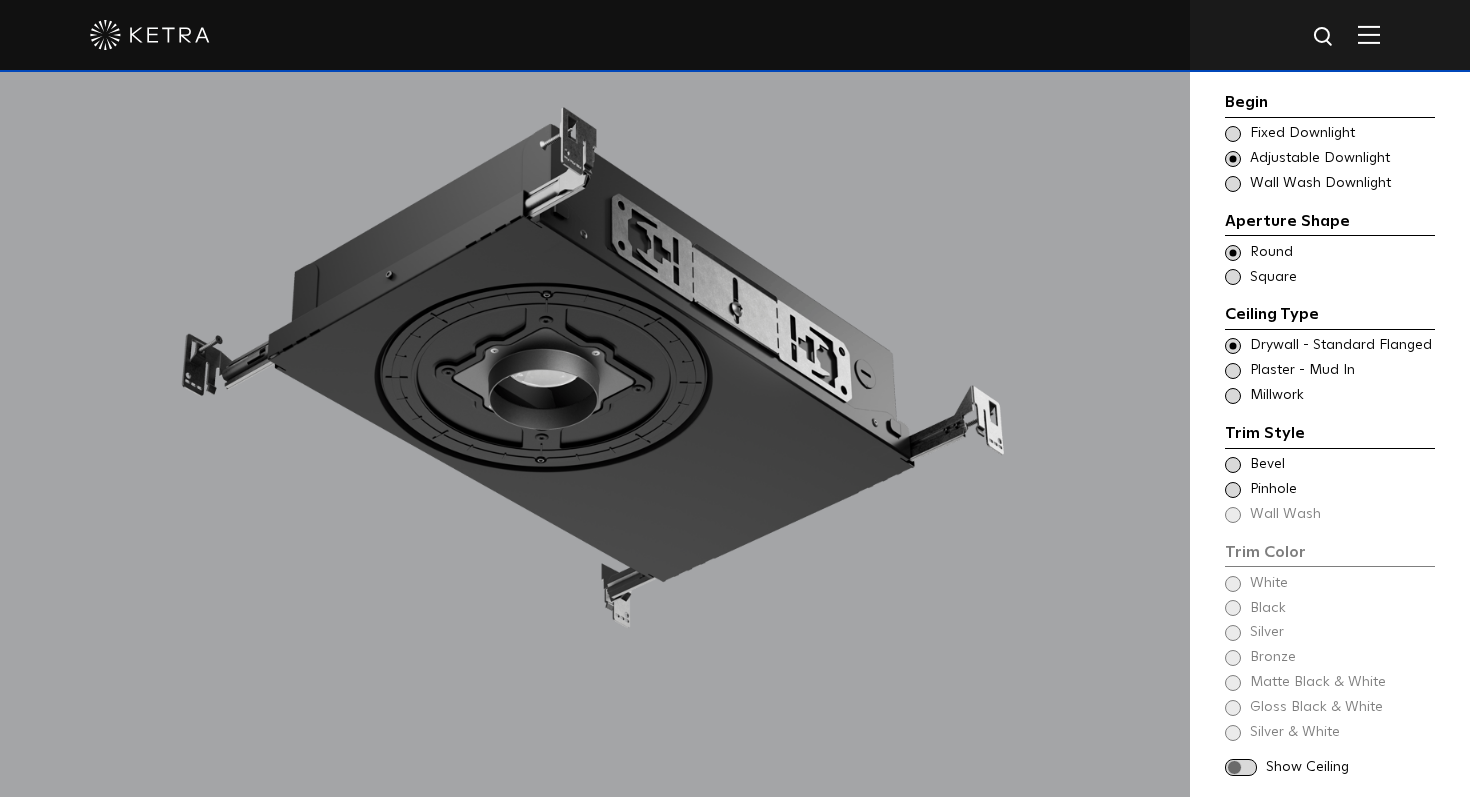 click at bounding box center [1233, 465] 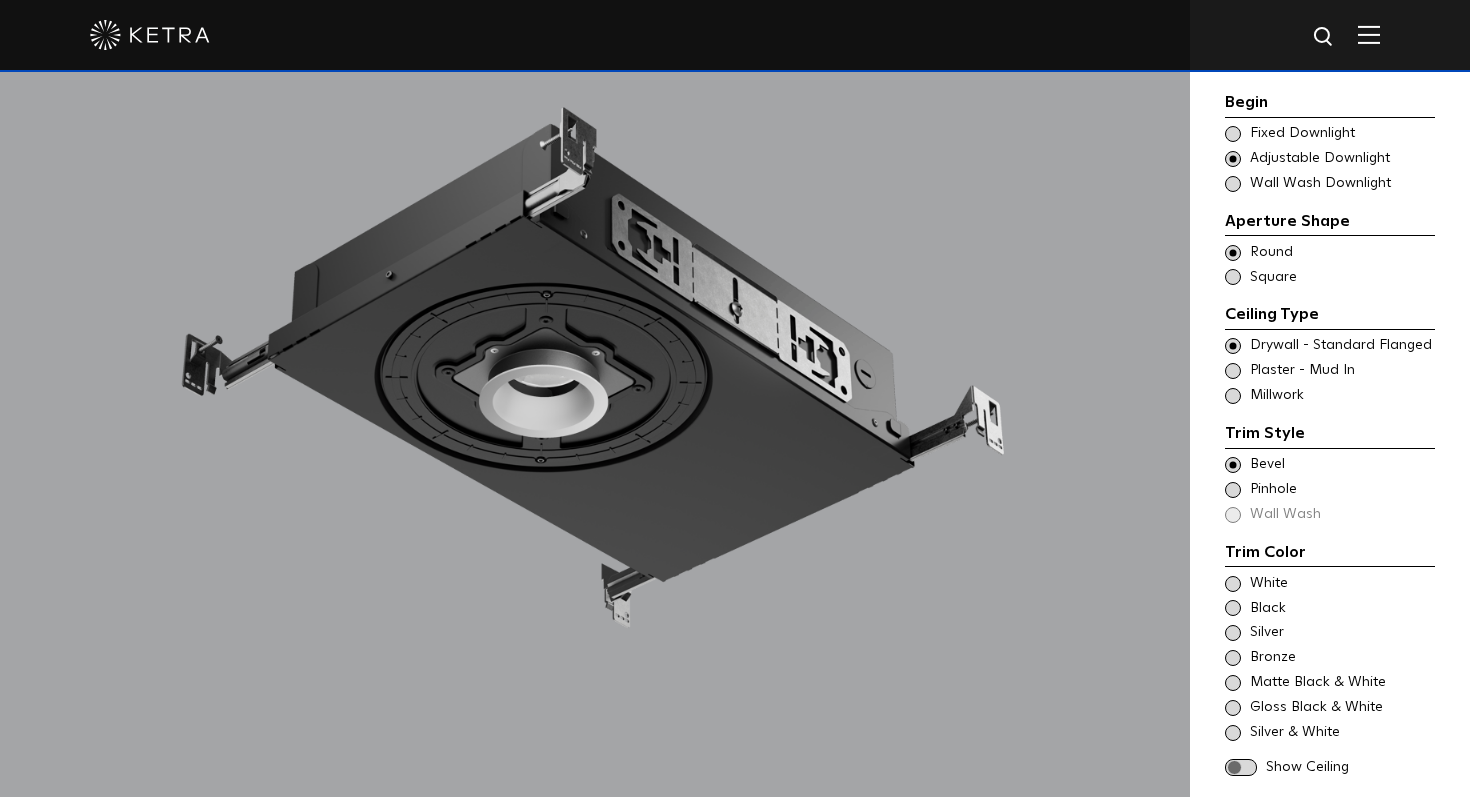click at bounding box center [1233, 490] 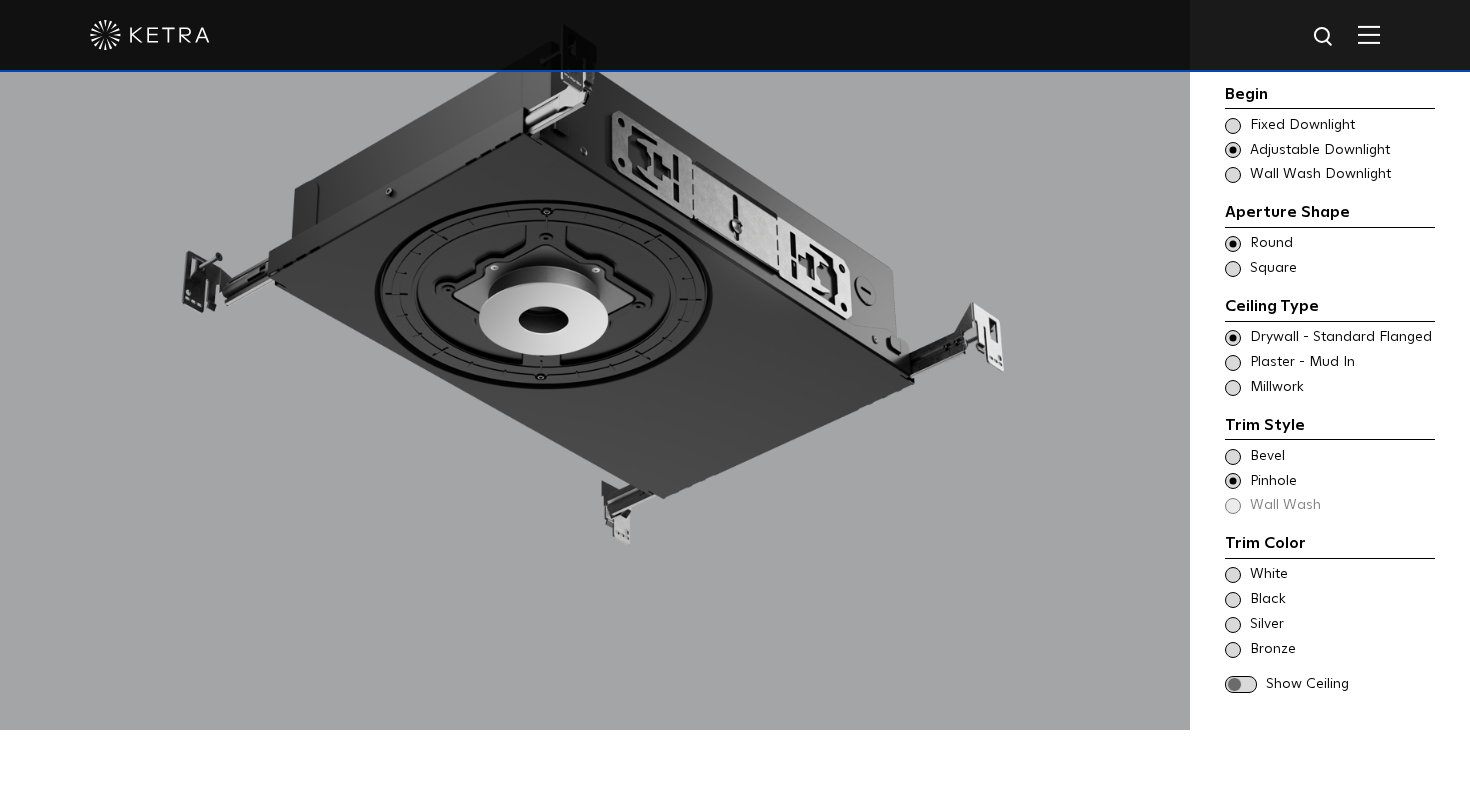 scroll, scrollTop: 1895, scrollLeft: 0, axis: vertical 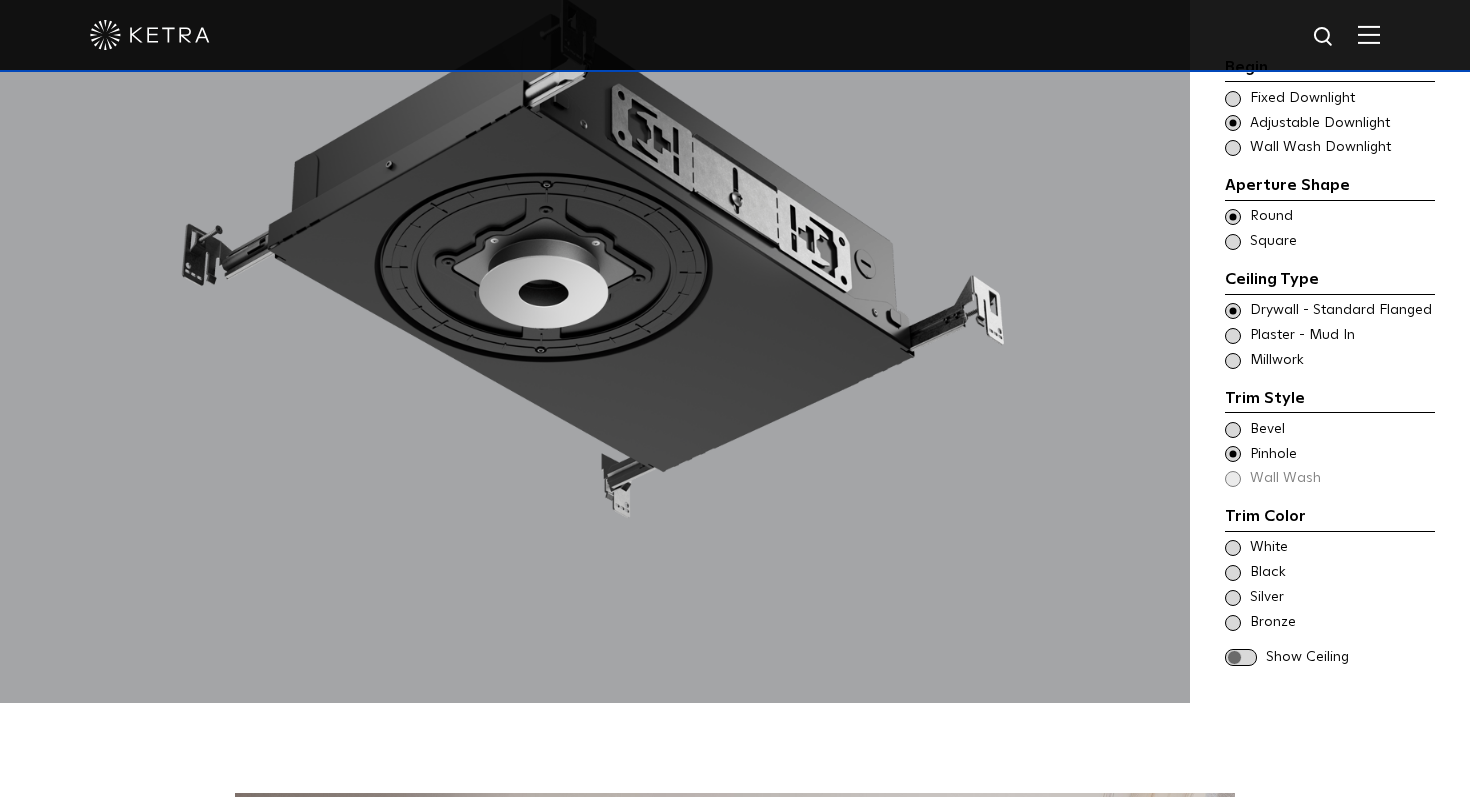 click at bounding box center [1233, 548] 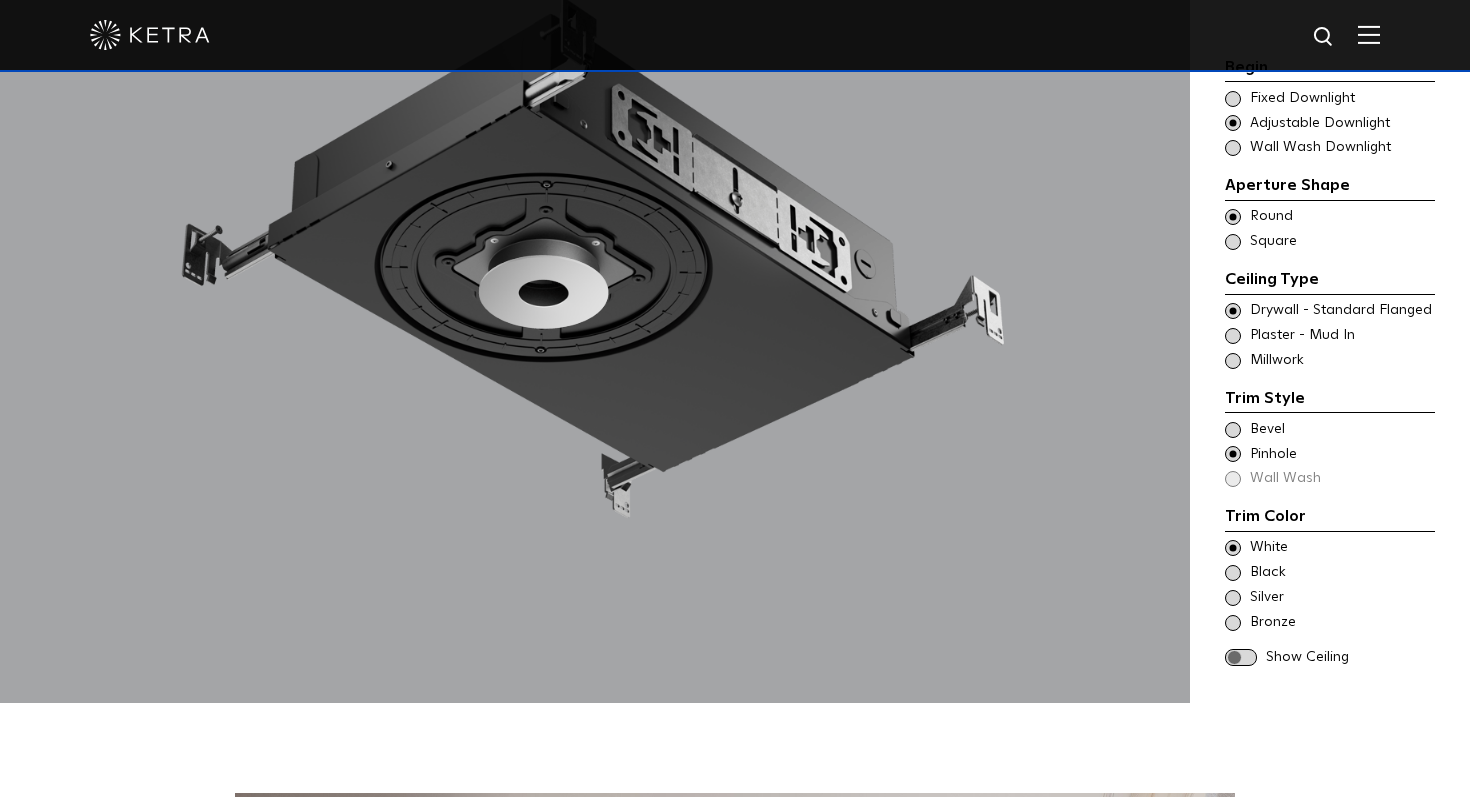 click at bounding box center [1233, 573] 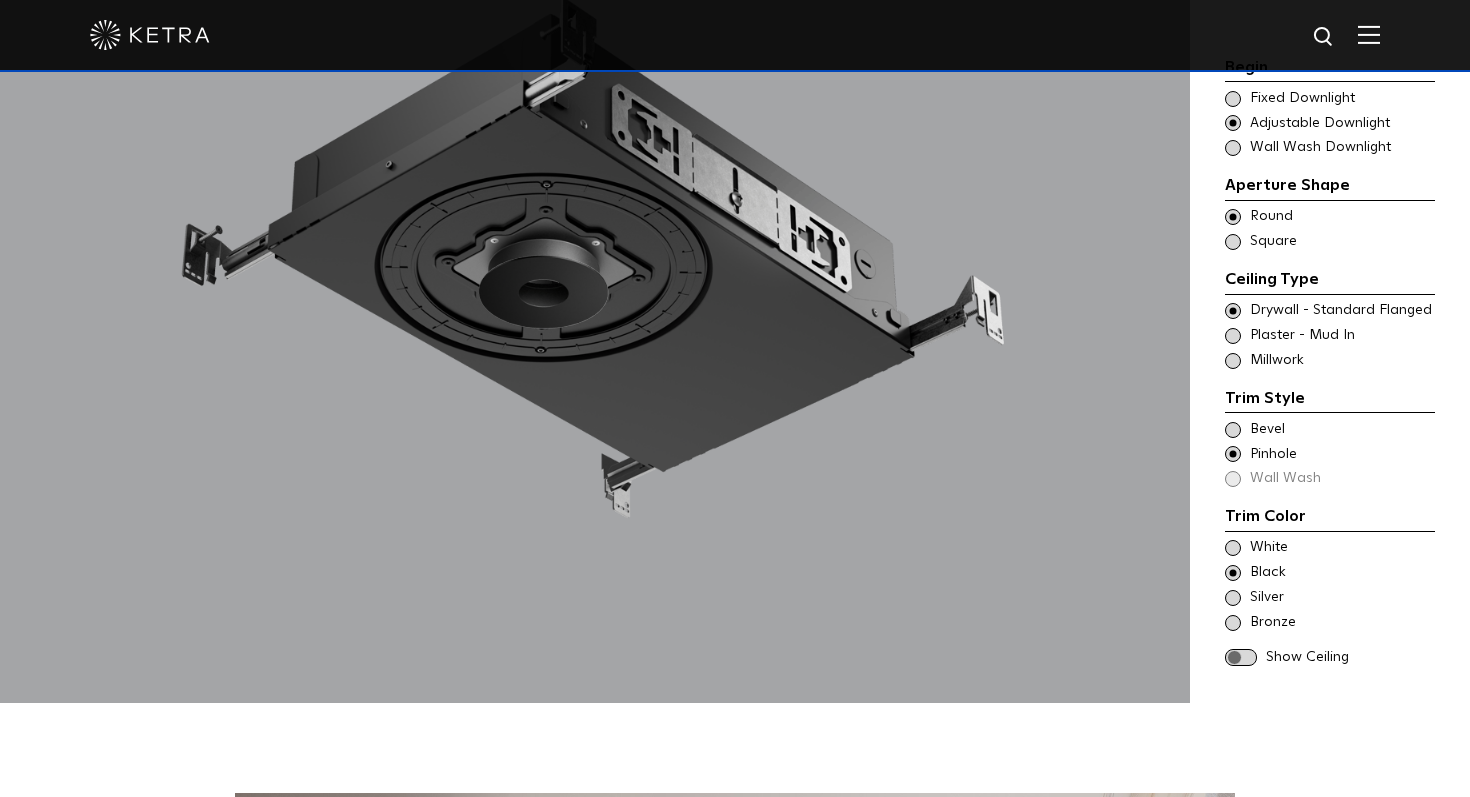 click at bounding box center [1233, 430] 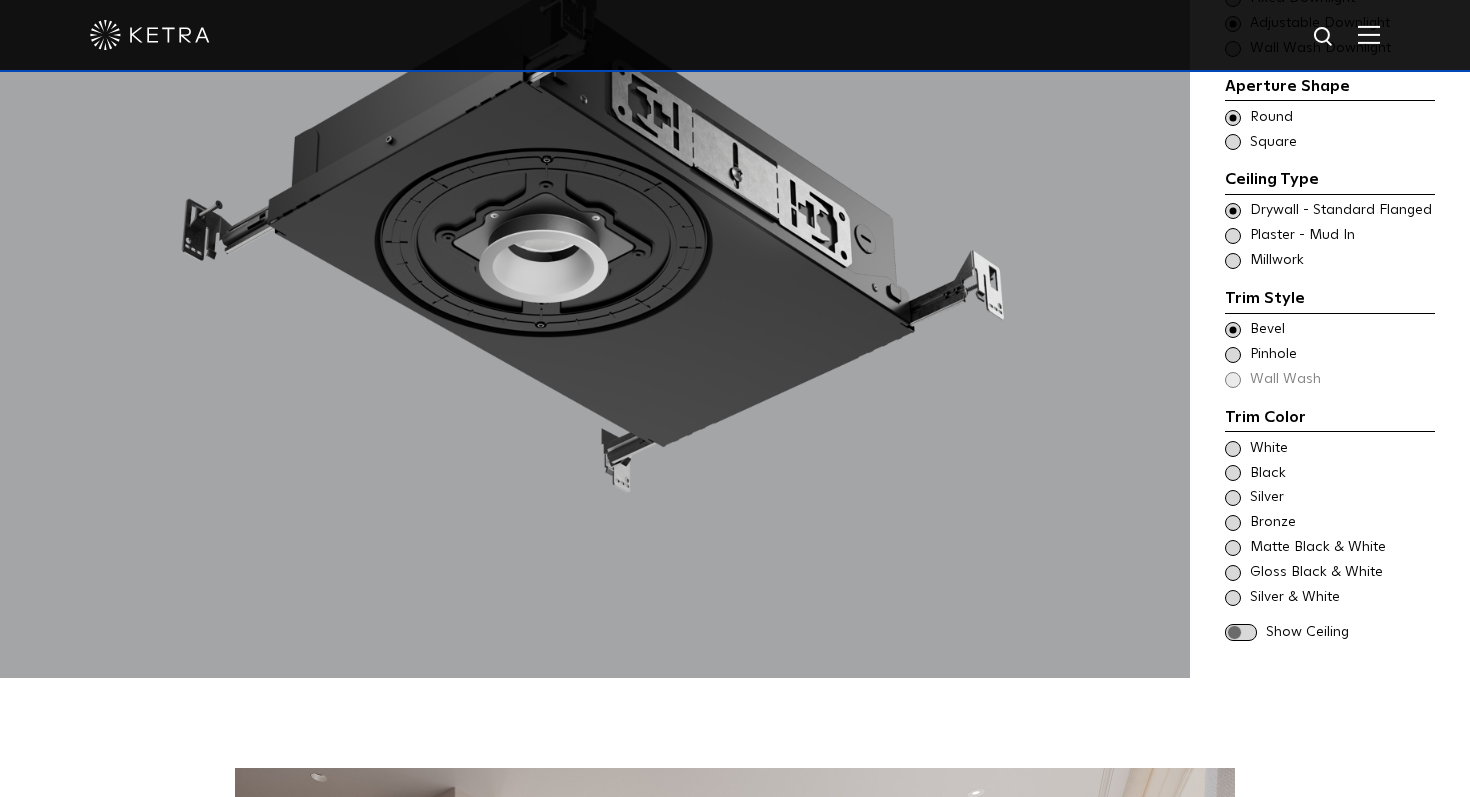 scroll, scrollTop: 1932, scrollLeft: 0, axis: vertical 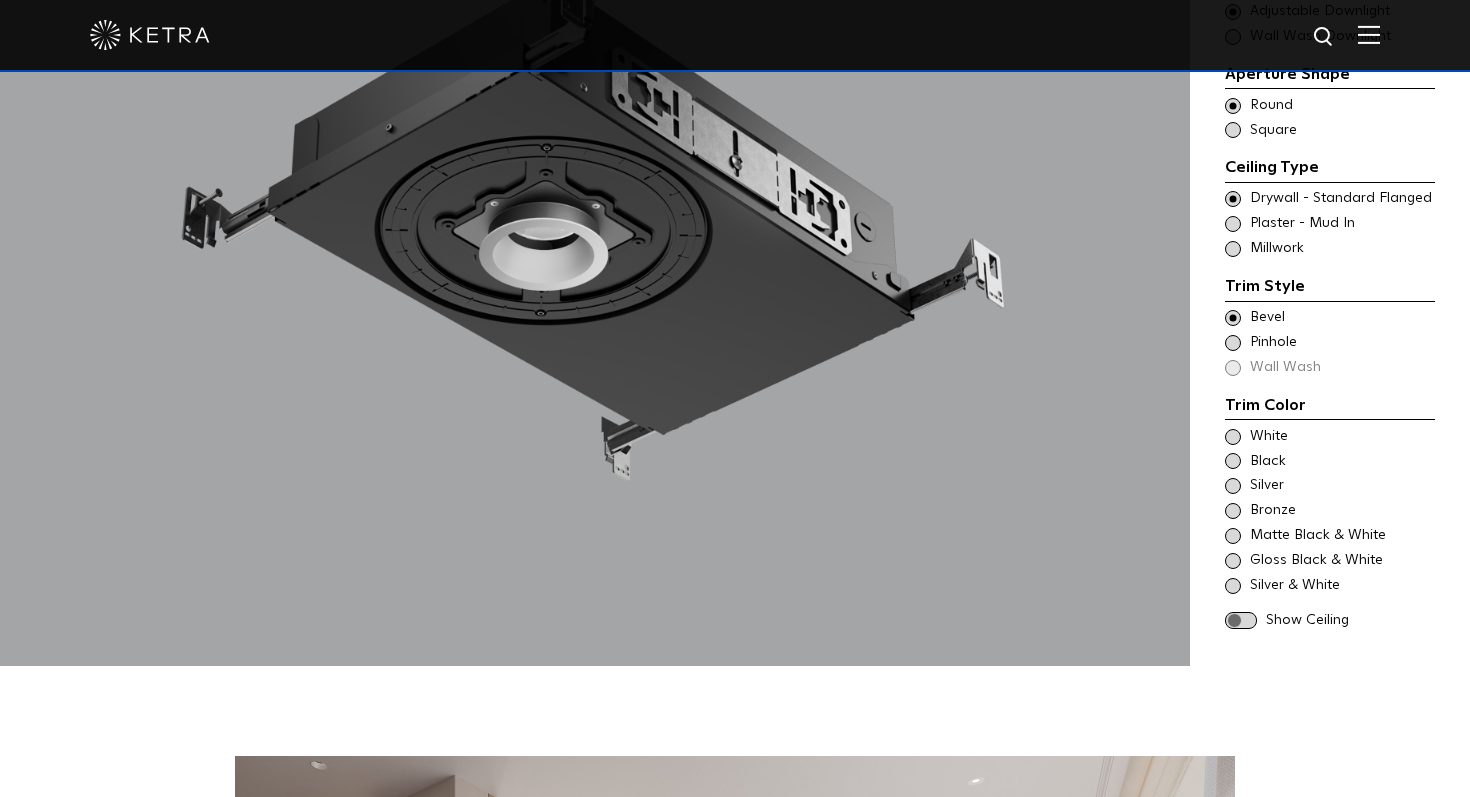click at bounding box center [1233, 536] 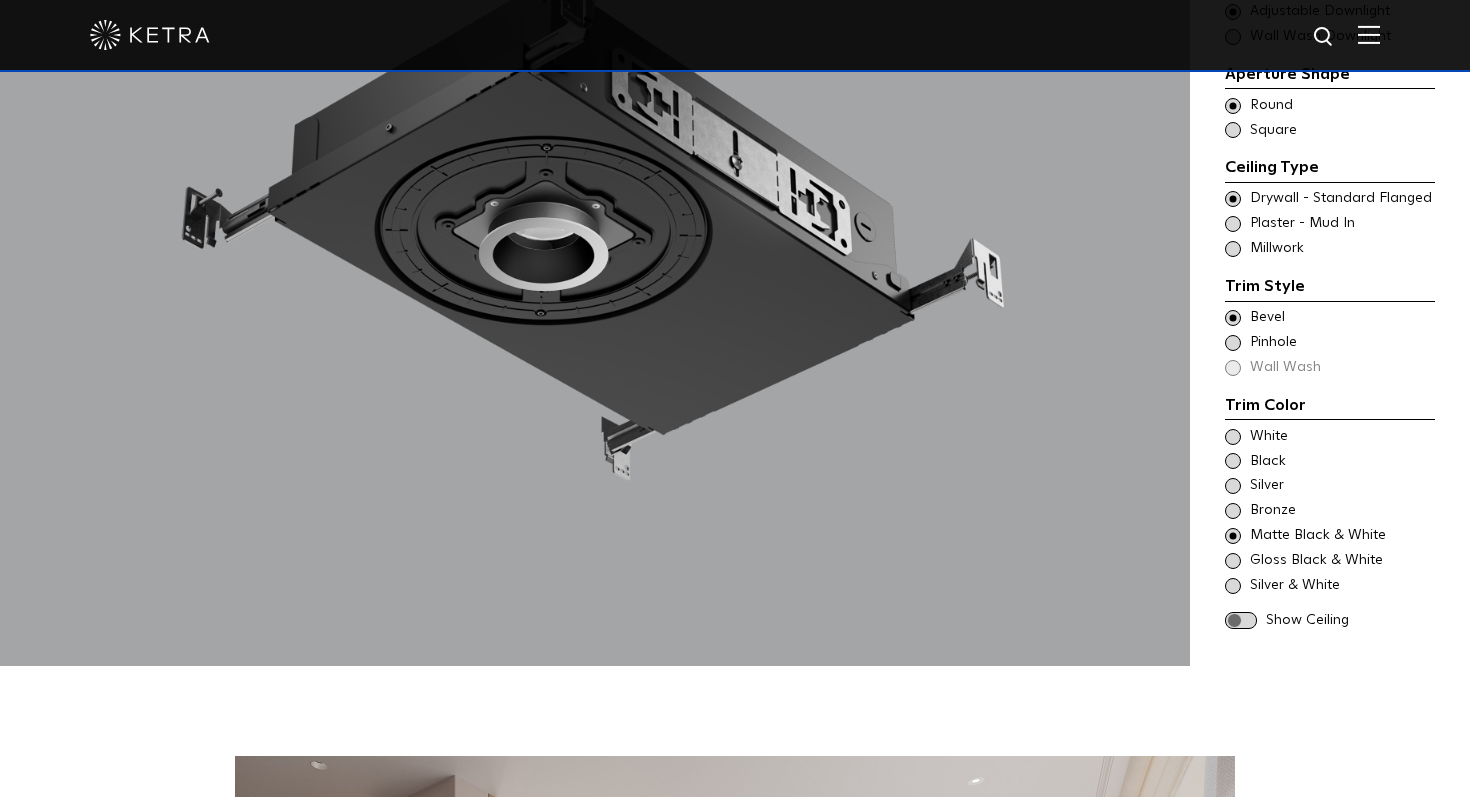 click at bounding box center [1233, 224] 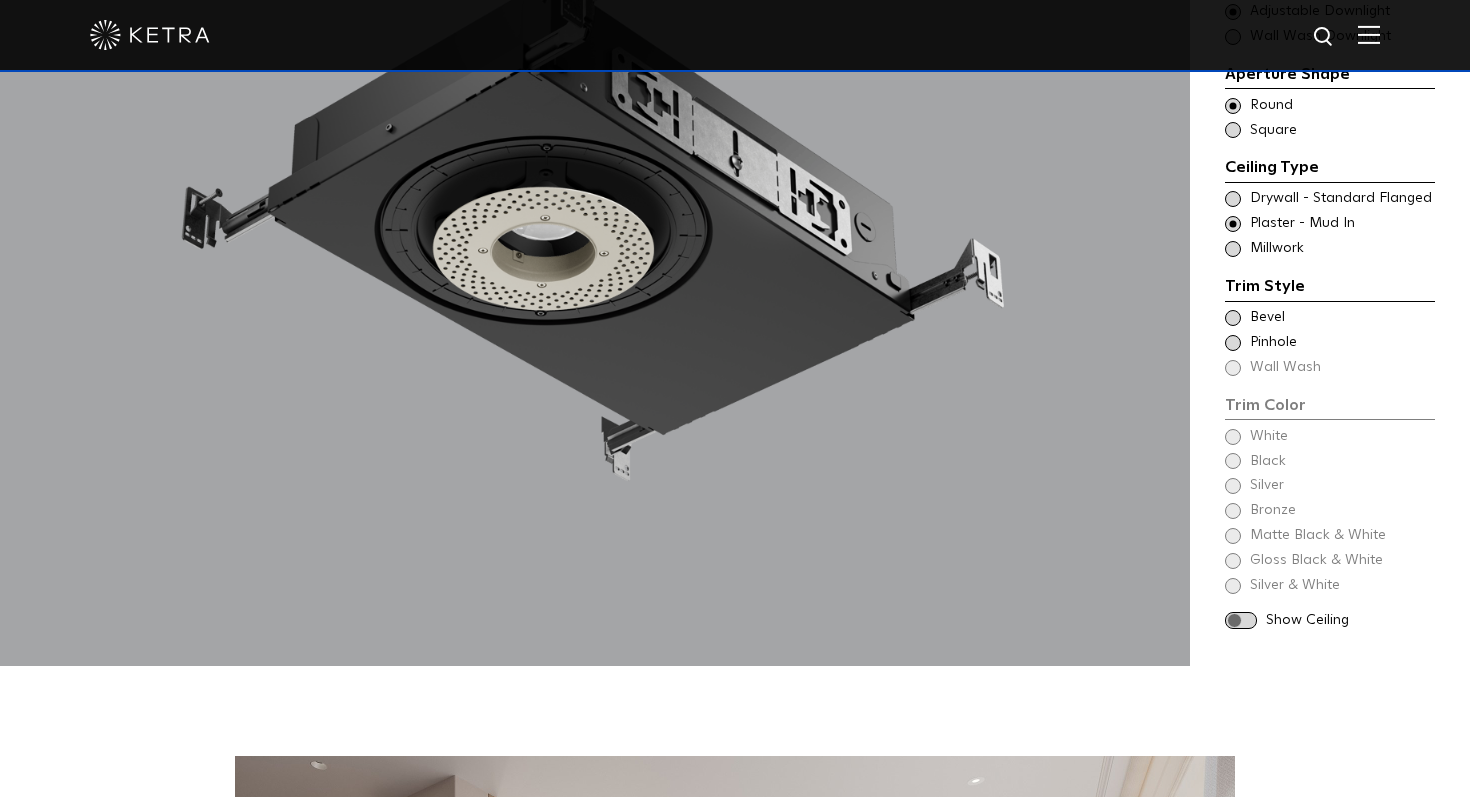 click on "Begin
Choose Aperture Shape
Fixed Downlight
Choose Aperture Shape
Adjustable Downlight
Choose Aperture Shape - Wall Wash
Wall Wash Downlight
Aperture Shape
Ceiling Type Round
Round Round" at bounding box center [1330, 289] 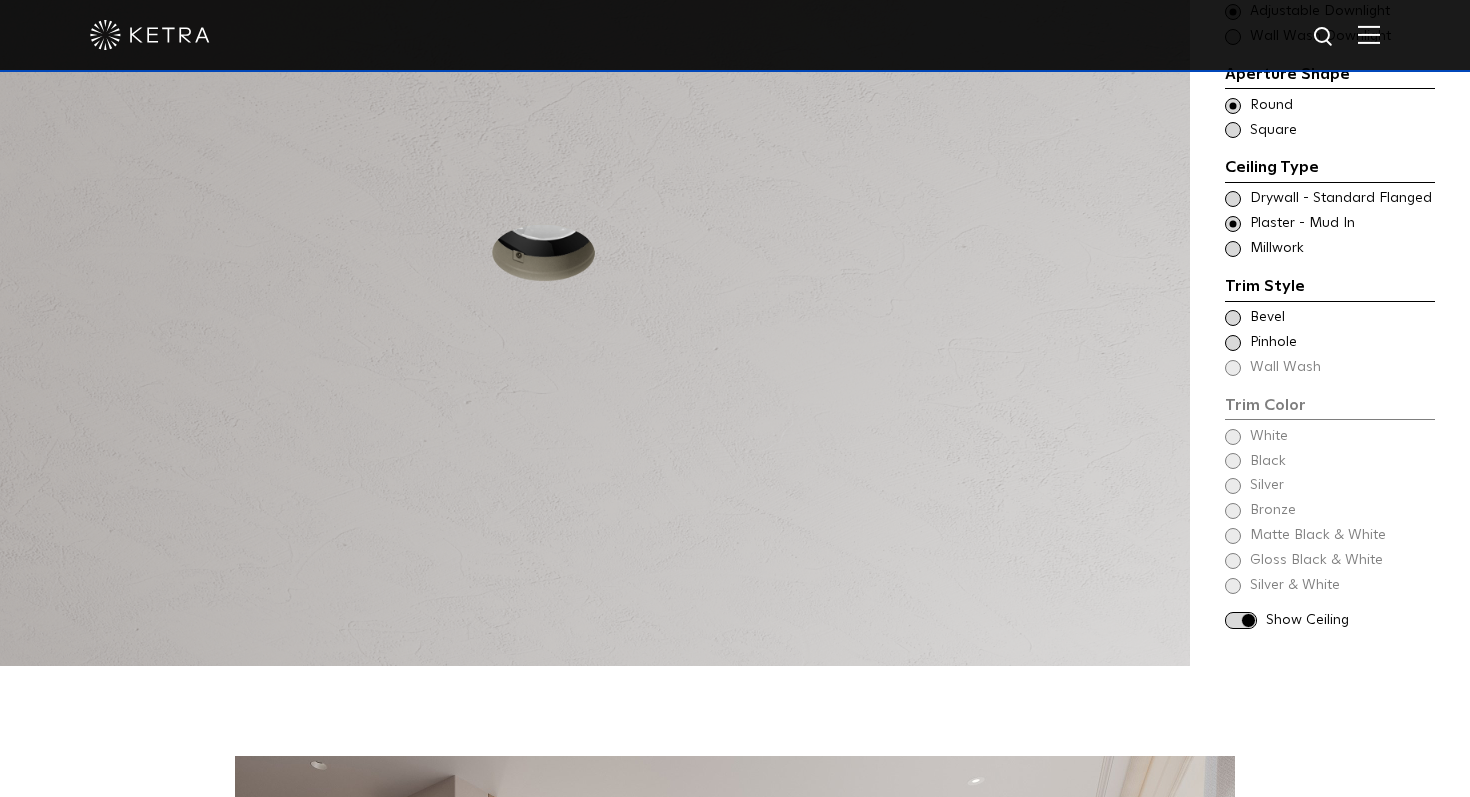 click on "Begin
Choose Aperture Shape
Fixed Downlight
Choose Aperture Shape
Adjustable Downlight
Choose Aperture Shape - Wall Wash
Wall Wash Downlight
Aperture Shape
Ceiling Type Round
Round Round" at bounding box center (1330, 289) 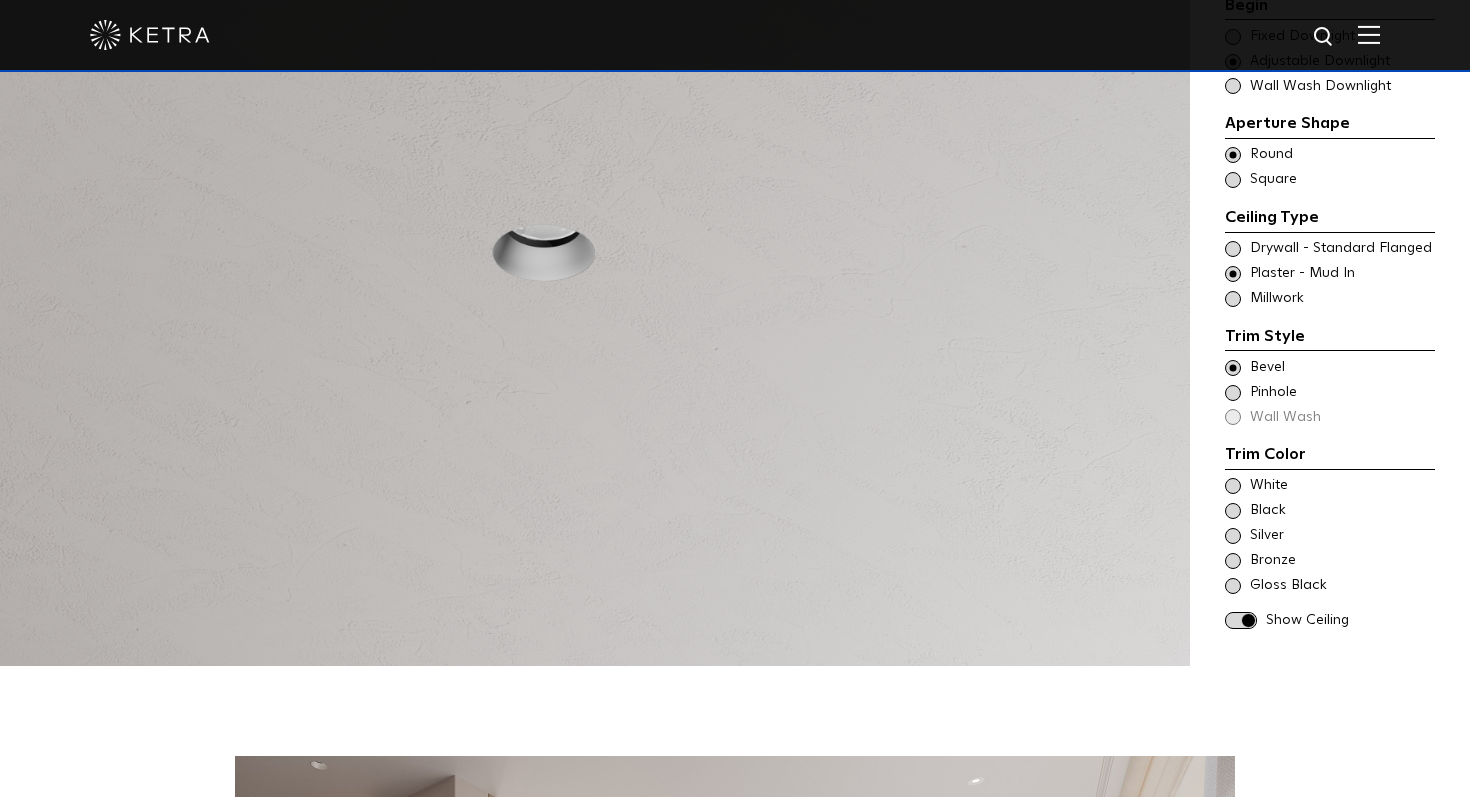 click at bounding box center (1233, 486) 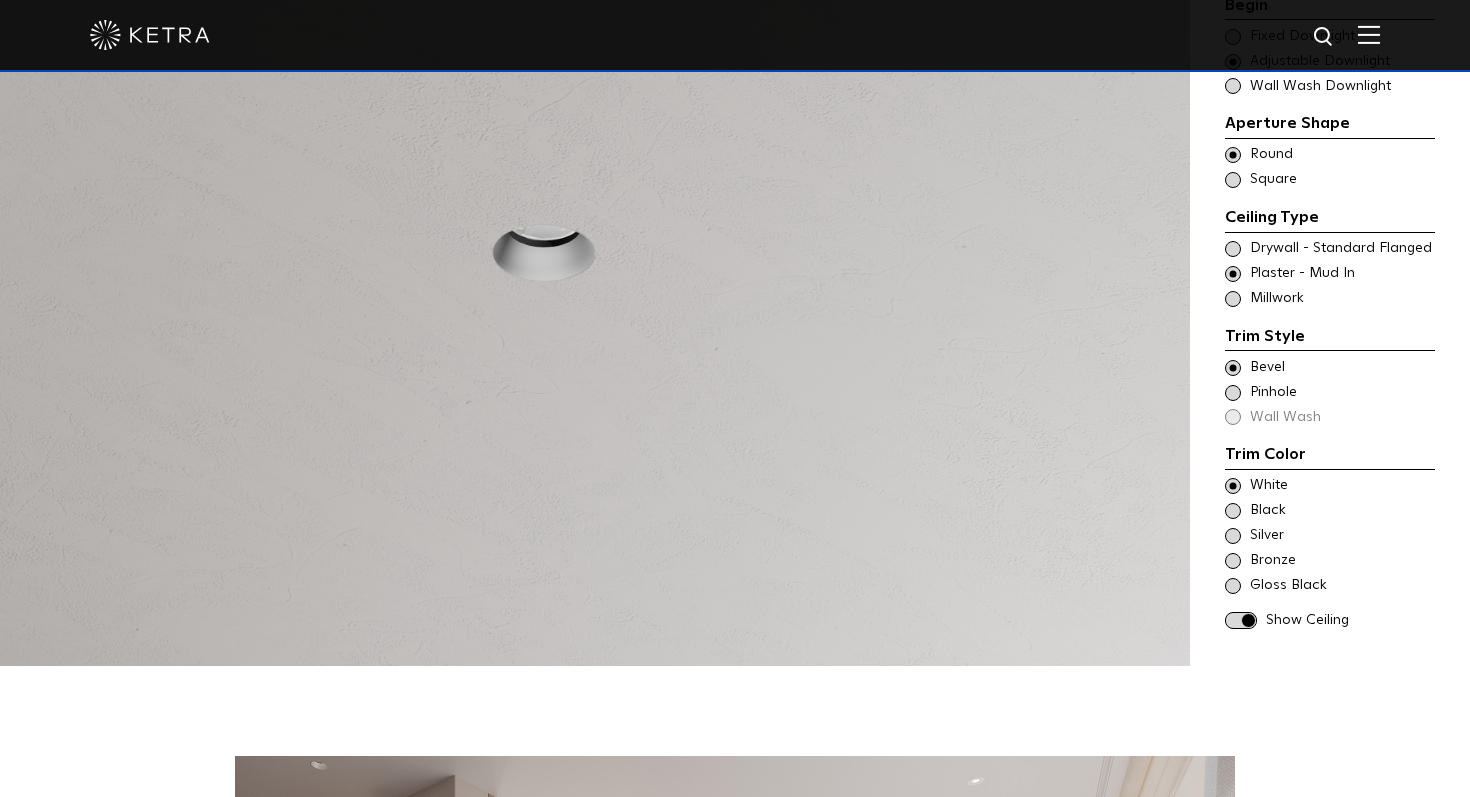click at bounding box center (1233, 511) 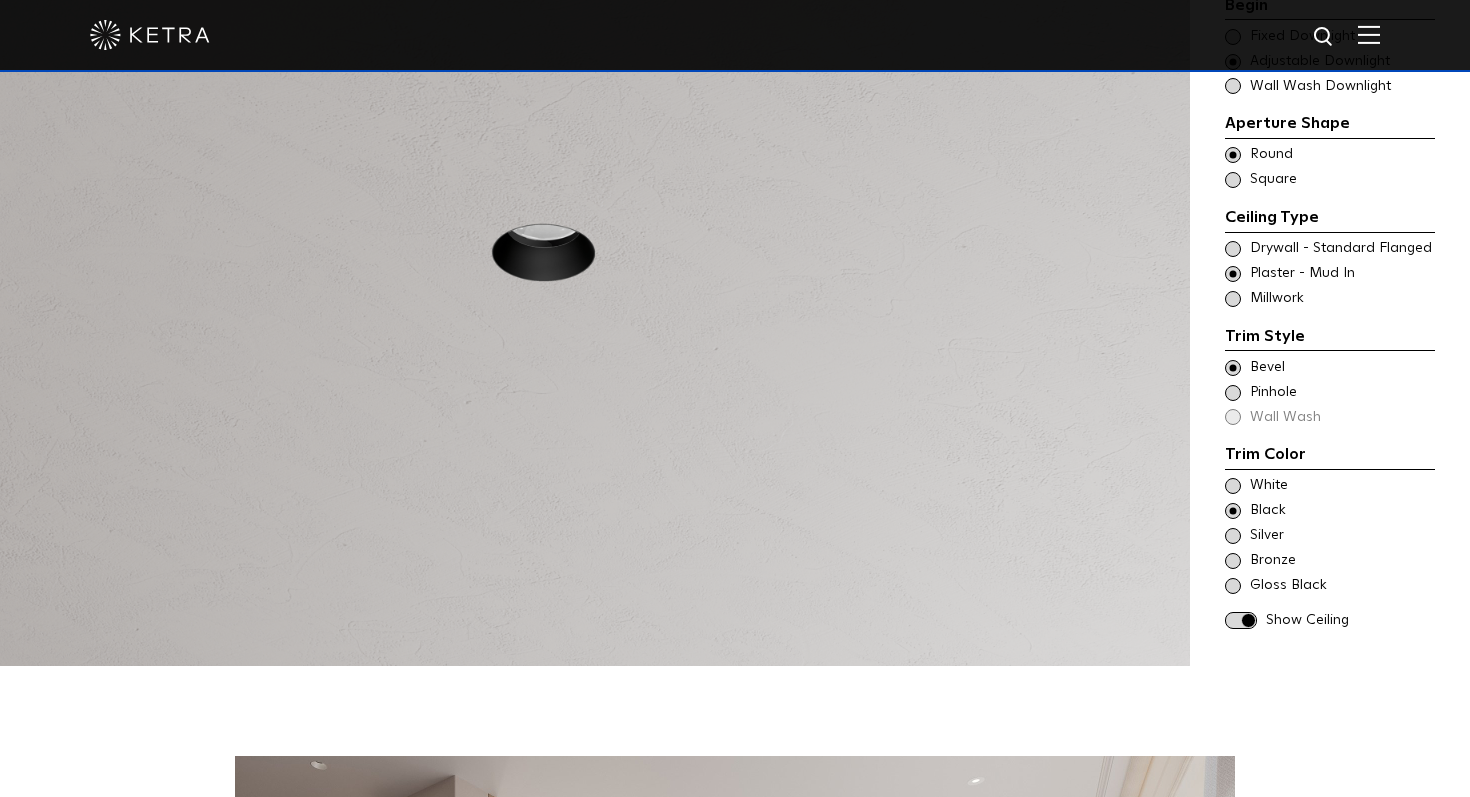 click at bounding box center (1233, 536) 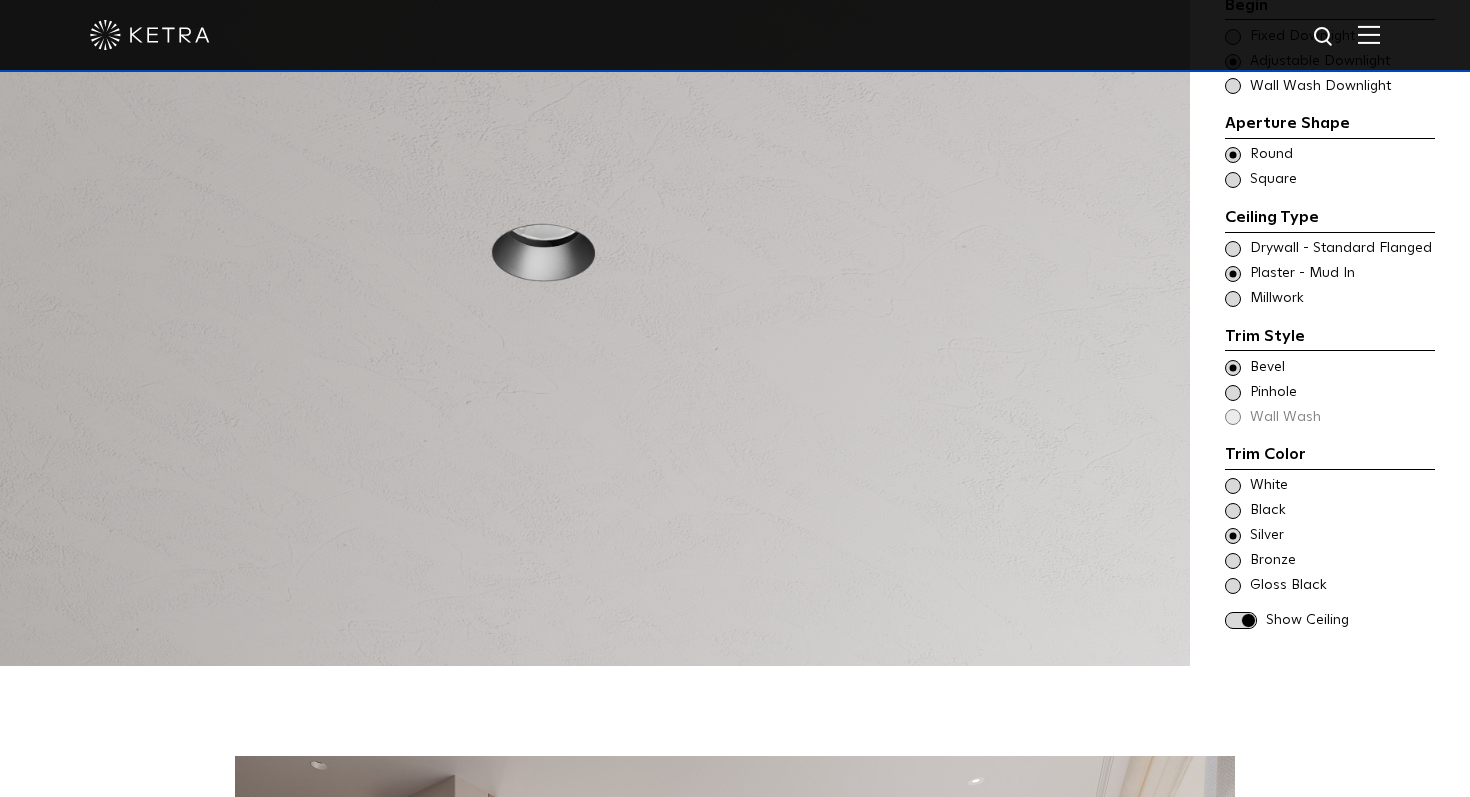 click at bounding box center [1233, 561] 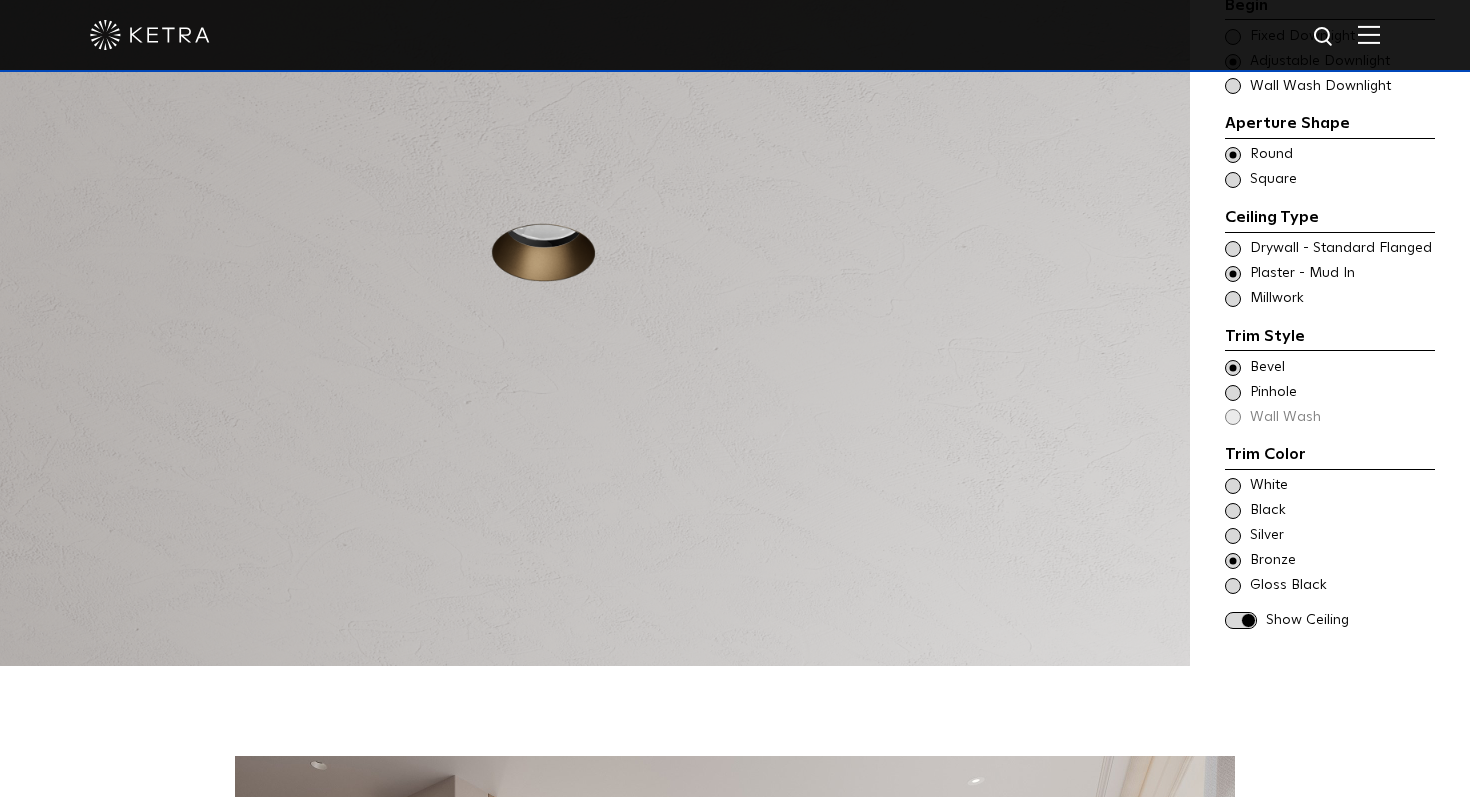 click at bounding box center (1233, 586) 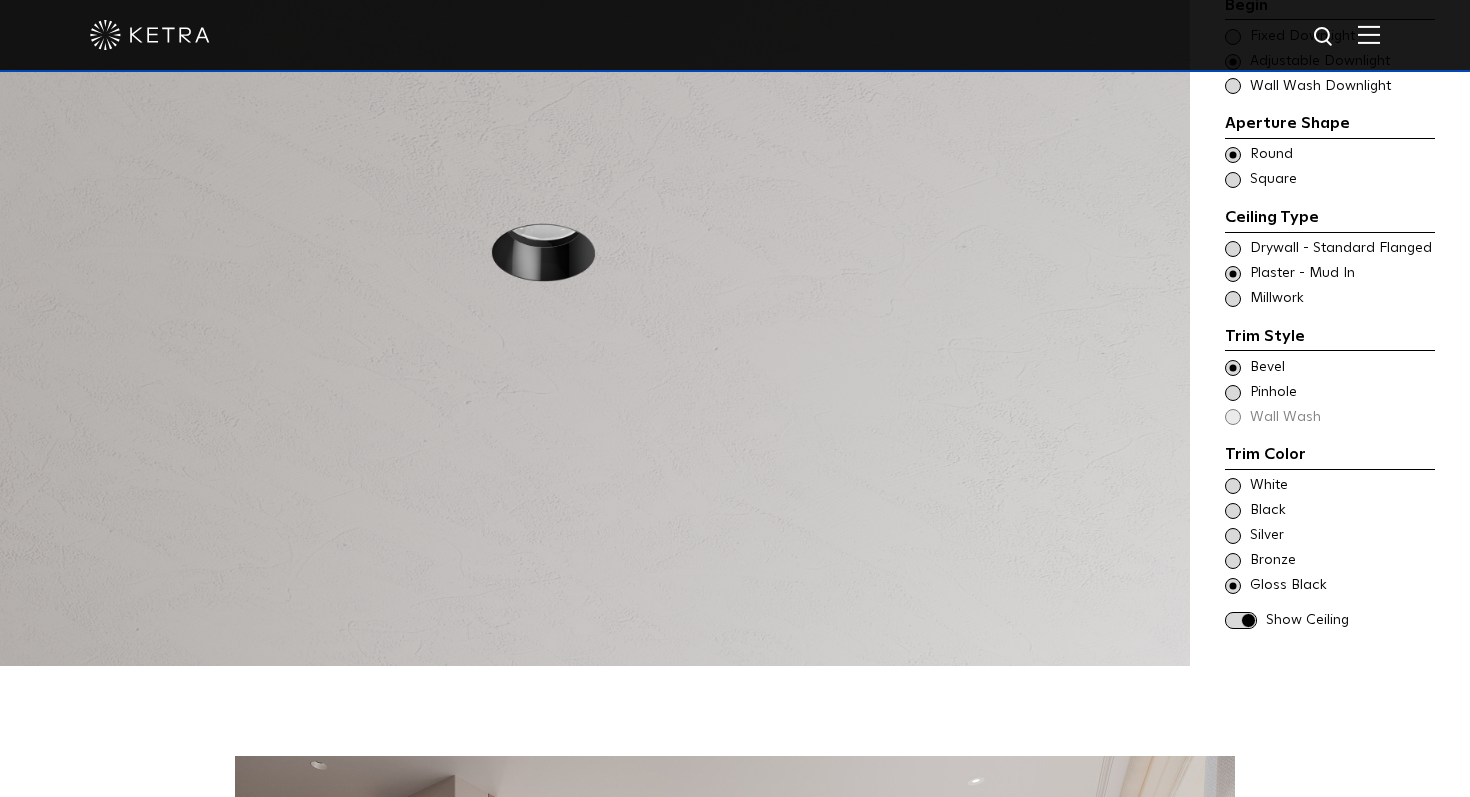 click at bounding box center (1233, 486) 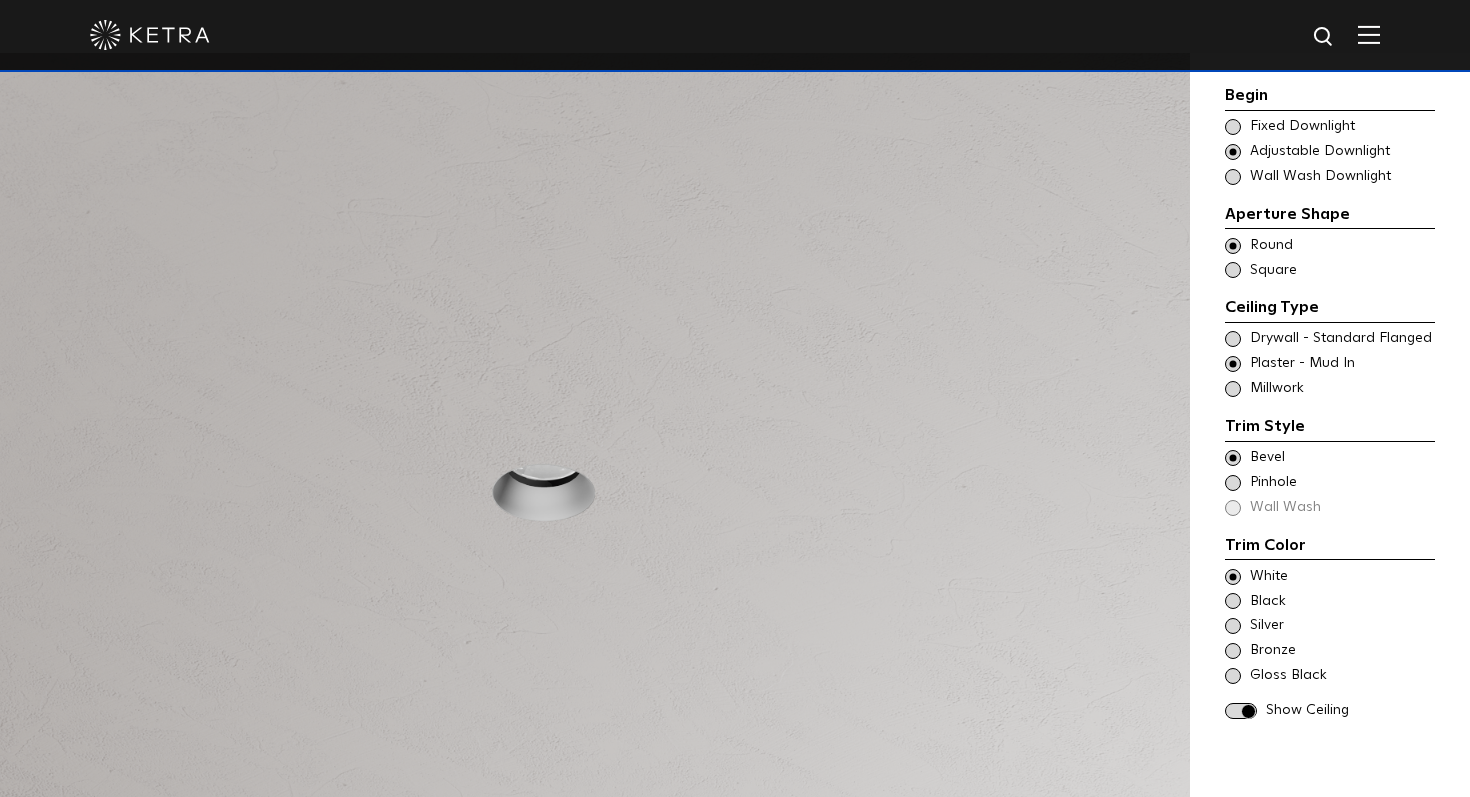scroll, scrollTop: 1770, scrollLeft: 0, axis: vertical 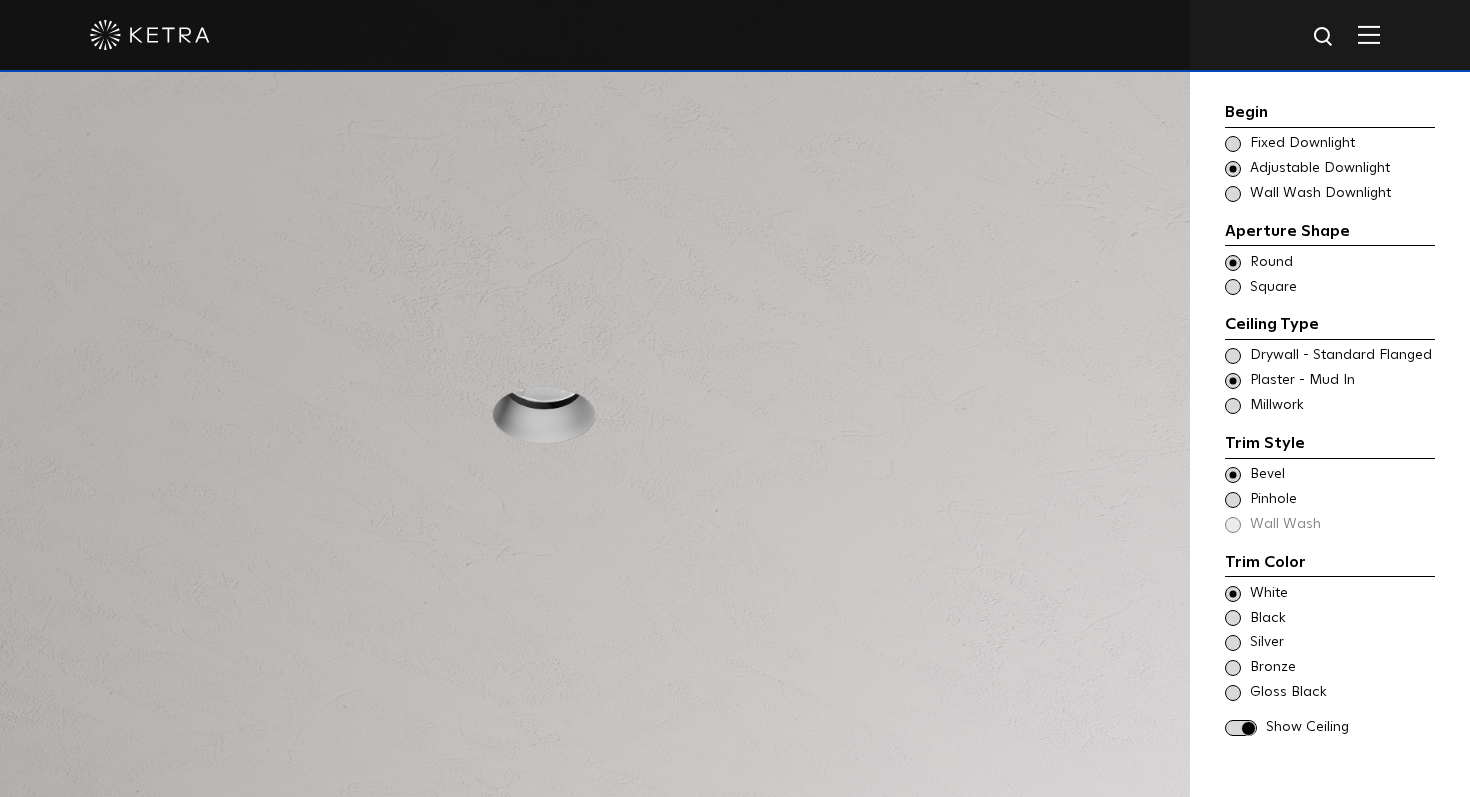 click at bounding box center (1241, 728) 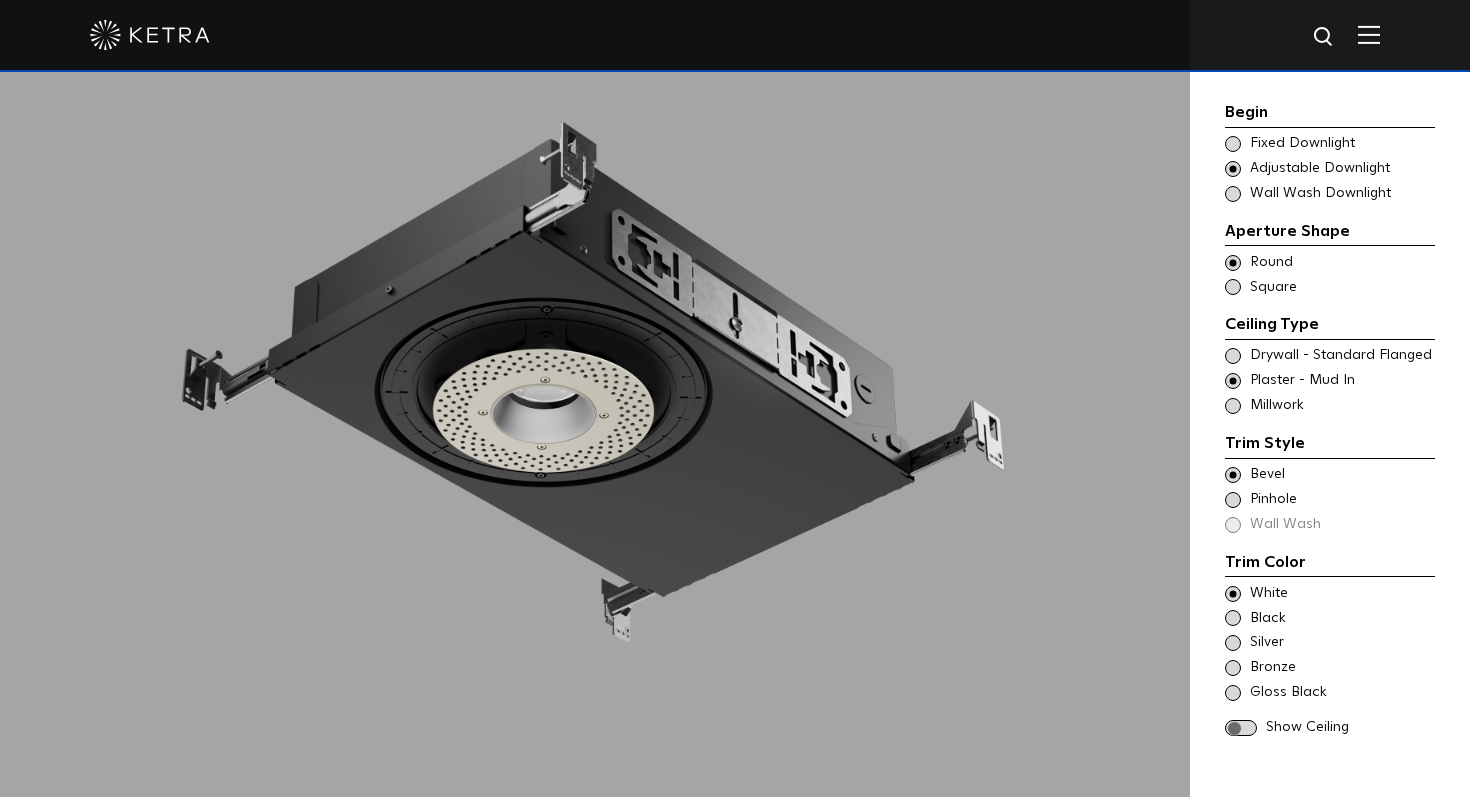 click at bounding box center (1233, 144) 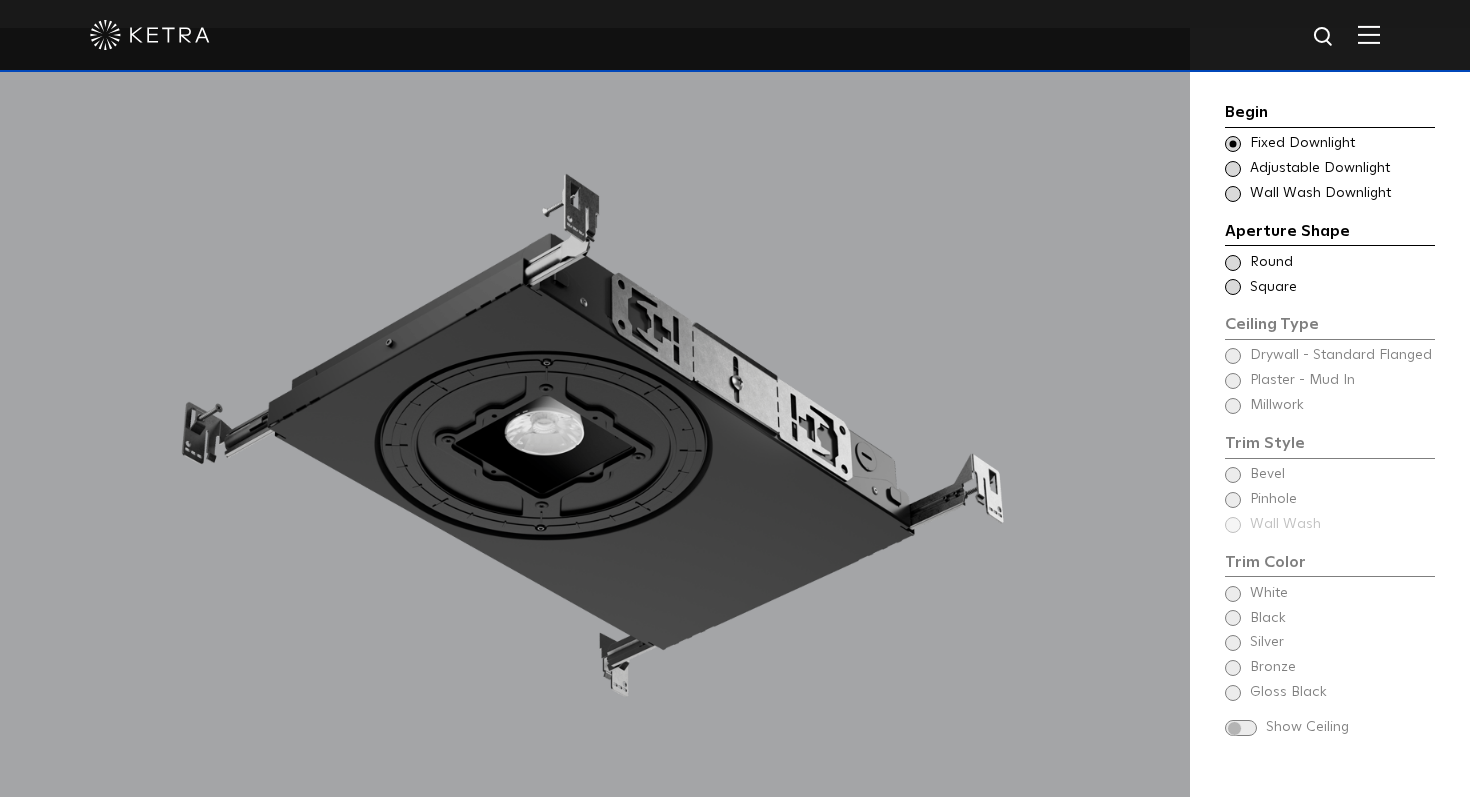 scroll, scrollTop: 1718, scrollLeft: 0, axis: vertical 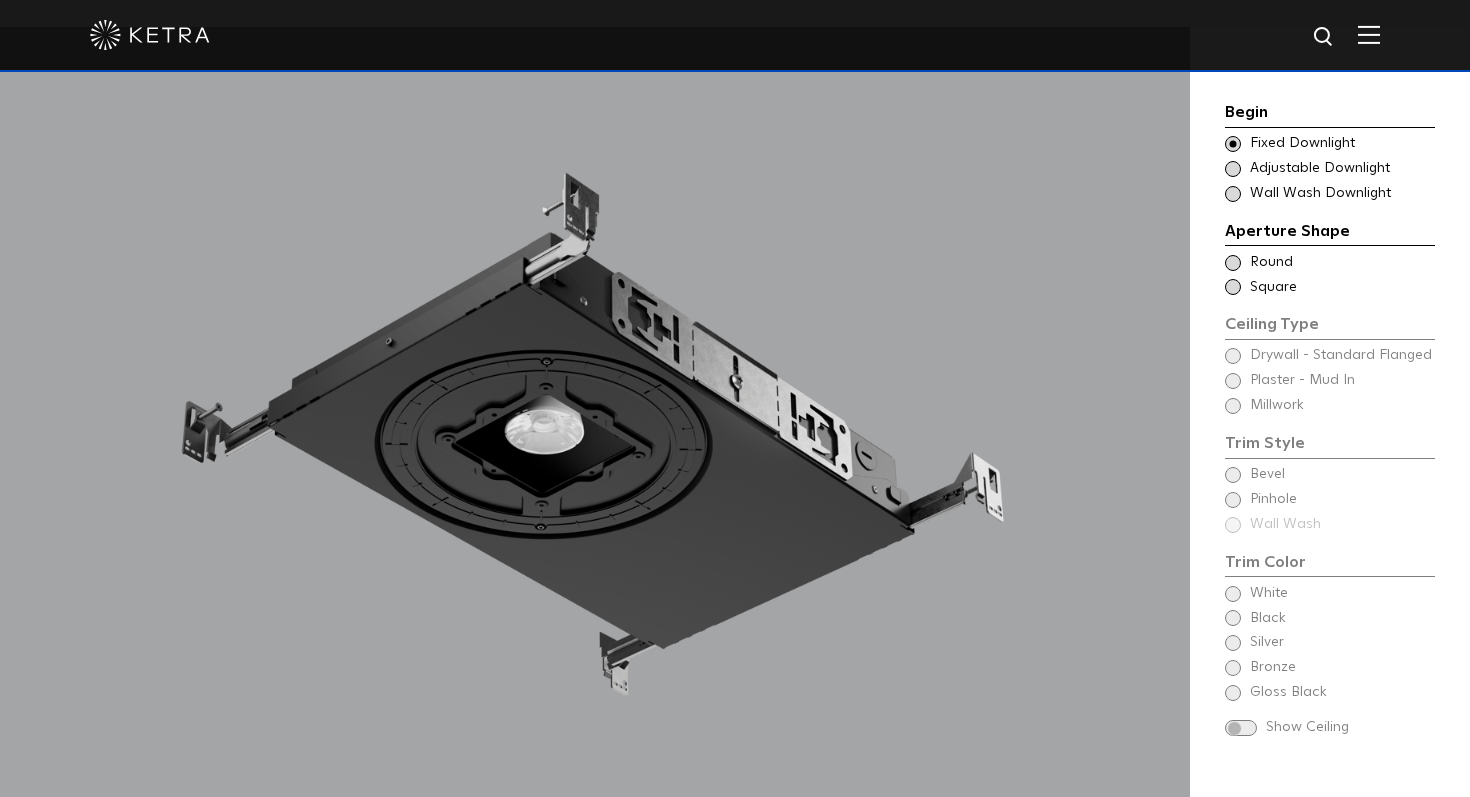 click at bounding box center [1233, 169] 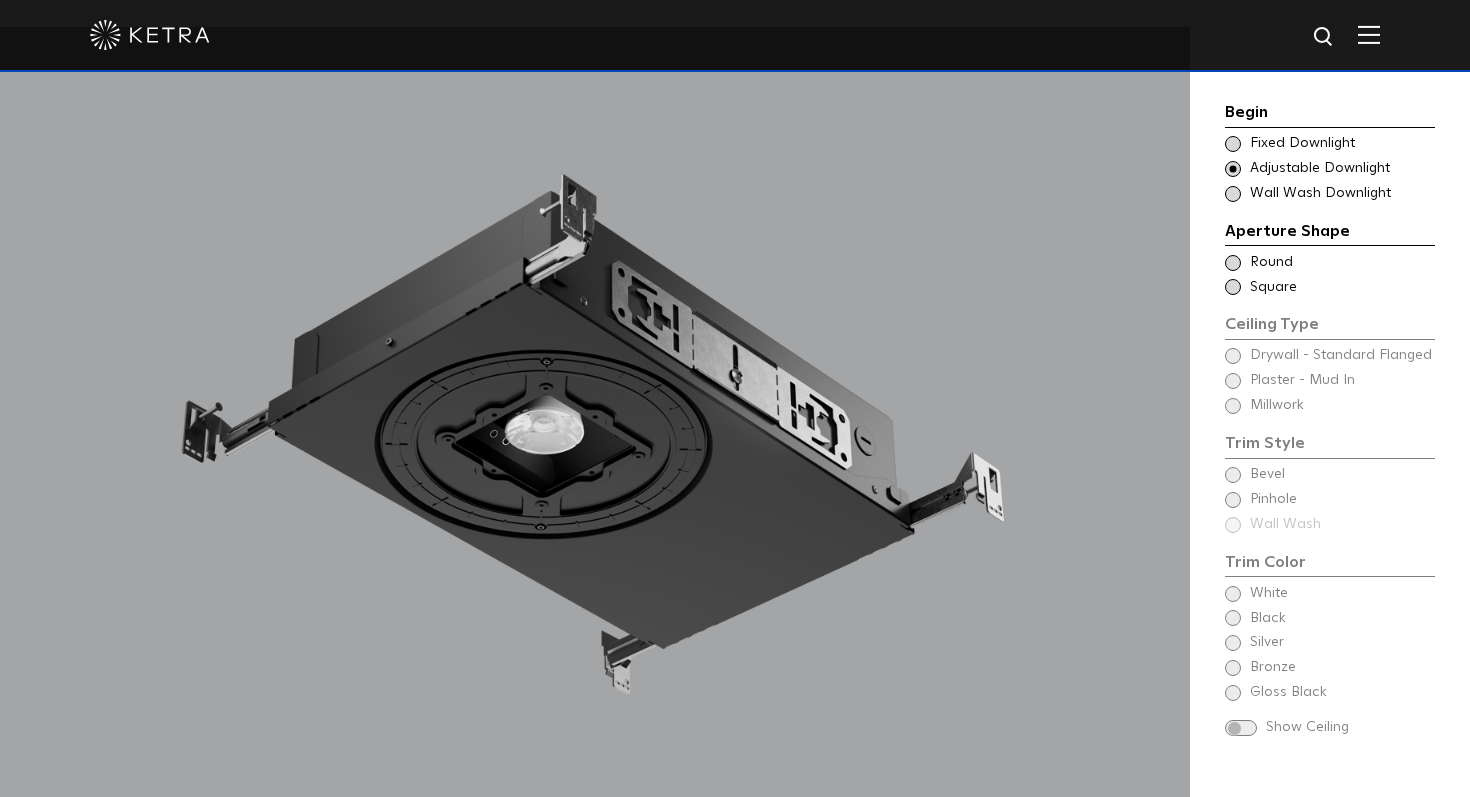 click at bounding box center [1233, 144] 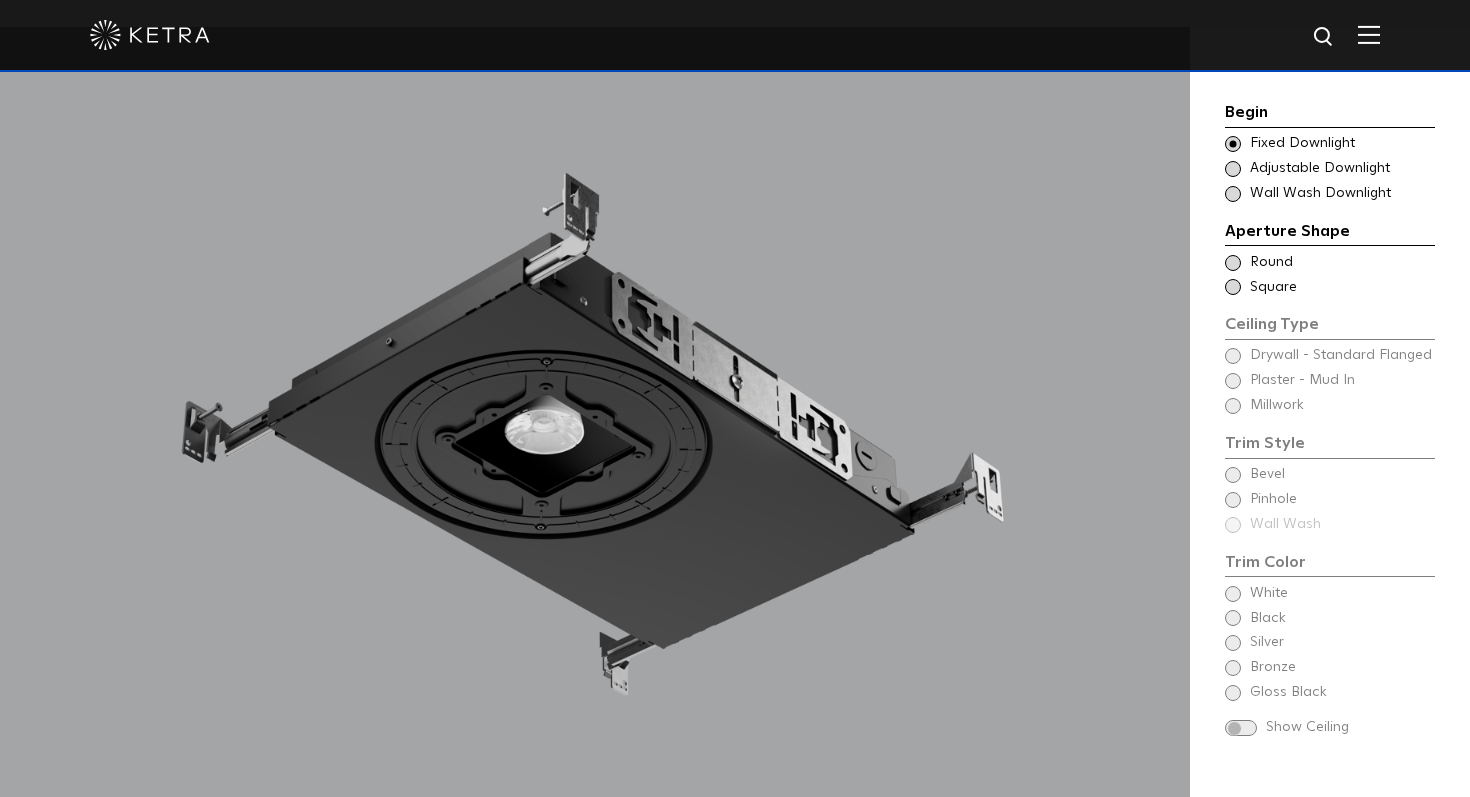 click at bounding box center [1233, 169] 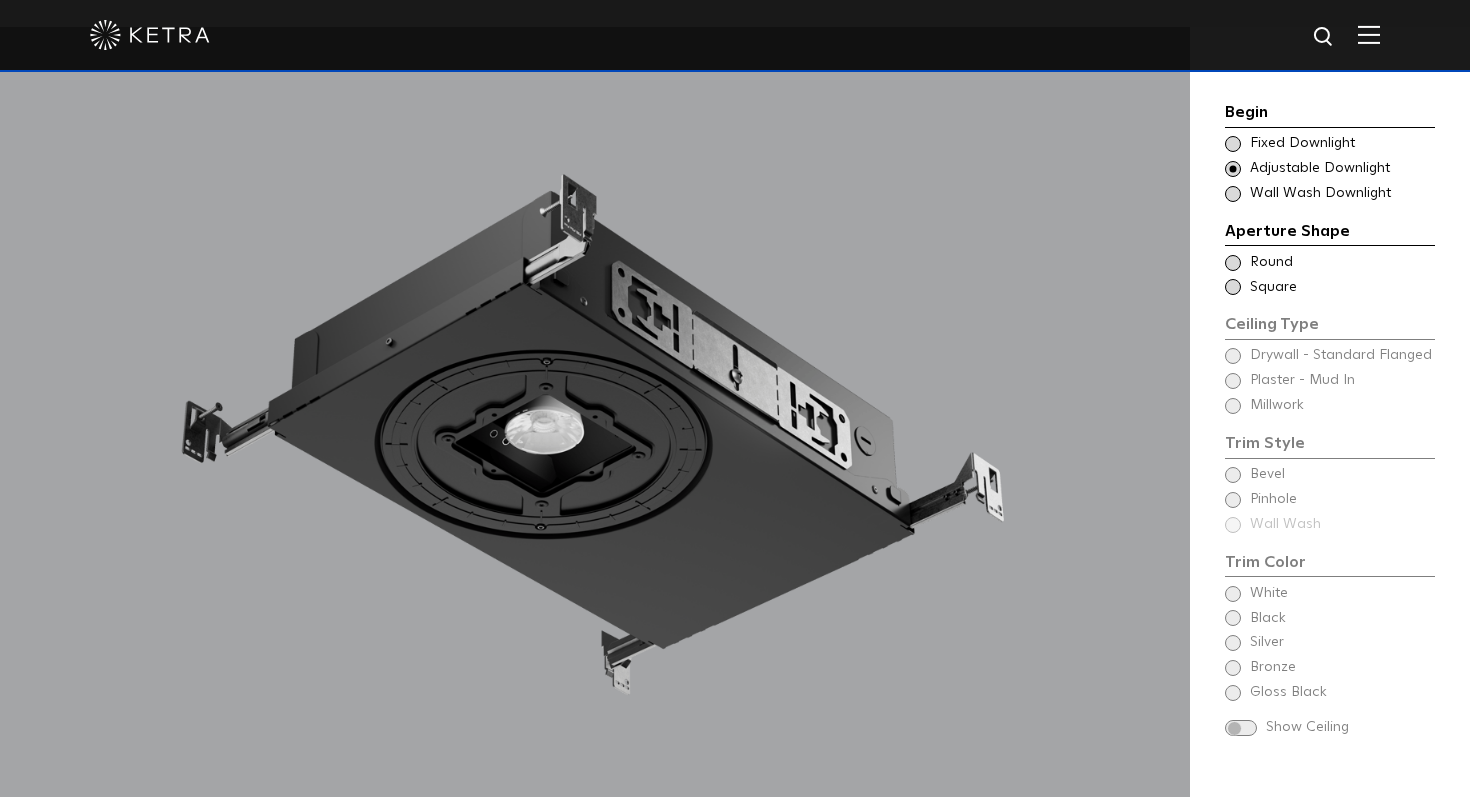 click on "Begin
Choose Aperture Shape
Fixed Downlight
Choose Aperture Shape
Adjustable Downlight
Choose Aperture Shape - Wall Wash
Wall Wash Downlight
Aperture Shape
Ceiling Type Round
Round Round" at bounding box center (1330, 421) 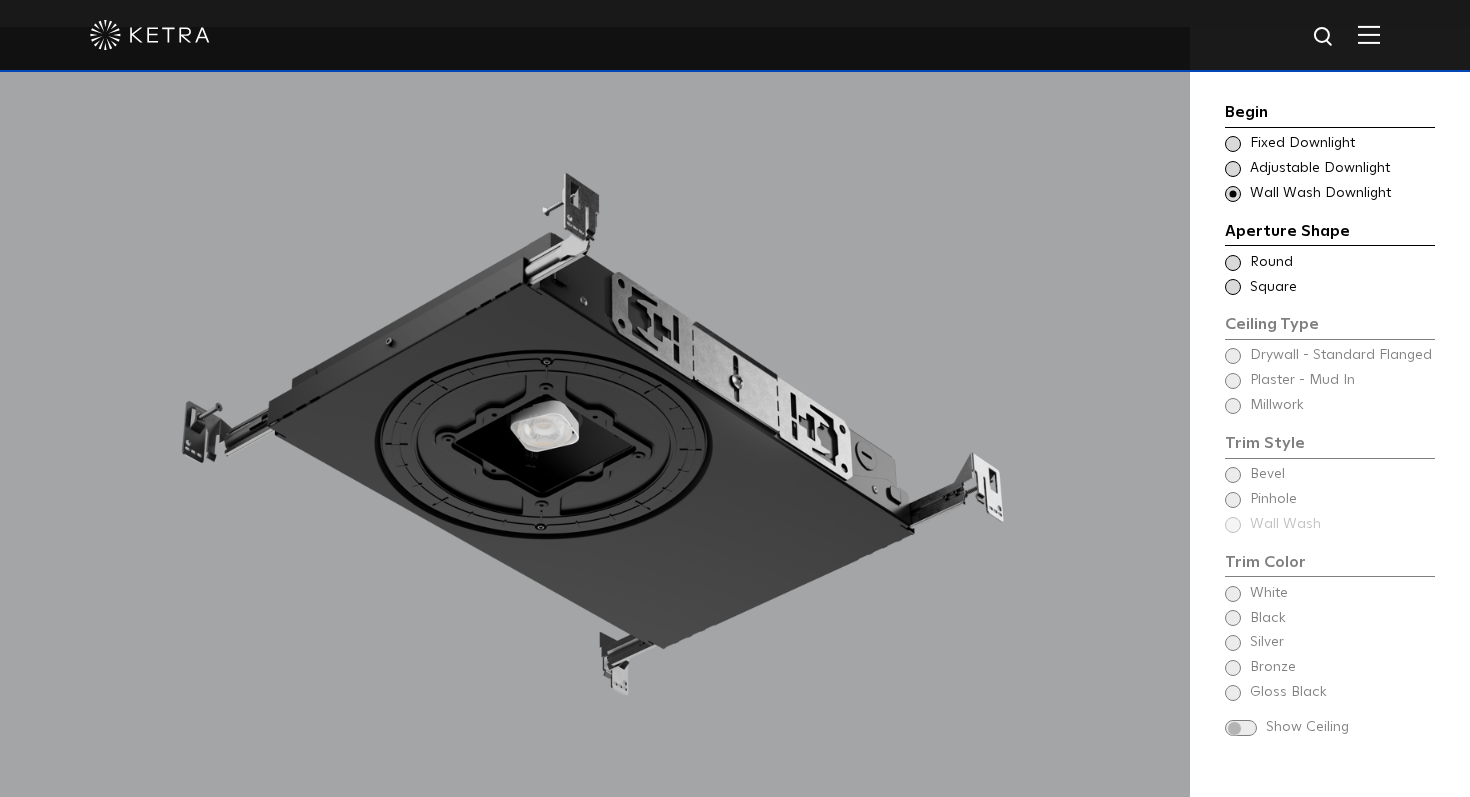 click on "Begin
Choose Aperture Shape
Fixed Downlight
Choose Aperture Shape
Adjustable Downlight
Choose Aperture Shape - Wall Wash
Wall Wash Downlight" at bounding box center [1330, 152] 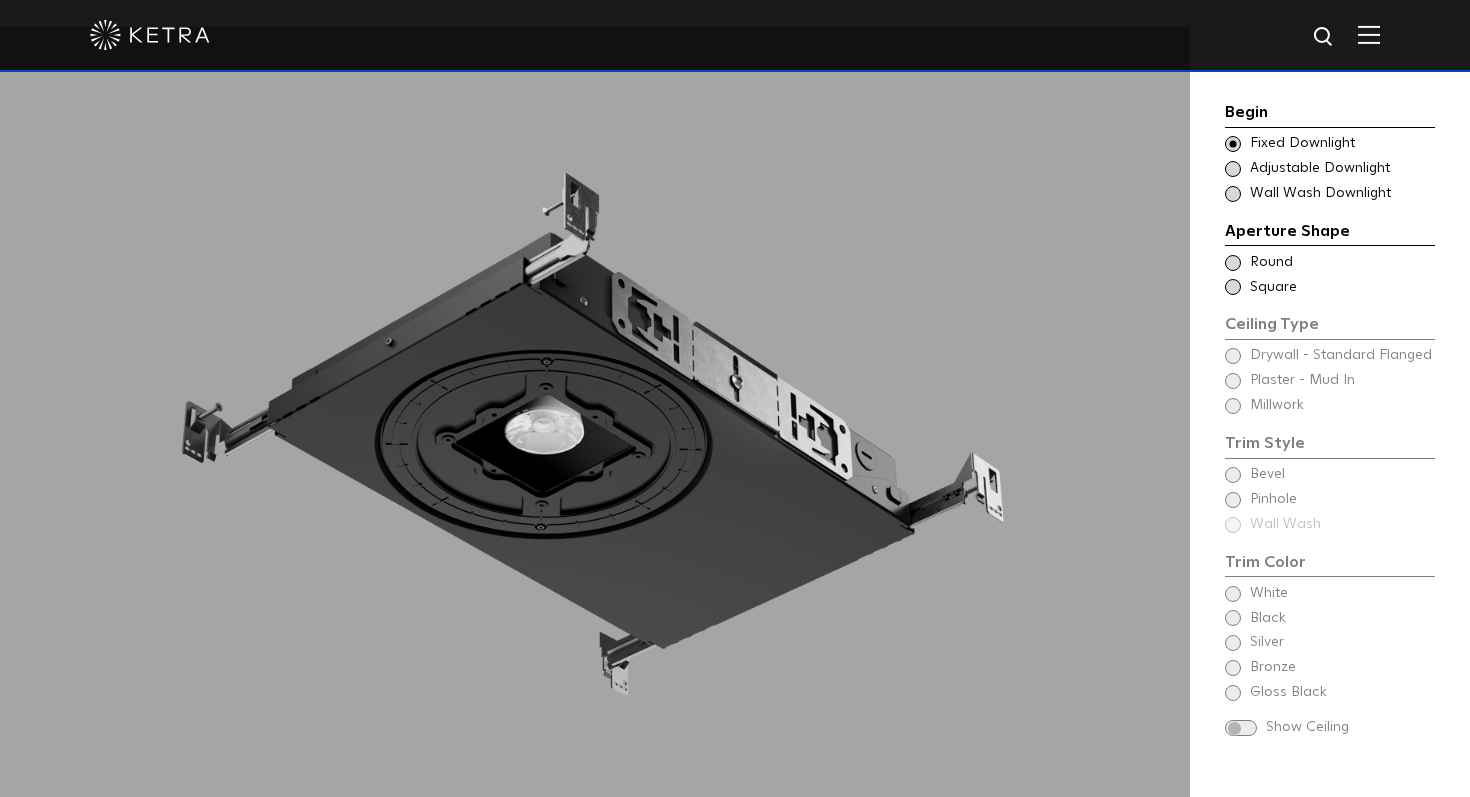 click at bounding box center [1233, 263] 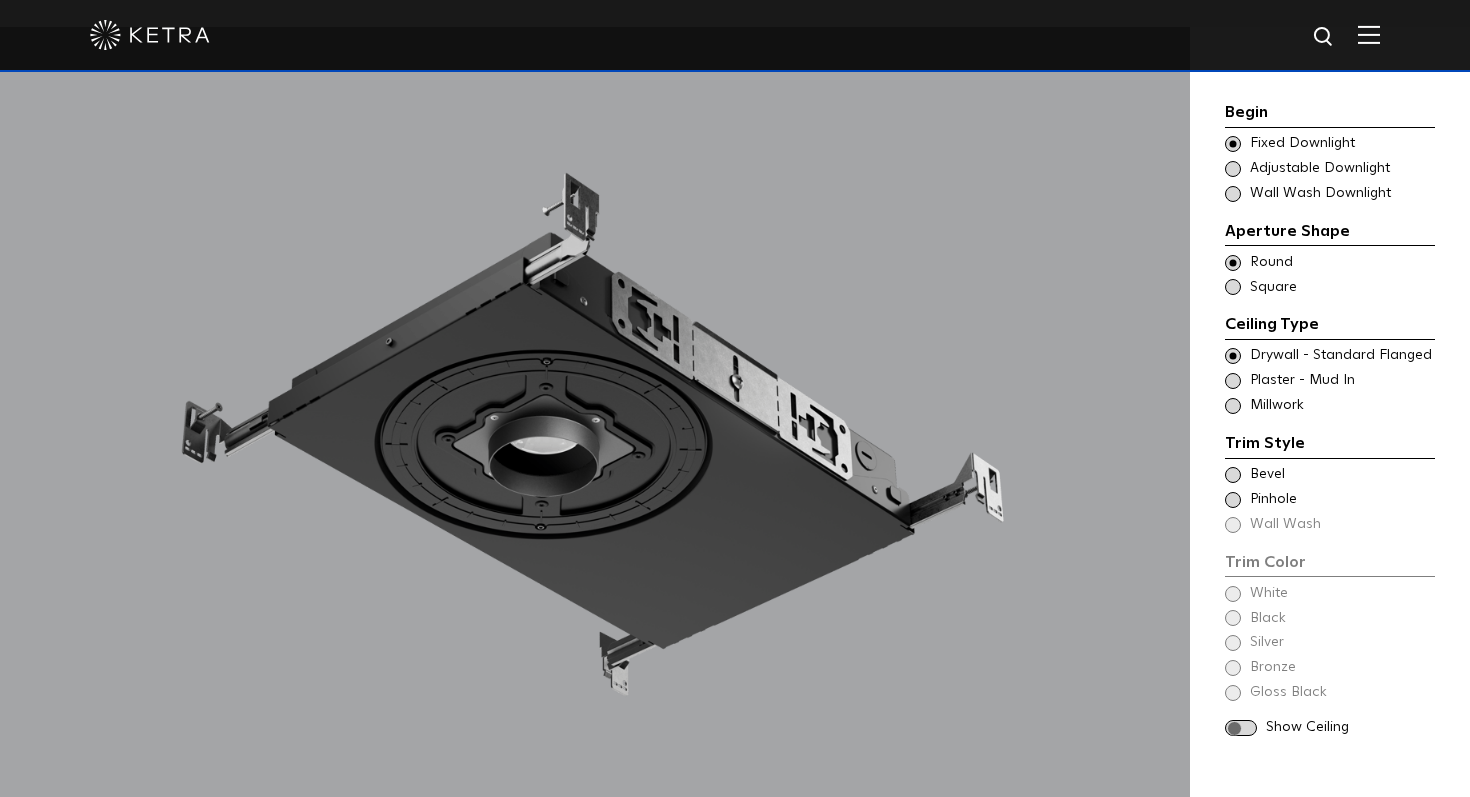 scroll, scrollTop: 1720, scrollLeft: 0, axis: vertical 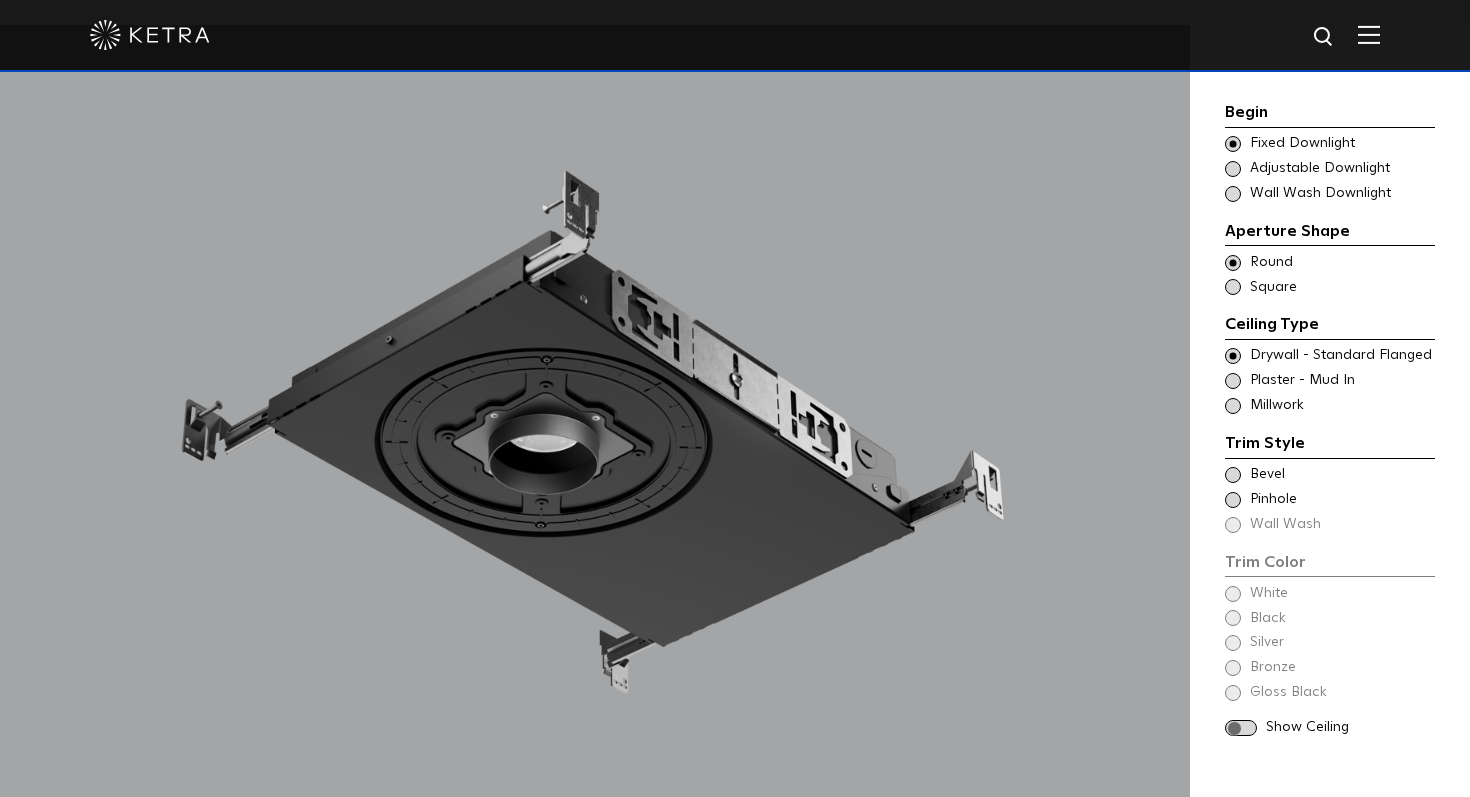 click at bounding box center [1233, 500] 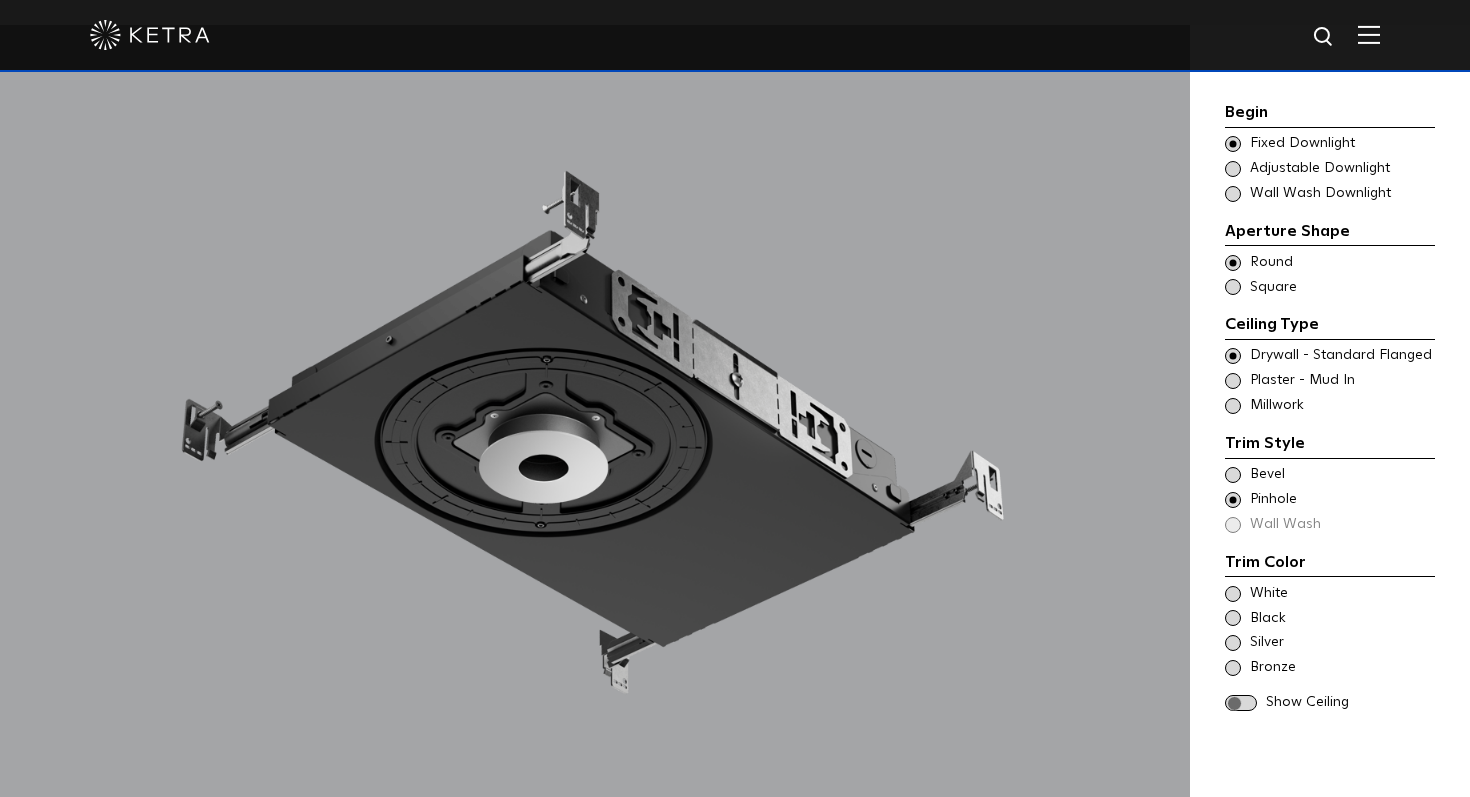 click on "Begin
Choose Aperture Shape
Fixed Downlight
Choose Aperture Shape
Adjustable Downlight
Choose Aperture Shape - Wall Wash
Wall Wash Downlight
Aperture Shape
Ceiling Type Round Round Round" at bounding box center (1330, 451) 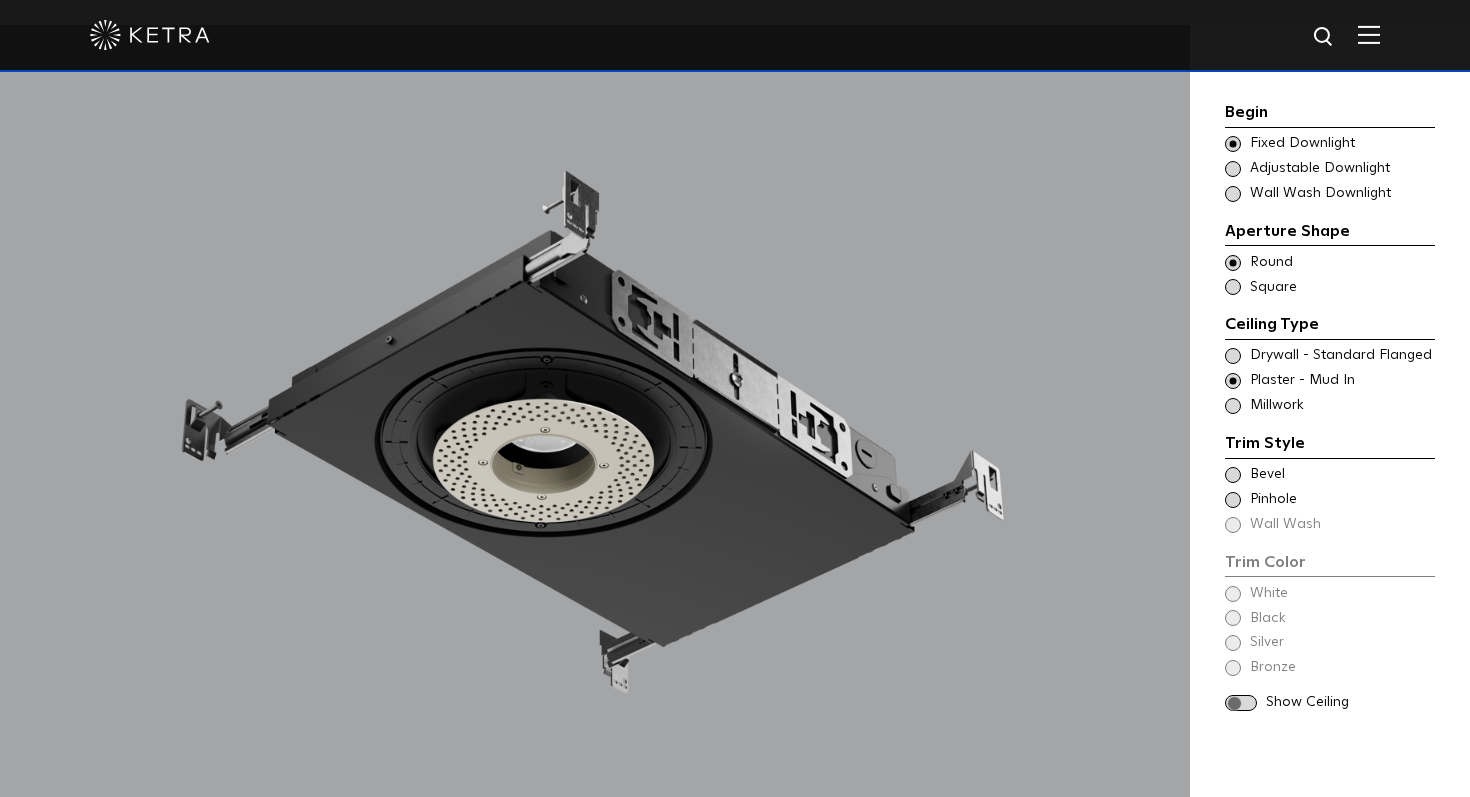 click at bounding box center [1233, 475] 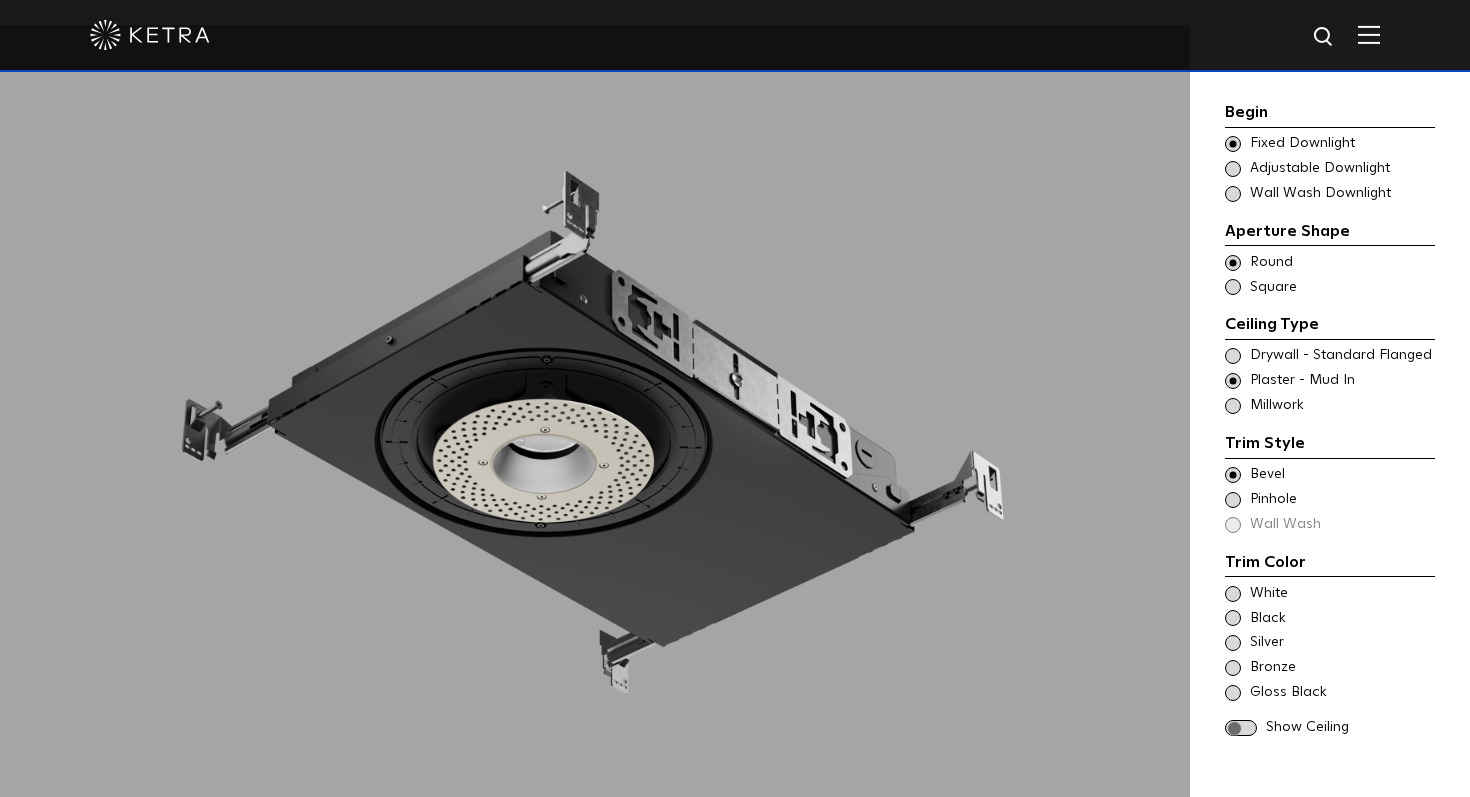 click at bounding box center (1233, 500) 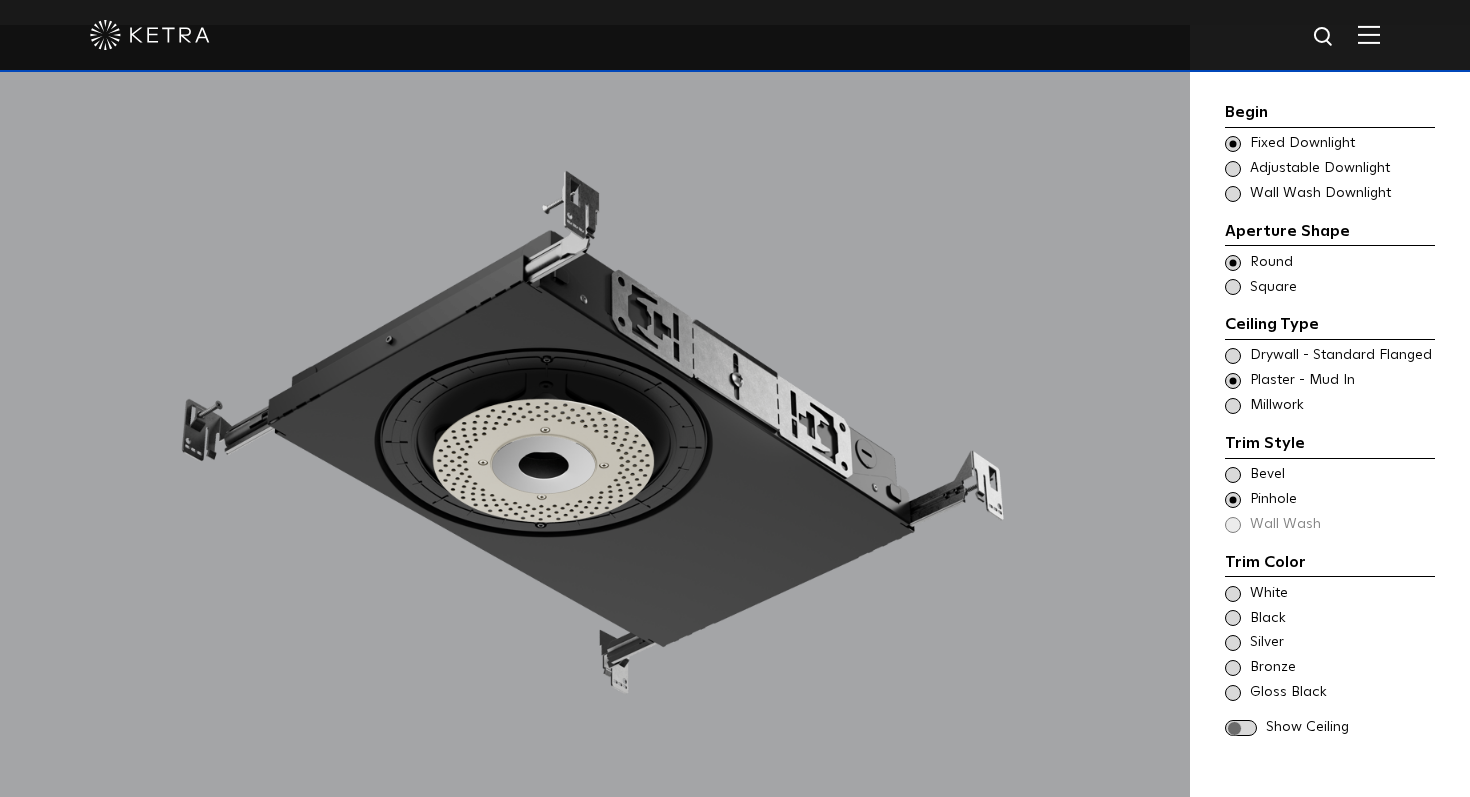 click at bounding box center [1233, 475] 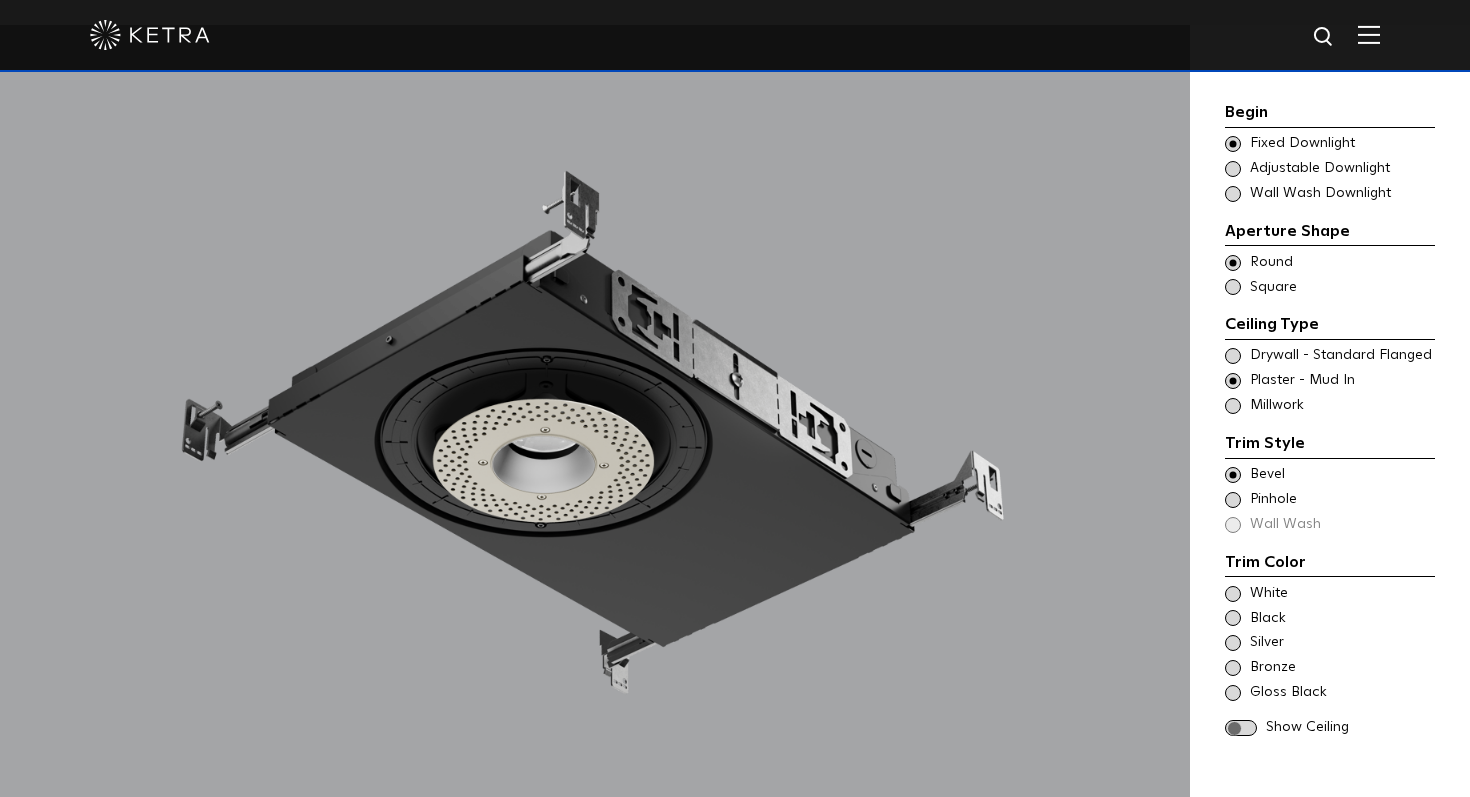 click at bounding box center (1233, 194) 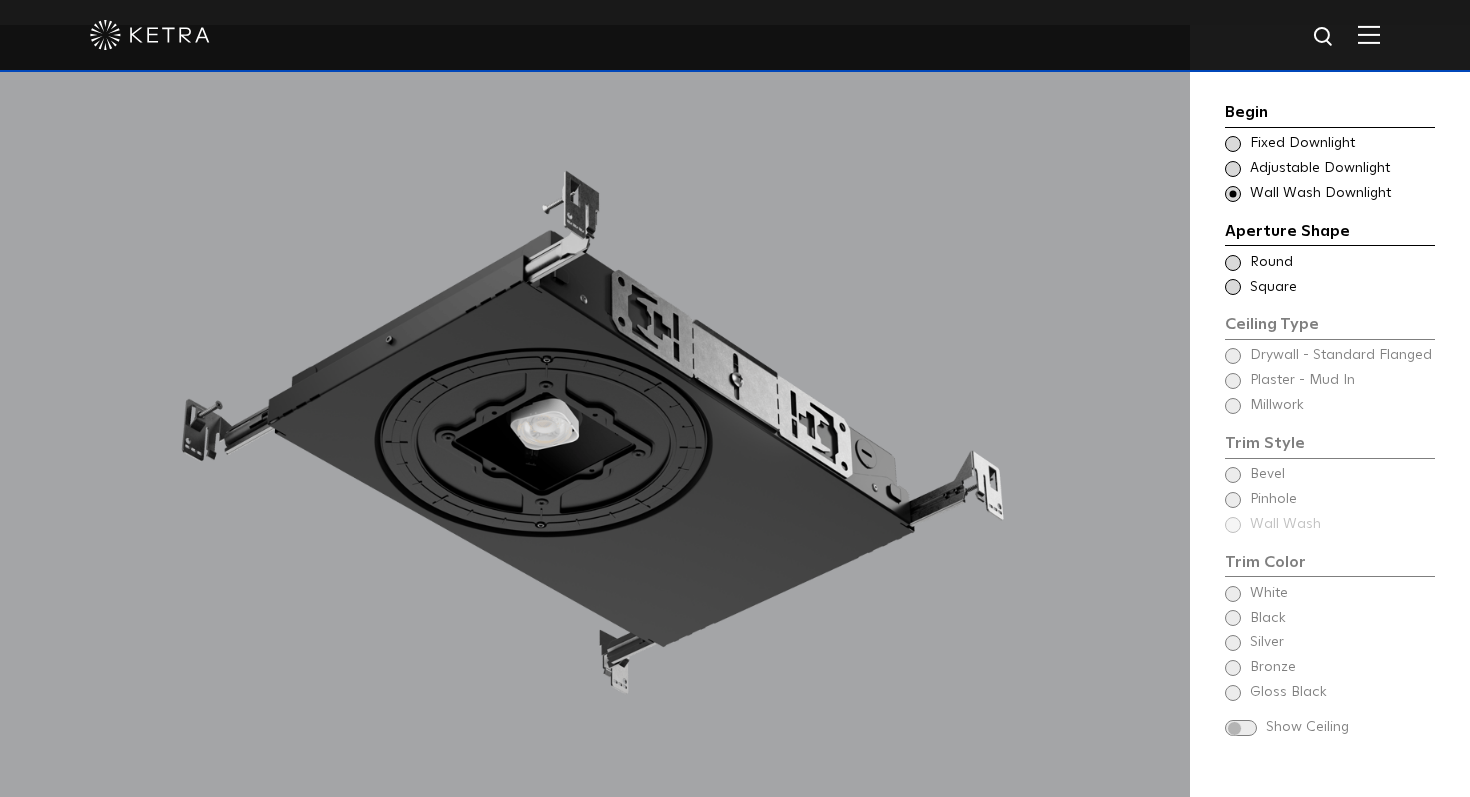 click at bounding box center [1233, 263] 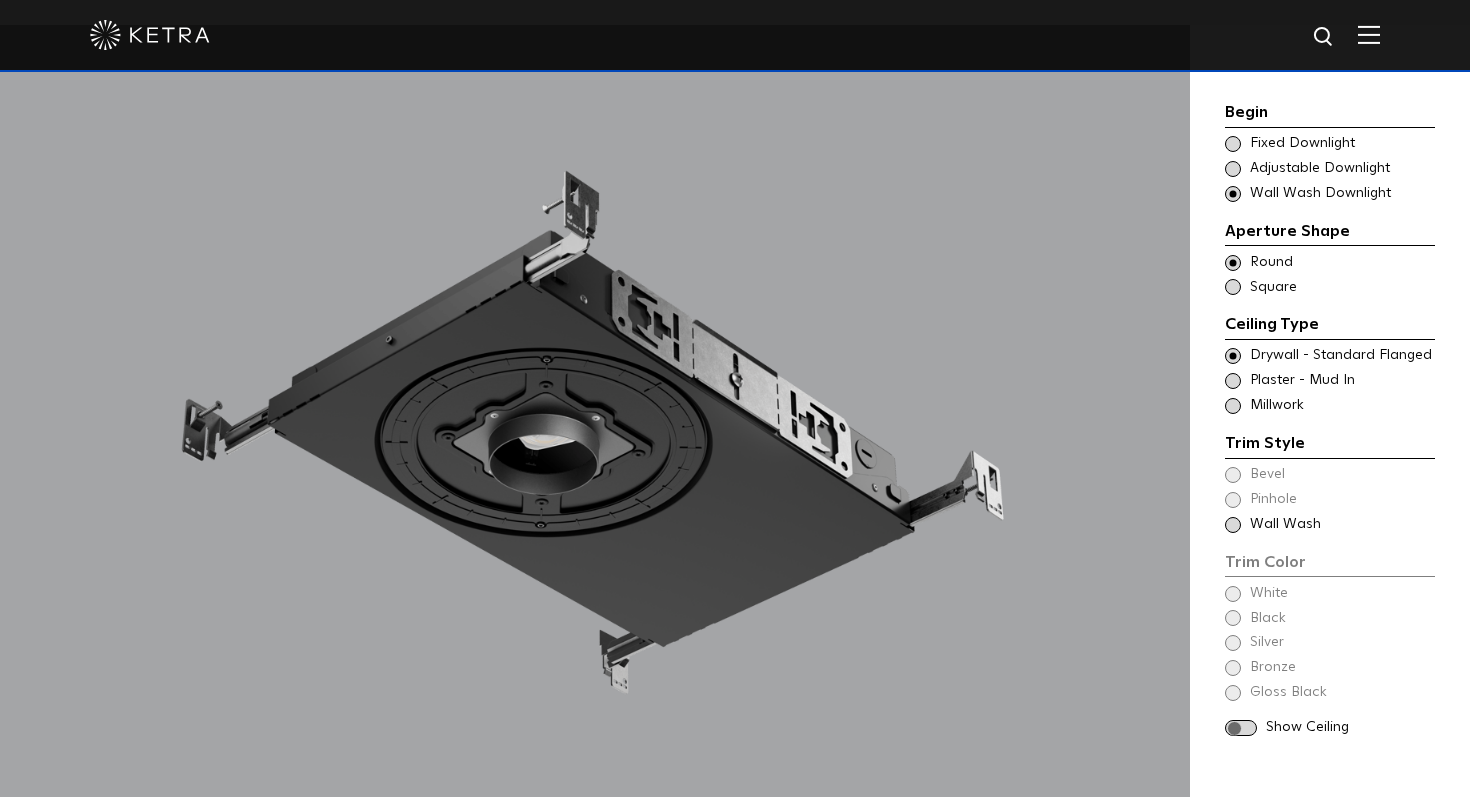 click at bounding box center (1233, 381) 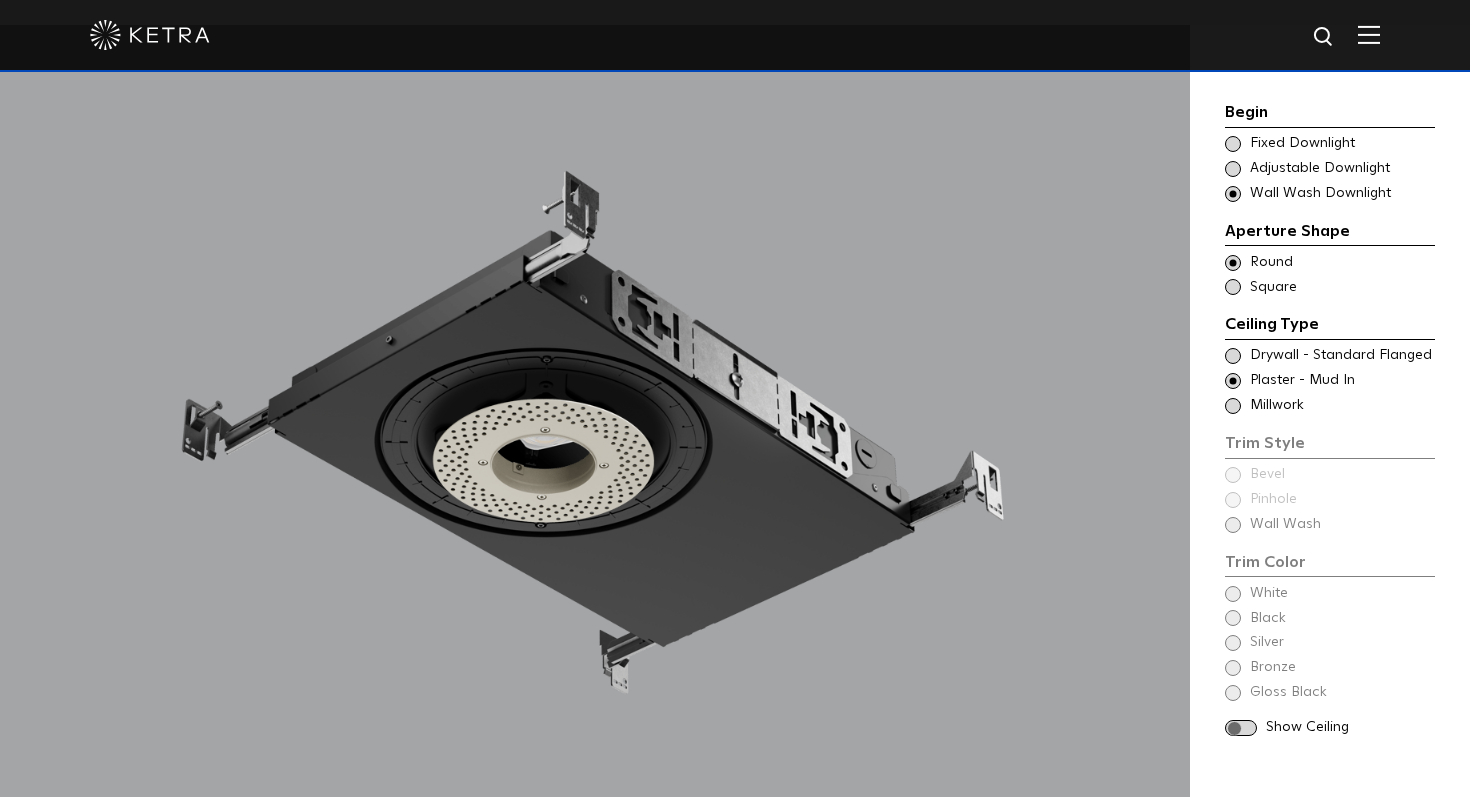 click on "Begin
Choose Aperture Shape
Fixed Downlight
Choose Aperture Shape
Adjustable Downlight
Choose Aperture Shape - Wall Wash
Wall Wash Downlight
Aperture Shape
Ceiling Type Round
Round Round" at bounding box center (1330, 421) 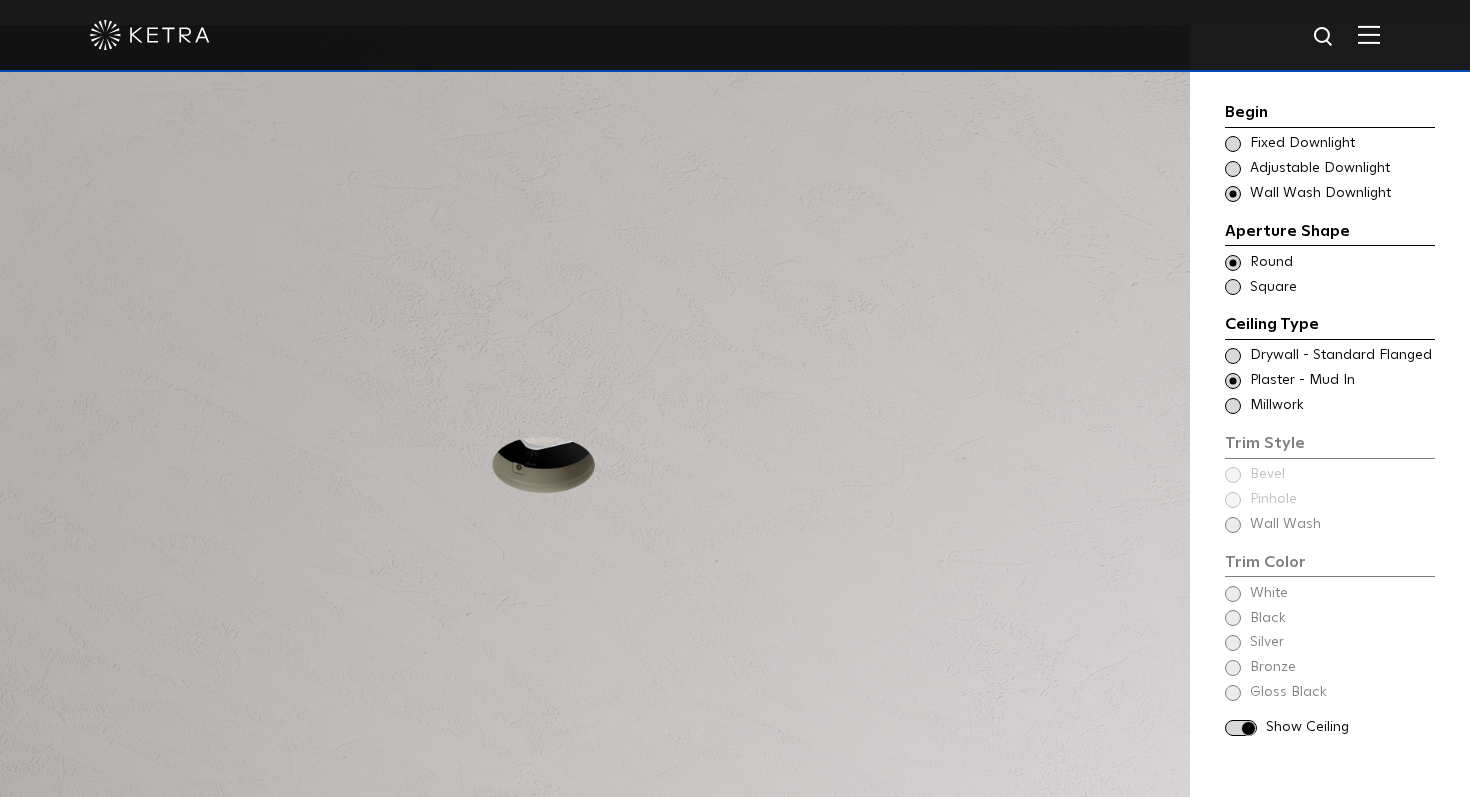 click on "Begin
Choose Aperture Shape
Fixed Downlight
Choose Aperture Shape
Adjustable Downlight
Choose Aperture Shape - Wall Wash
Wall Wash Downlight
Aperture Shape
Ceiling Type Round
Round Round" at bounding box center (1330, 421) 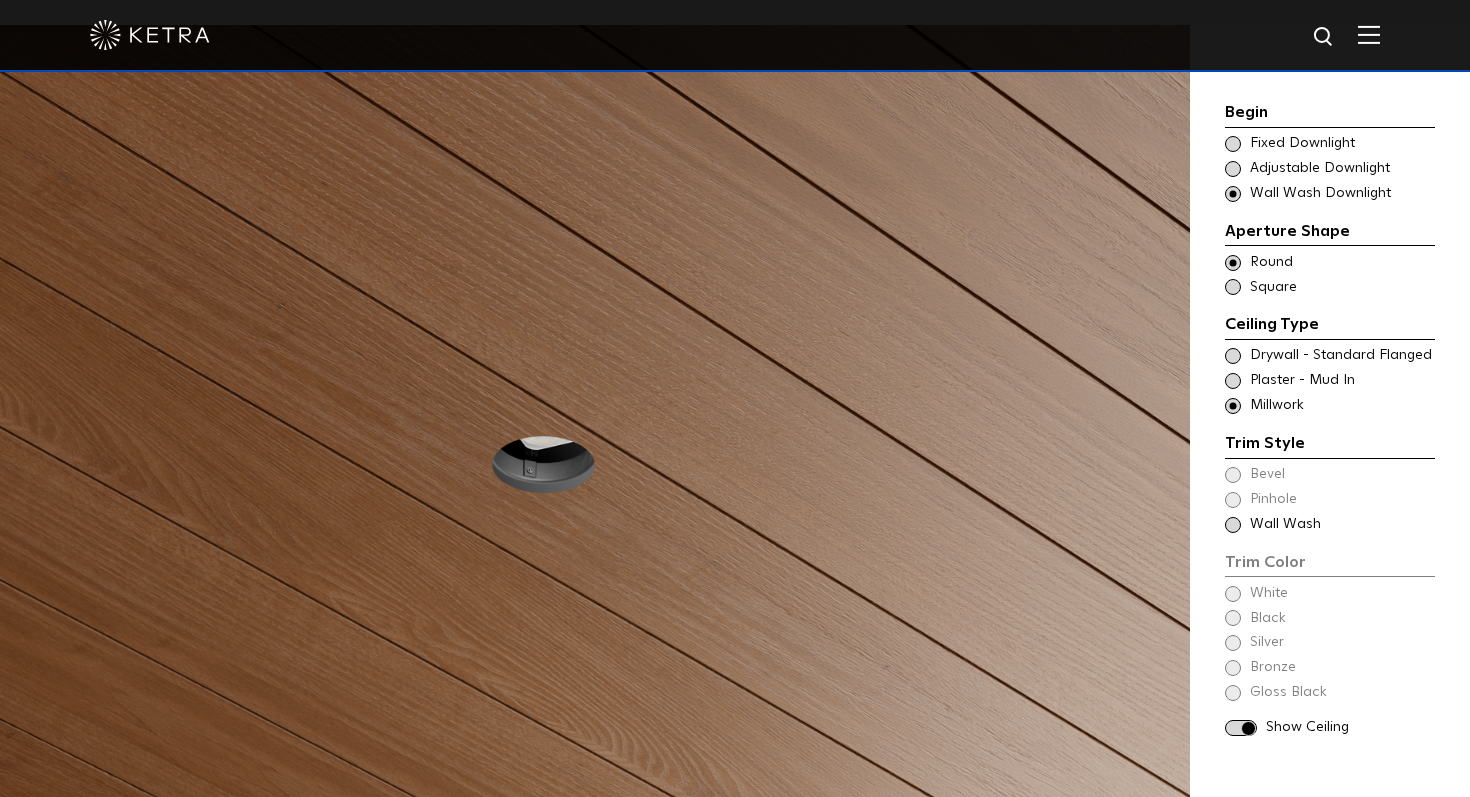 click on "Begin
Choose Aperture Shape
Fixed Downlight
Choose Aperture Shape
Adjustable Downlight
Choose Aperture Shape - Wall Wash
Wall Wash Downlight
Aperture Shape
Ceiling Type Round
Round Round" at bounding box center [1330, 421] 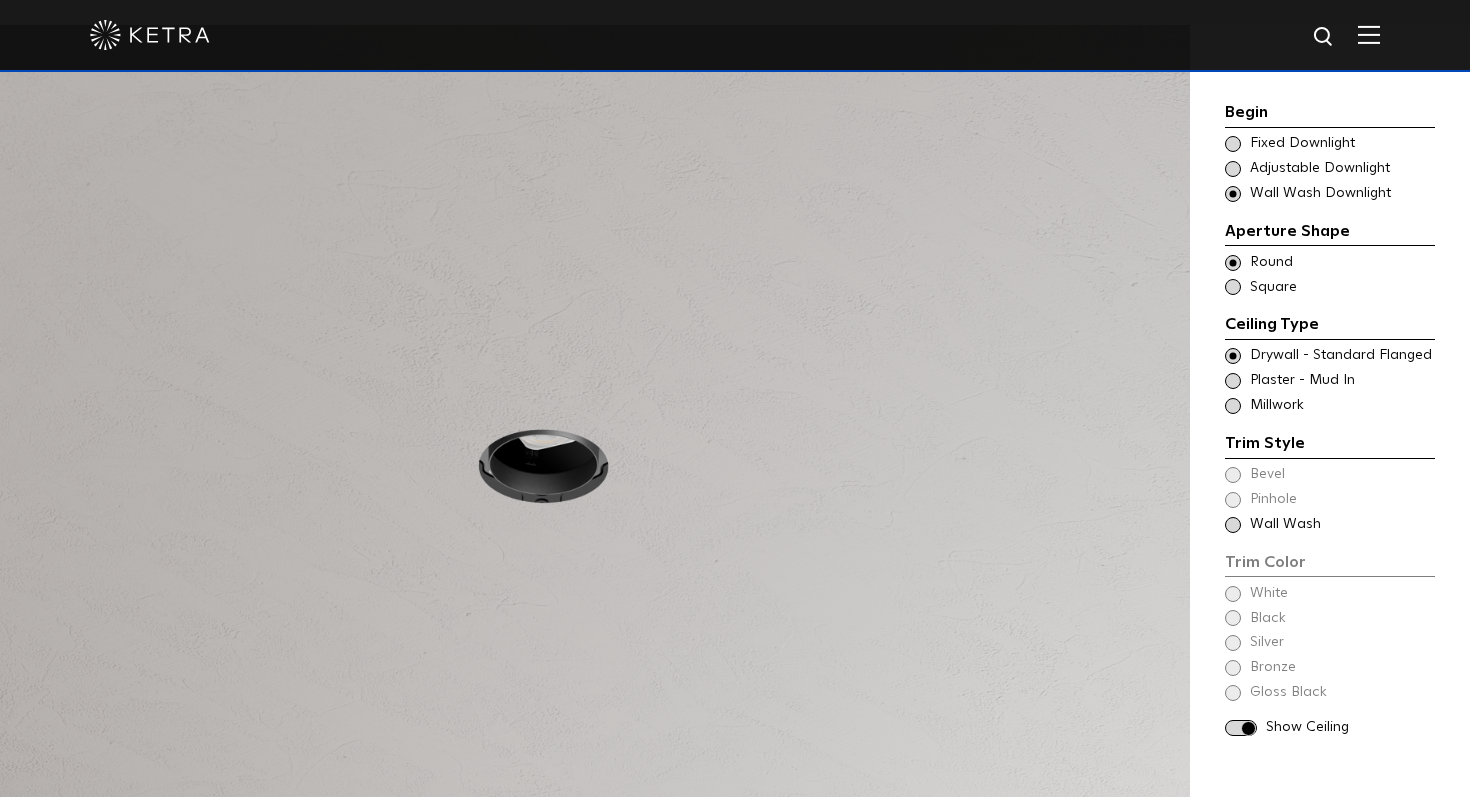click at bounding box center [1233, 525] 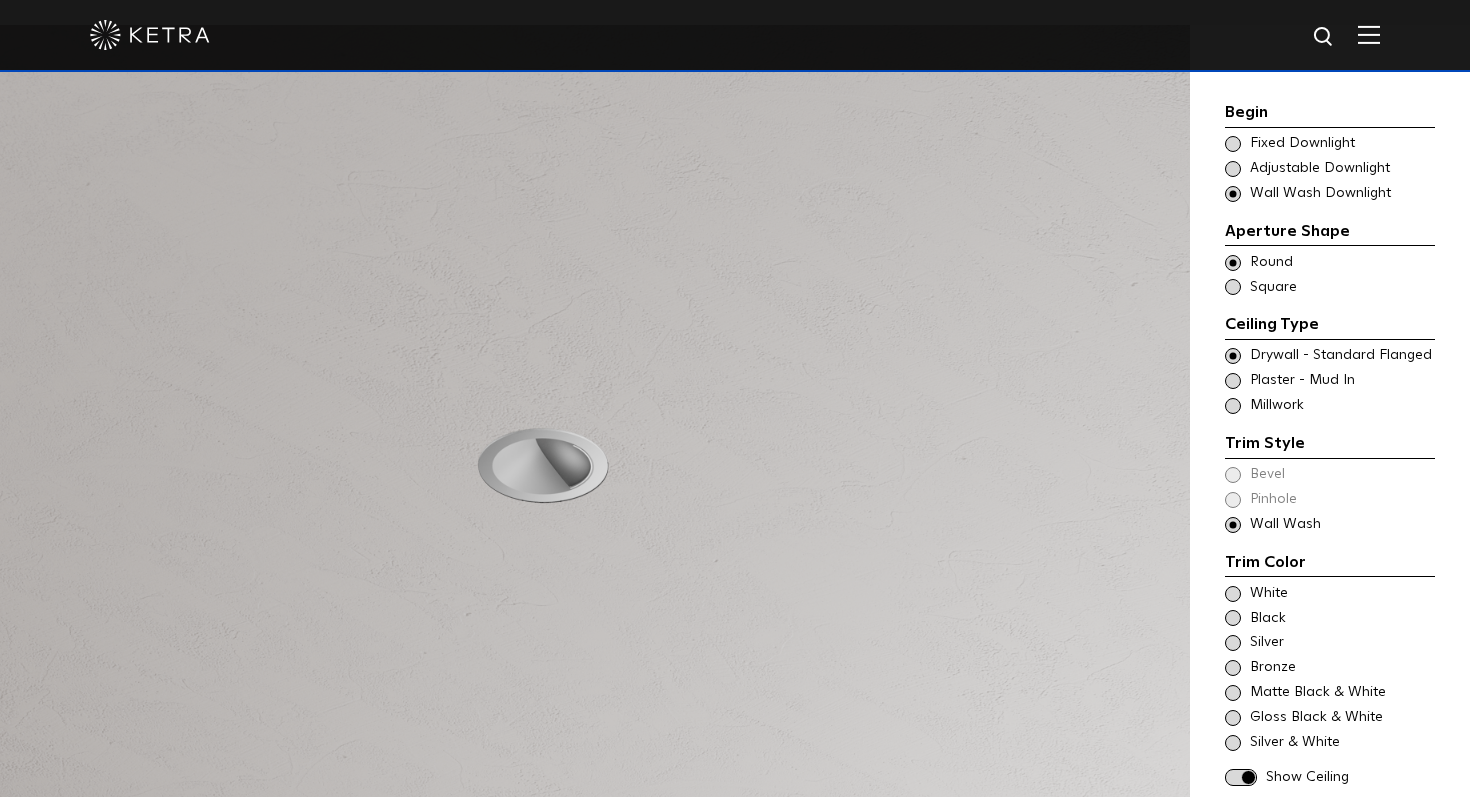 click on "Plaster - Mud In" at bounding box center (1341, 381) 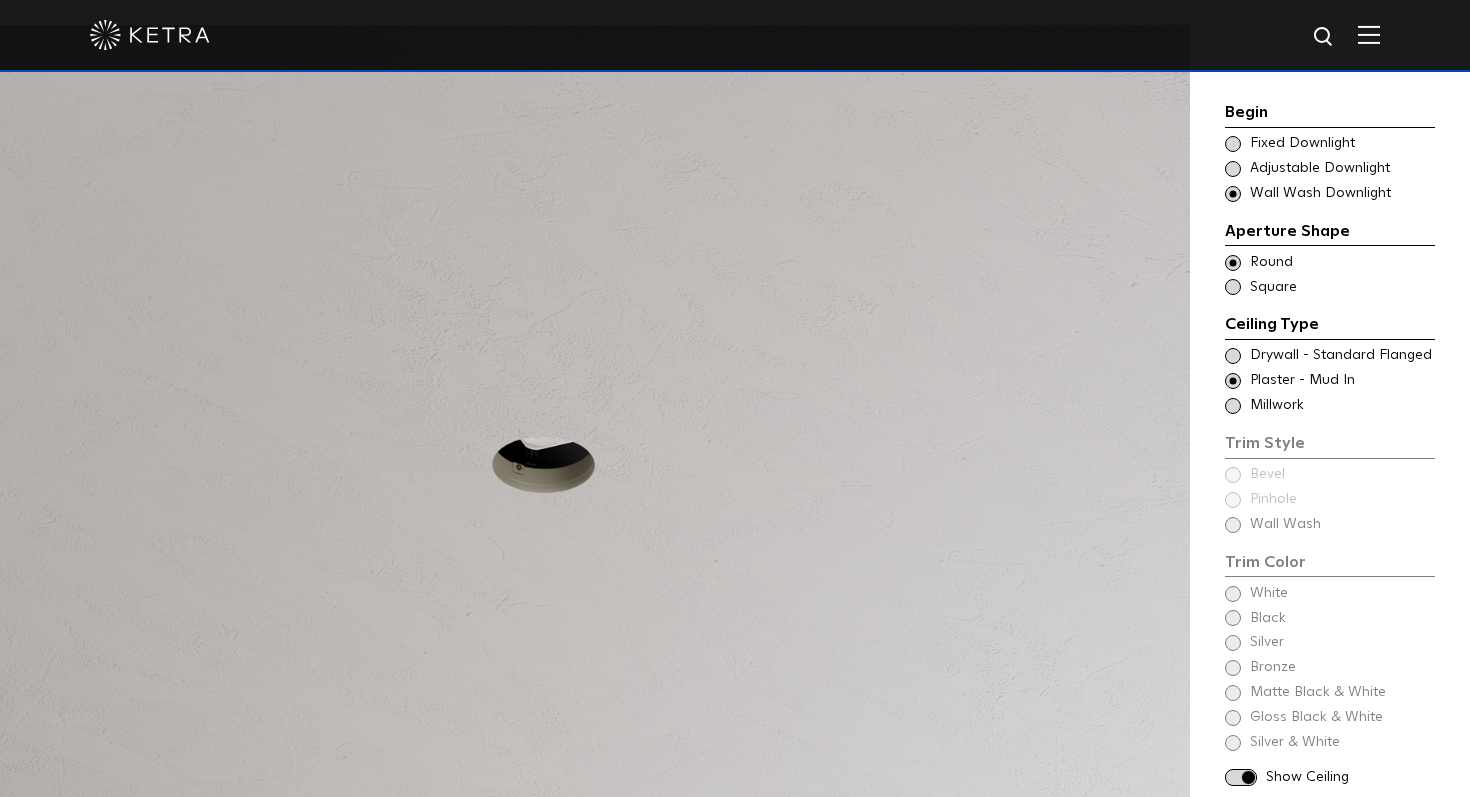 click on "Begin
Choose Aperture Shape
Fixed Downlight
Choose Aperture Shape
Adjustable Downlight
Choose Aperture Shape - Wall Wash
Wall Wash Downlight
Aperture Shape
Ceiling Type Round
Round Round" at bounding box center [1330, 446] 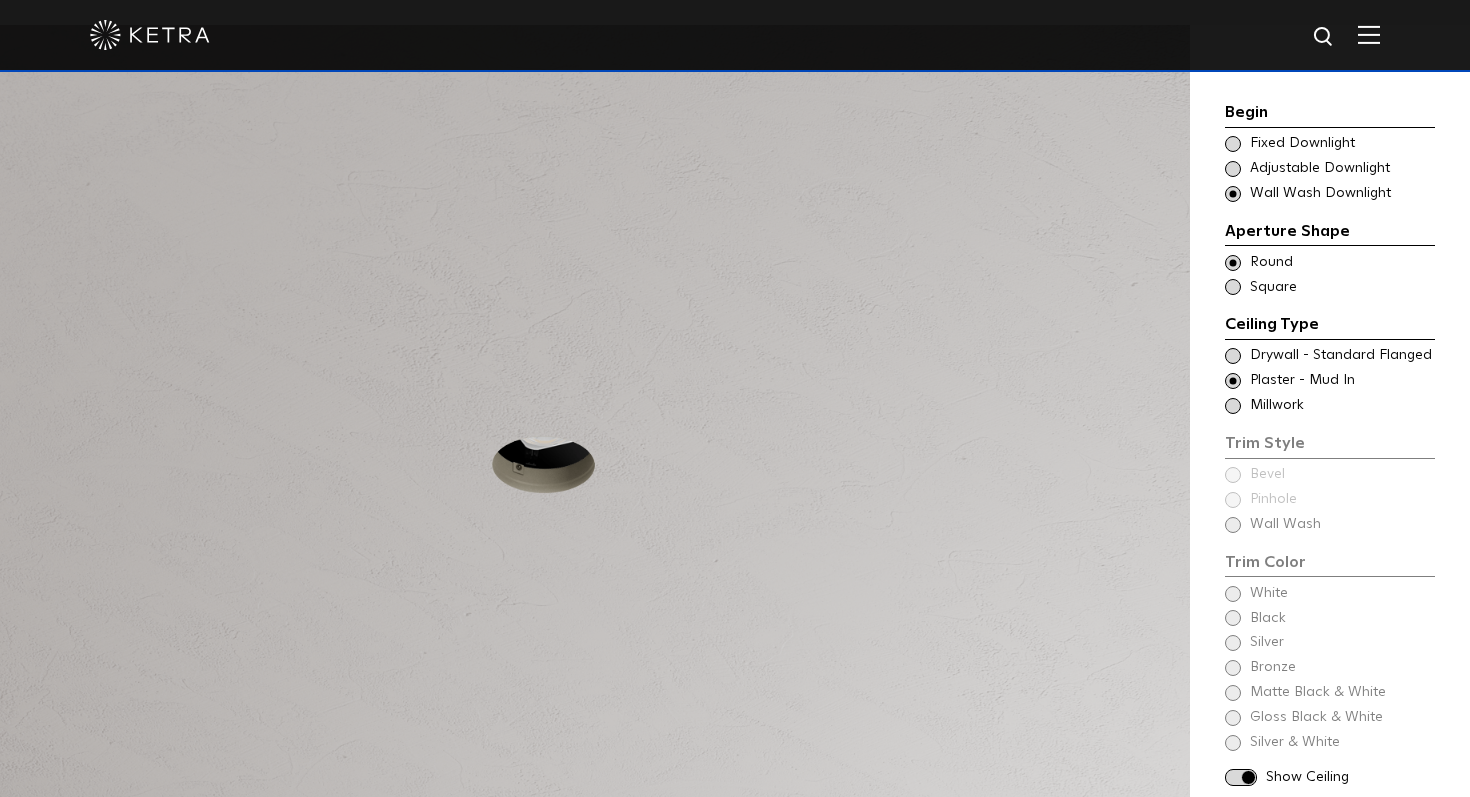 click on "Begin
Choose Aperture Shape
Fixed Downlight
Choose Aperture Shape
Adjustable Downlight
Choose Aperture Shape - Wall Wash
Wall Wash Downlight
Aperture Shape
Ceiling Type Round
Round Round" at bounding box center [1330, 446] 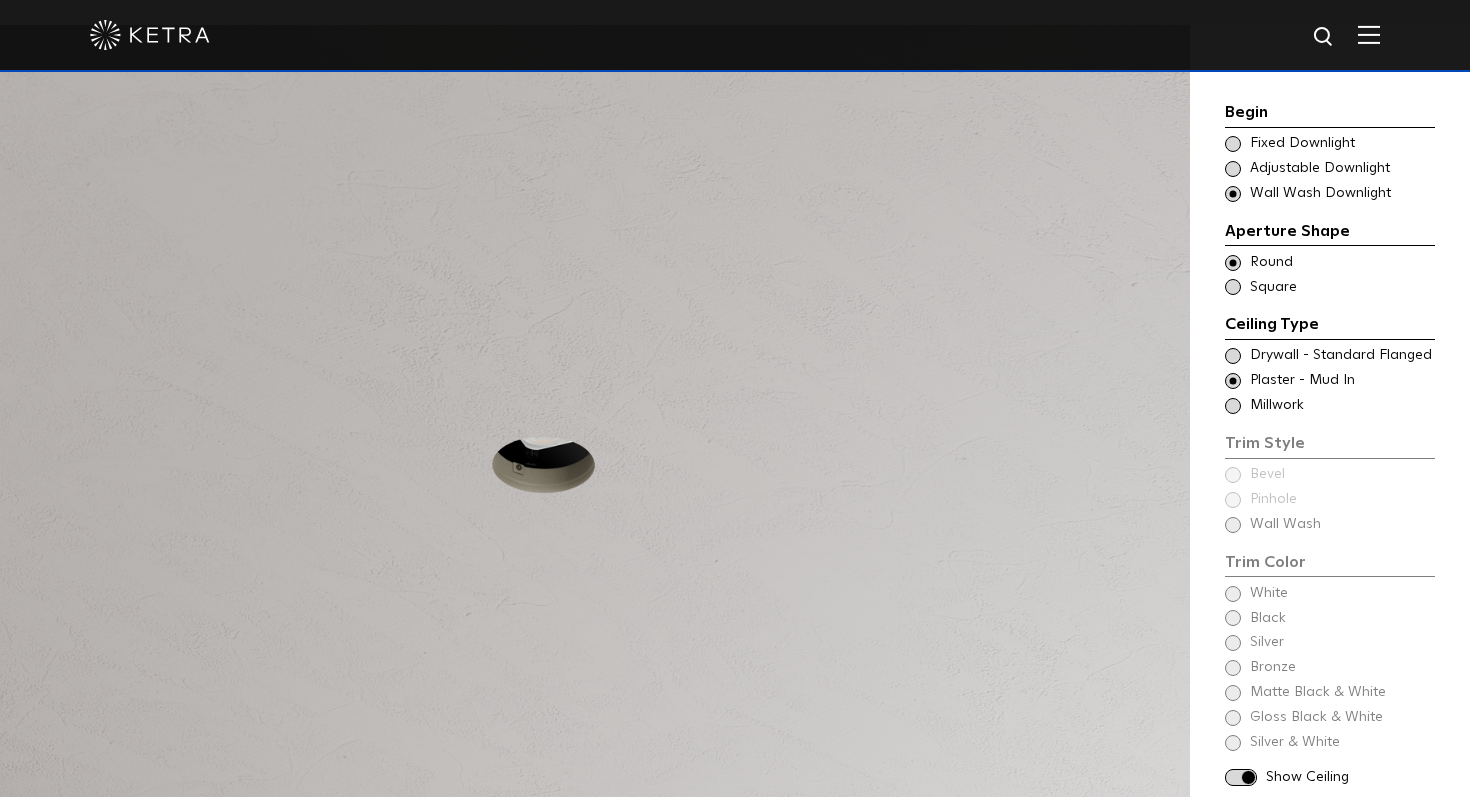 click on "Begin
Choose Aperture Shape
Fixed Downlight
Choose Aperture Shape
Adjustable Downlight
Choose Aperture Shape - Wall Wash
Wall Wash Downlight
Aperture Shape
Ceiling Type Round
Round Round" at bounding box center (1330, 446) 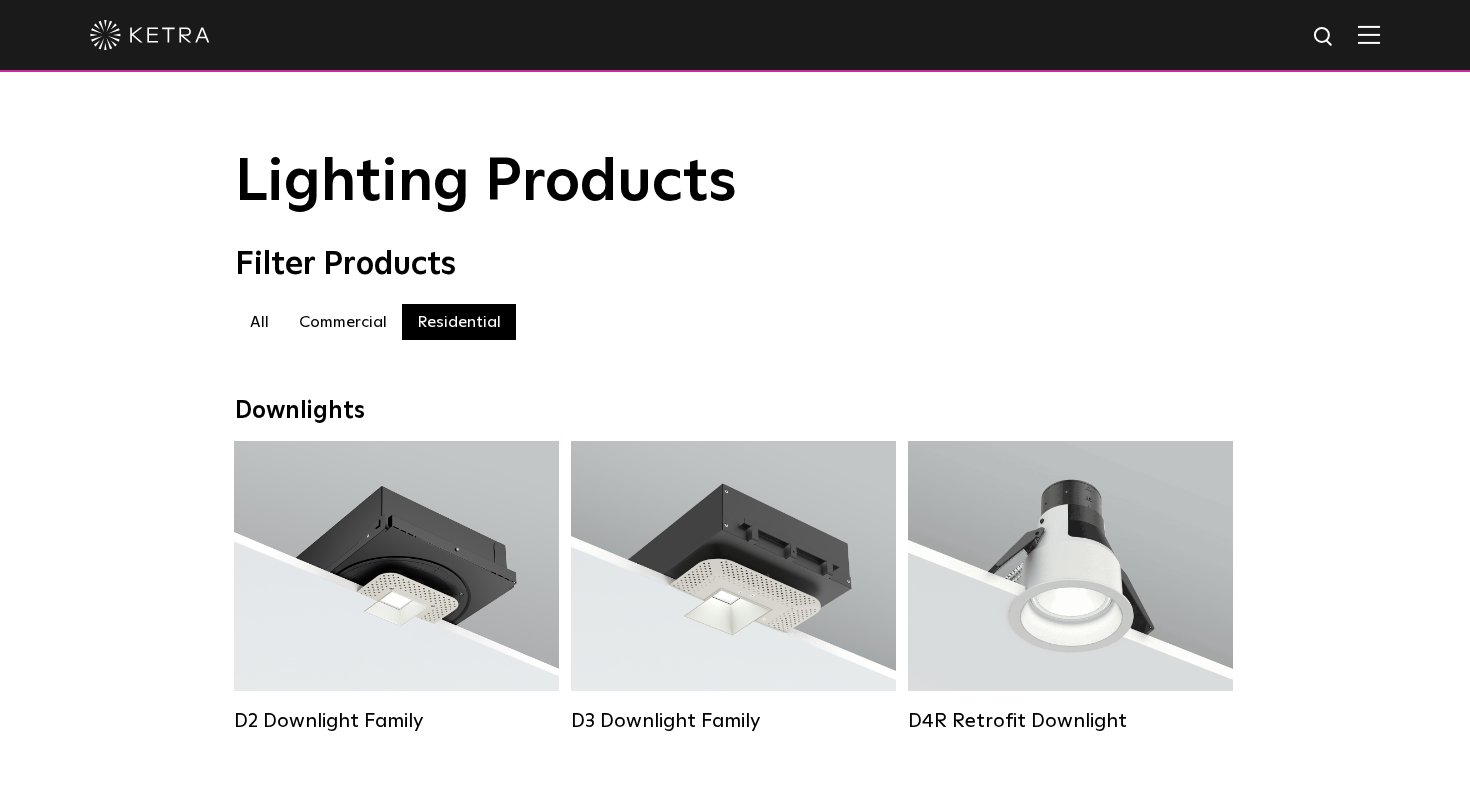 scroll, scrollTop: 290, scrollLeft: 0, axis: vertical 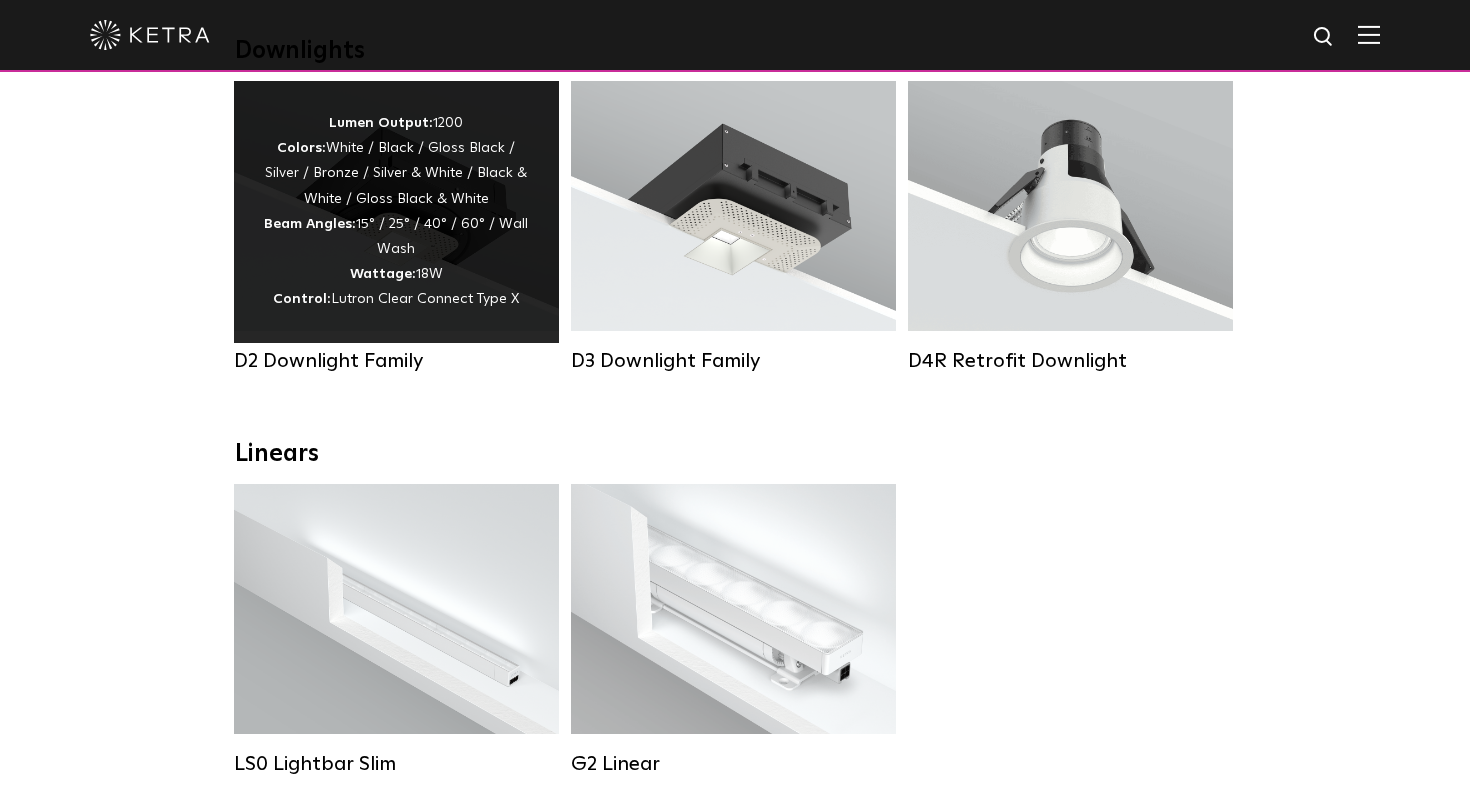 click on "Lutron Clear Connect Type X" at bounding box center [425, 299] 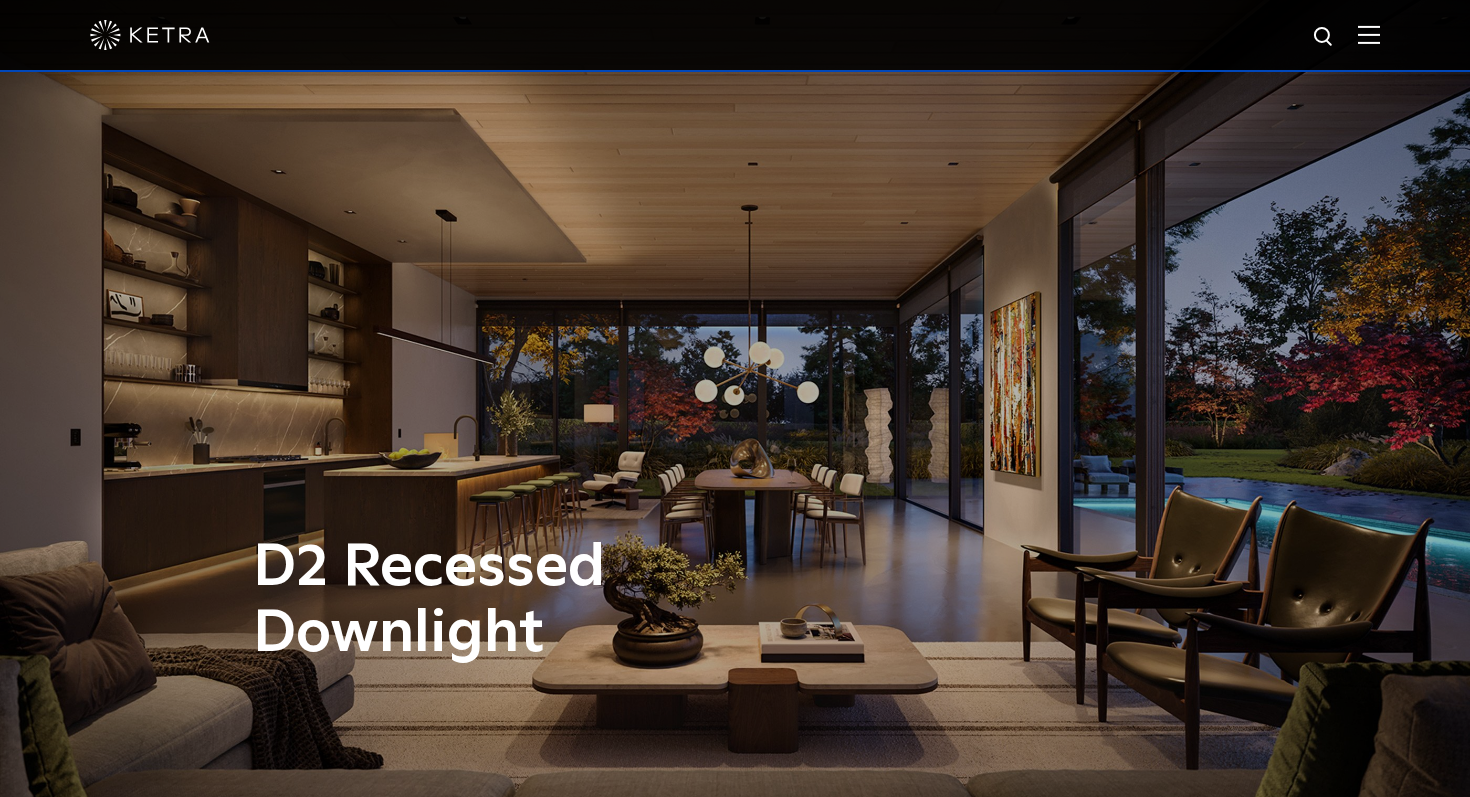 scroll, scrollTop: 0, scrollLeft: 0, axis: both 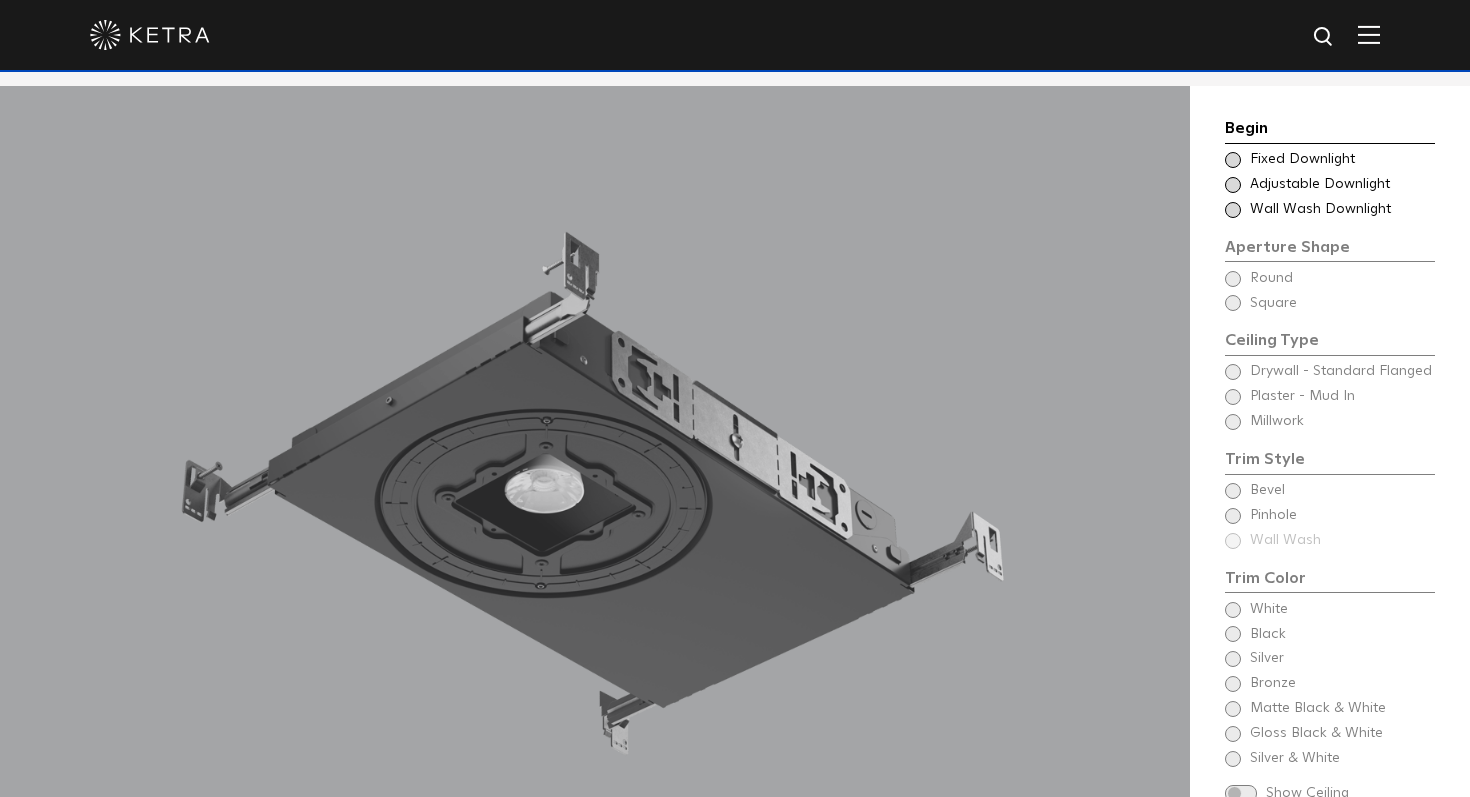 click at bounding box center (1233, 210) 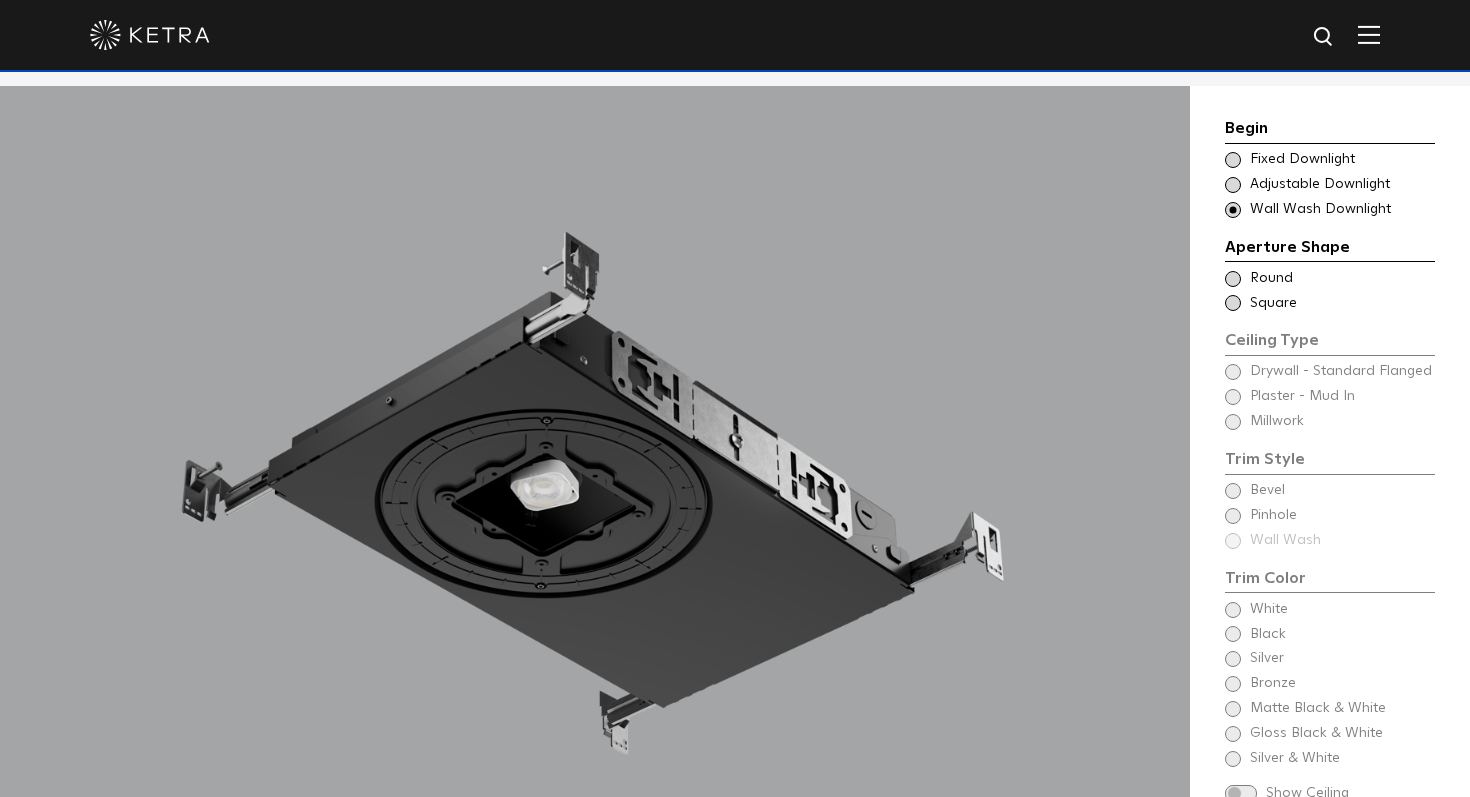 click on "Begin
Choose Aperture Shape
Fixed Downlight
Choose Aperture Shape
Adjustable Downlight
Choose Aperture Shape - Wall Wash
Wall Wash Downlight
Aperture Shape
Ceiling Type Round
Round Round" at bounding box center [1330, 460] 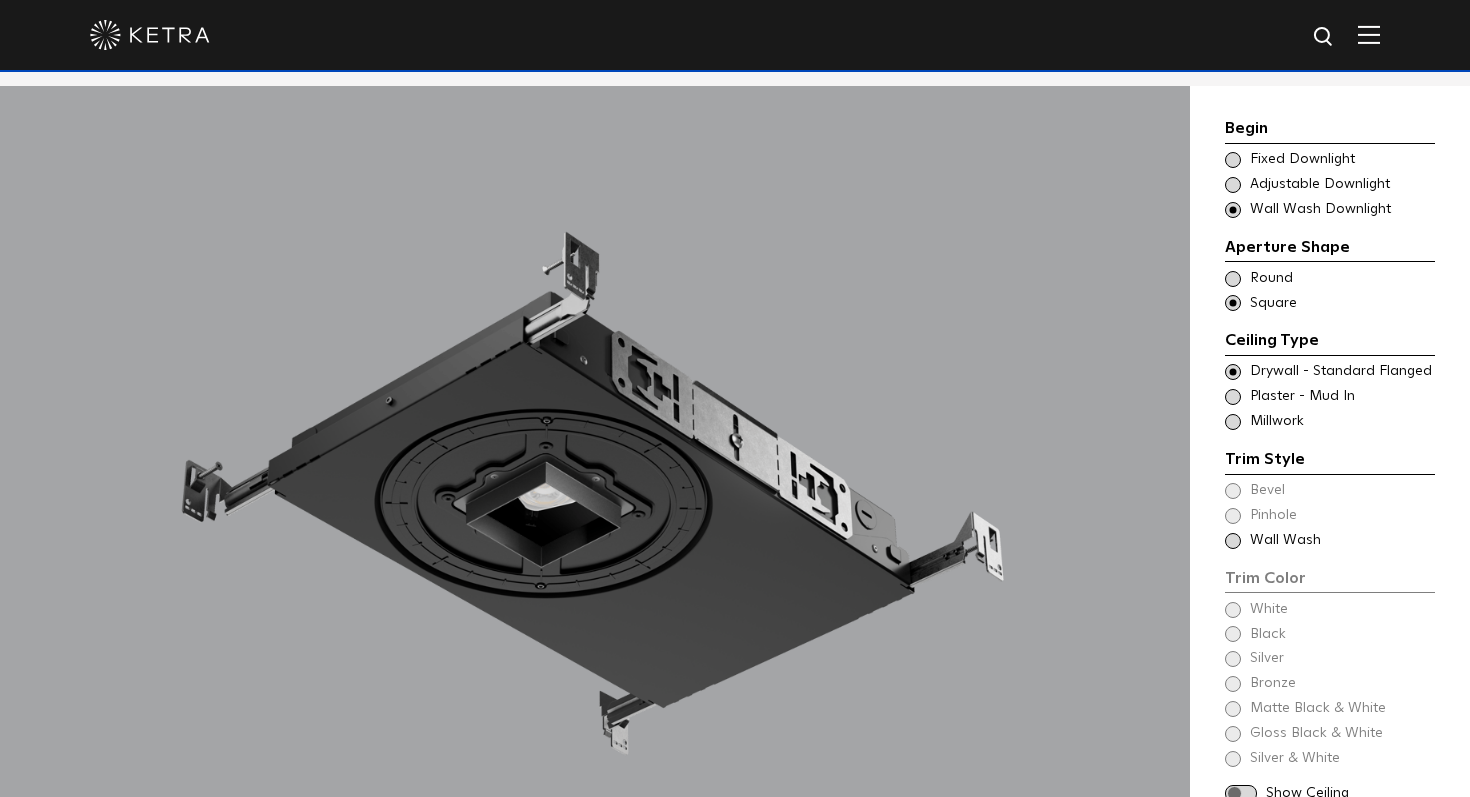 click at bounding box center (1233, 541) 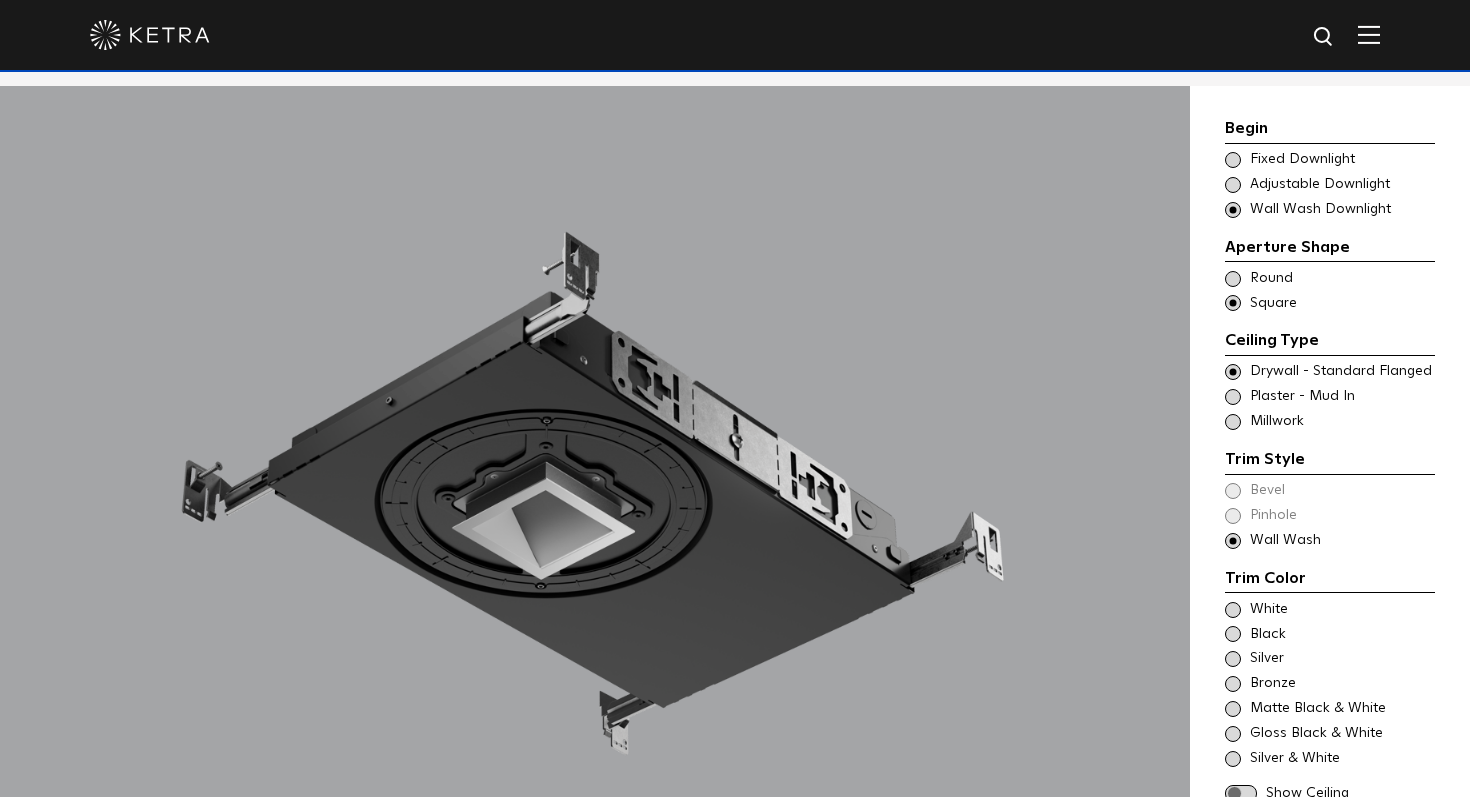 click at bounding box center (1233, 279) 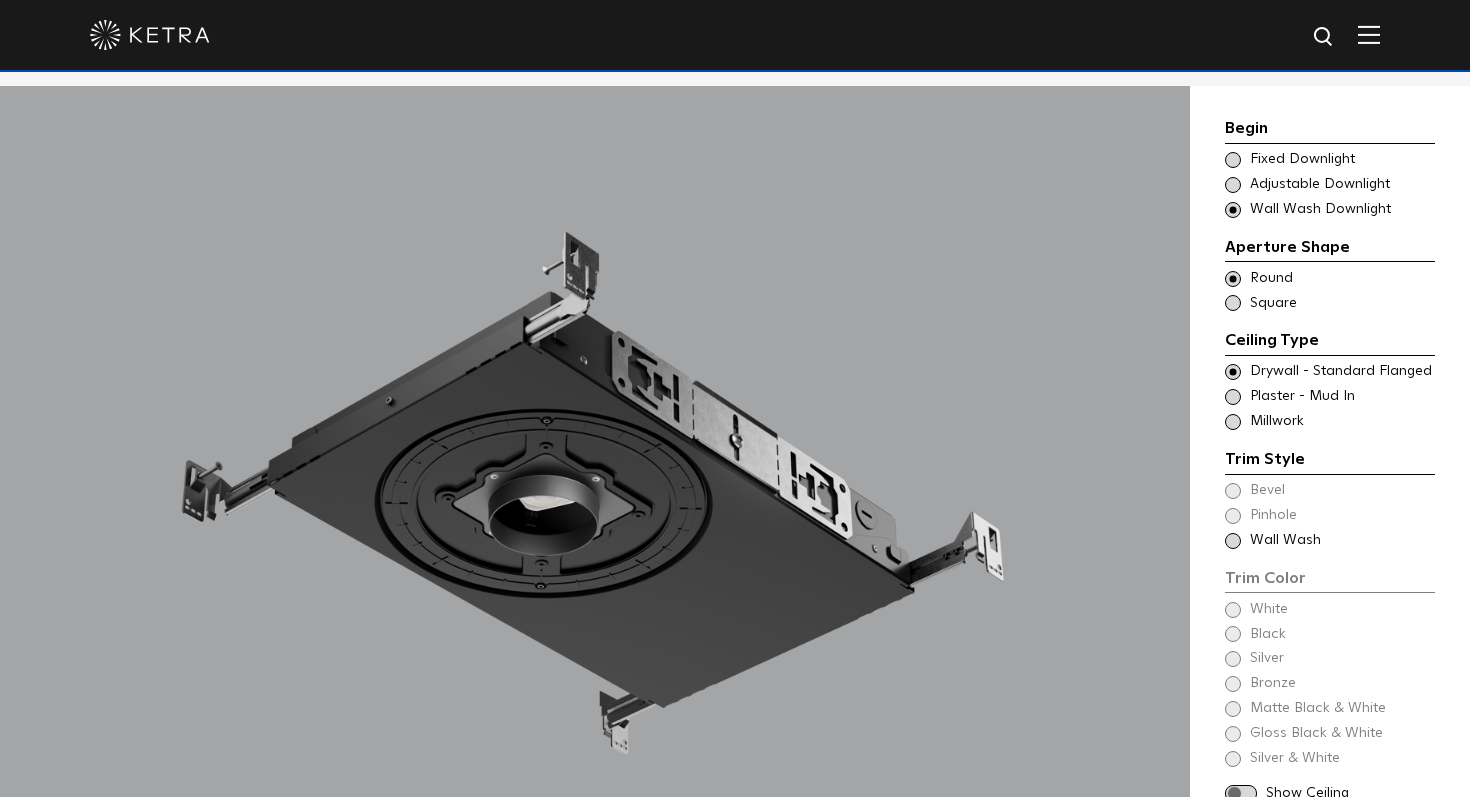 click at bounding box center [1233, 541] 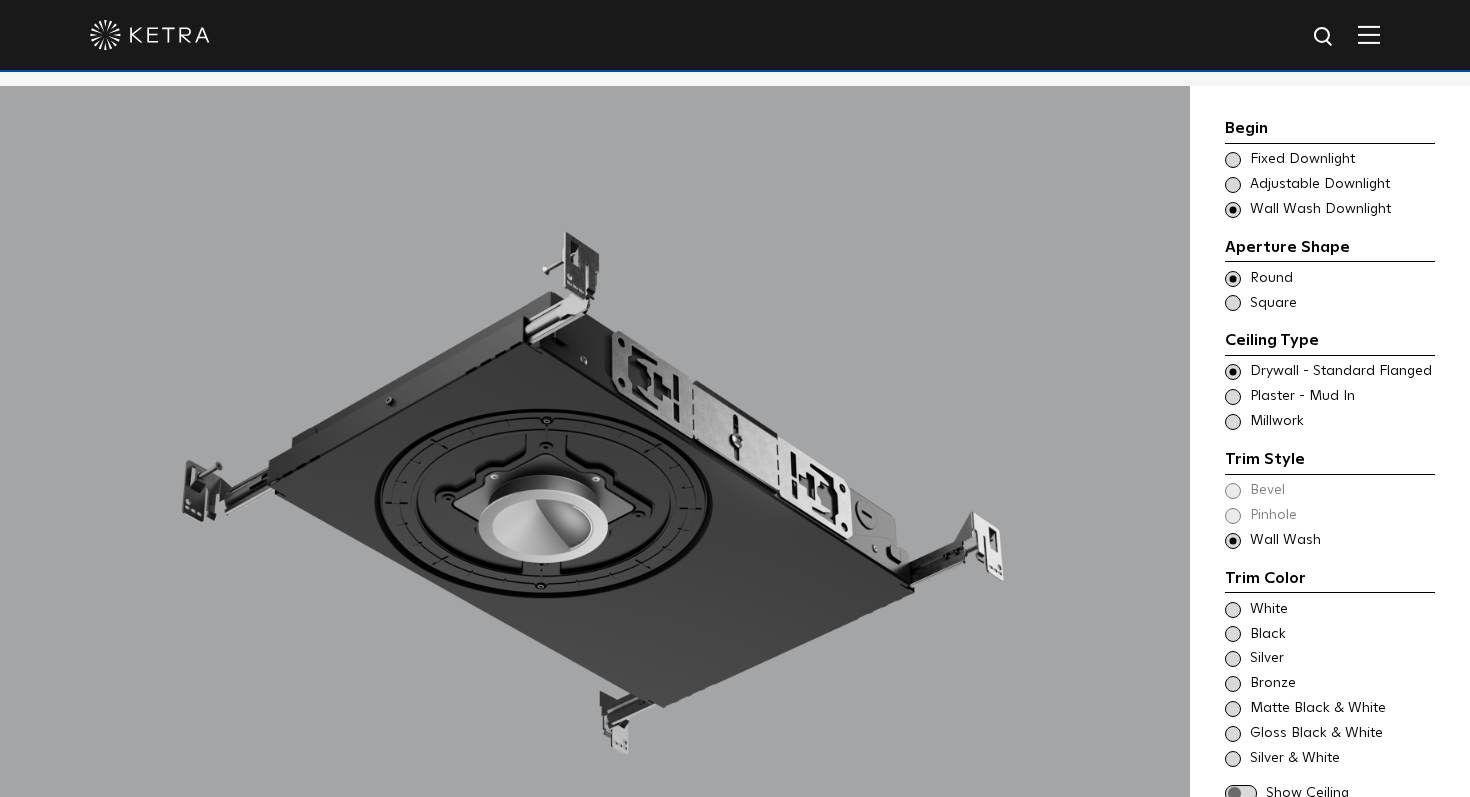 click at bounding box center (1233, 397) 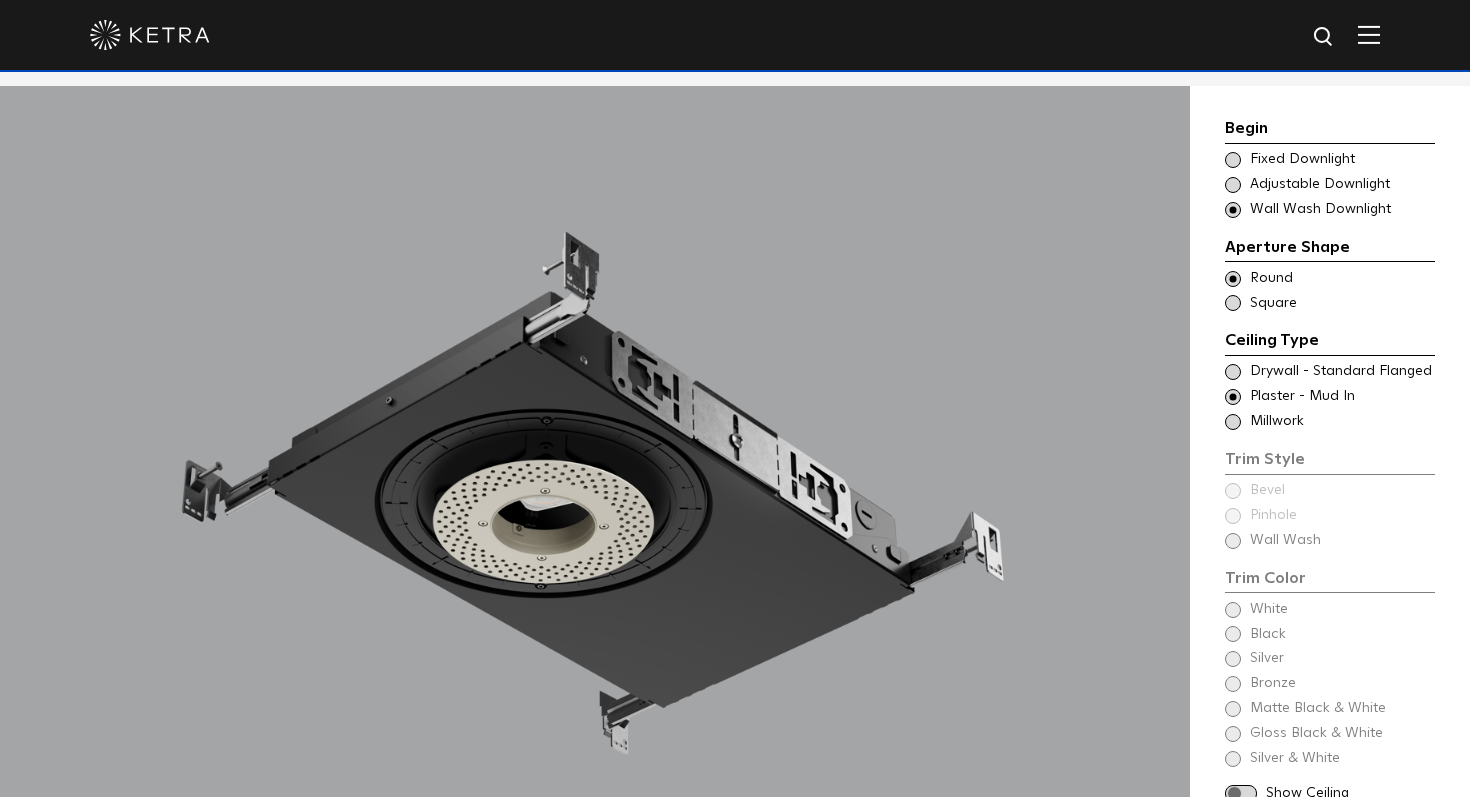click on "Begin
Choose Aperture Shape
Fixed Downlight
Choose Aperture Shape
Adjustable Downlight
Choose Aperture Shape - Wall Wash
Wall Wash Downlight
Aperture Shape
Ceiling Type Round
Round Round" at bounding box center [1330, 460] 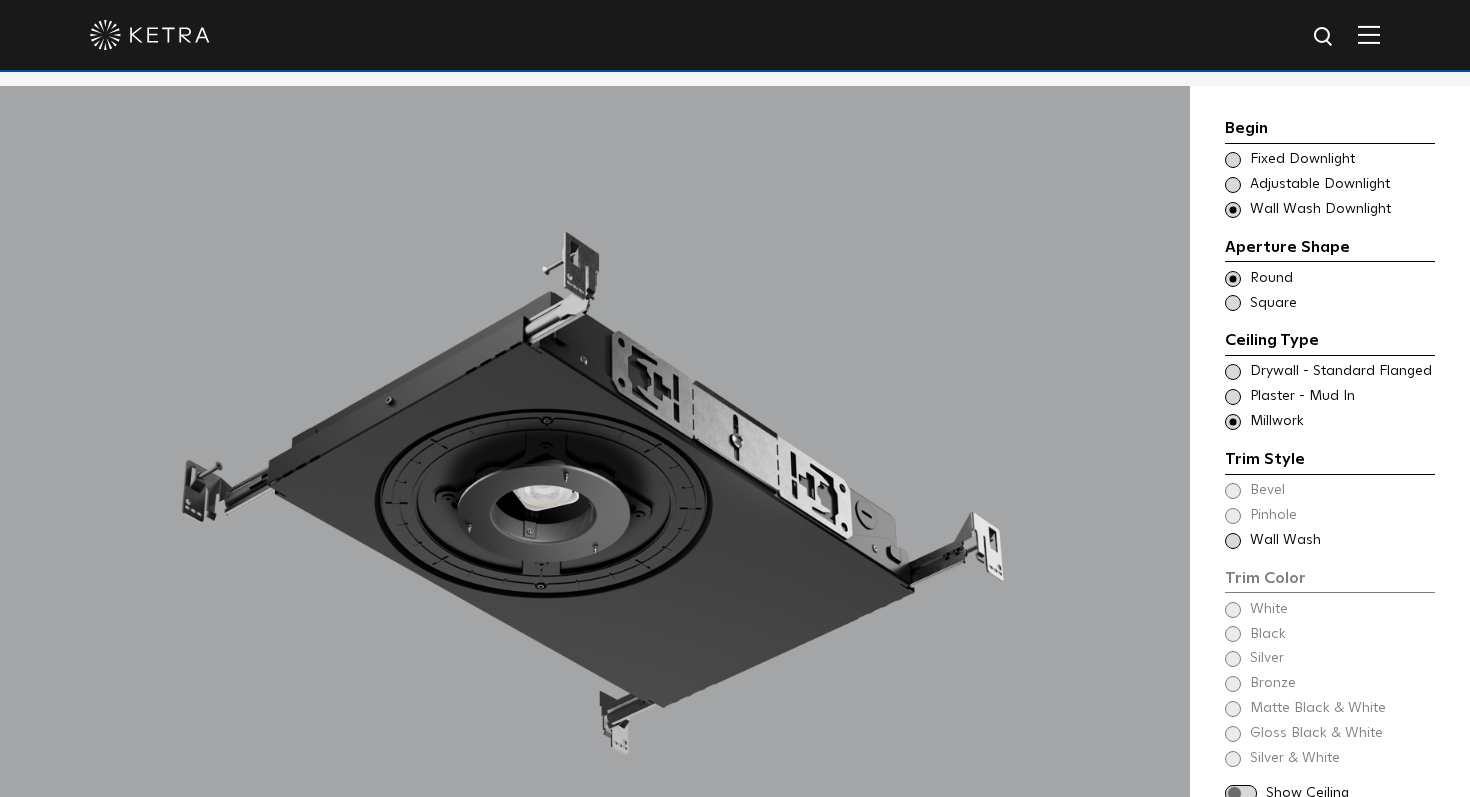 click at bounding box center [1233, 541] 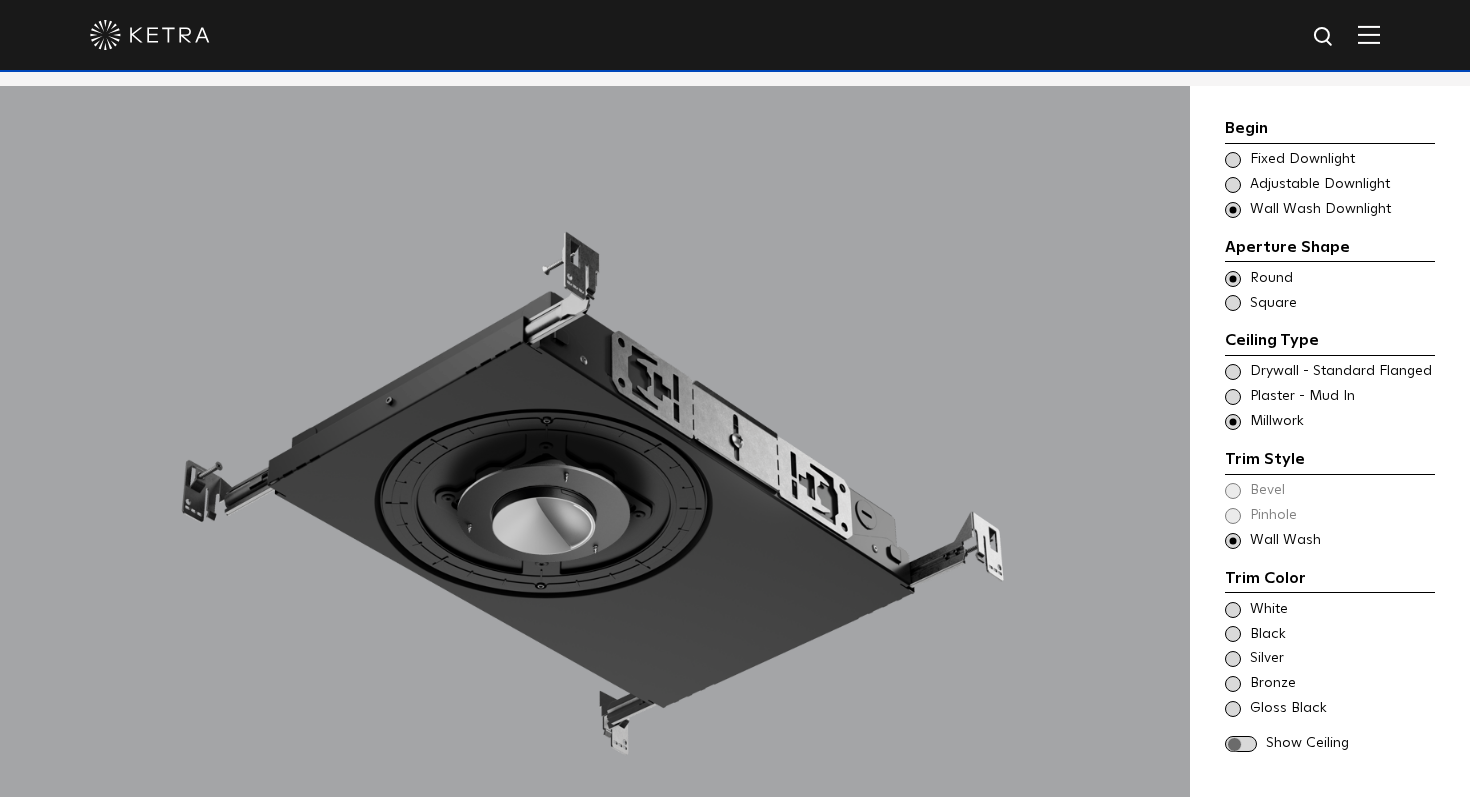 click at bounding box center (1233, 397) 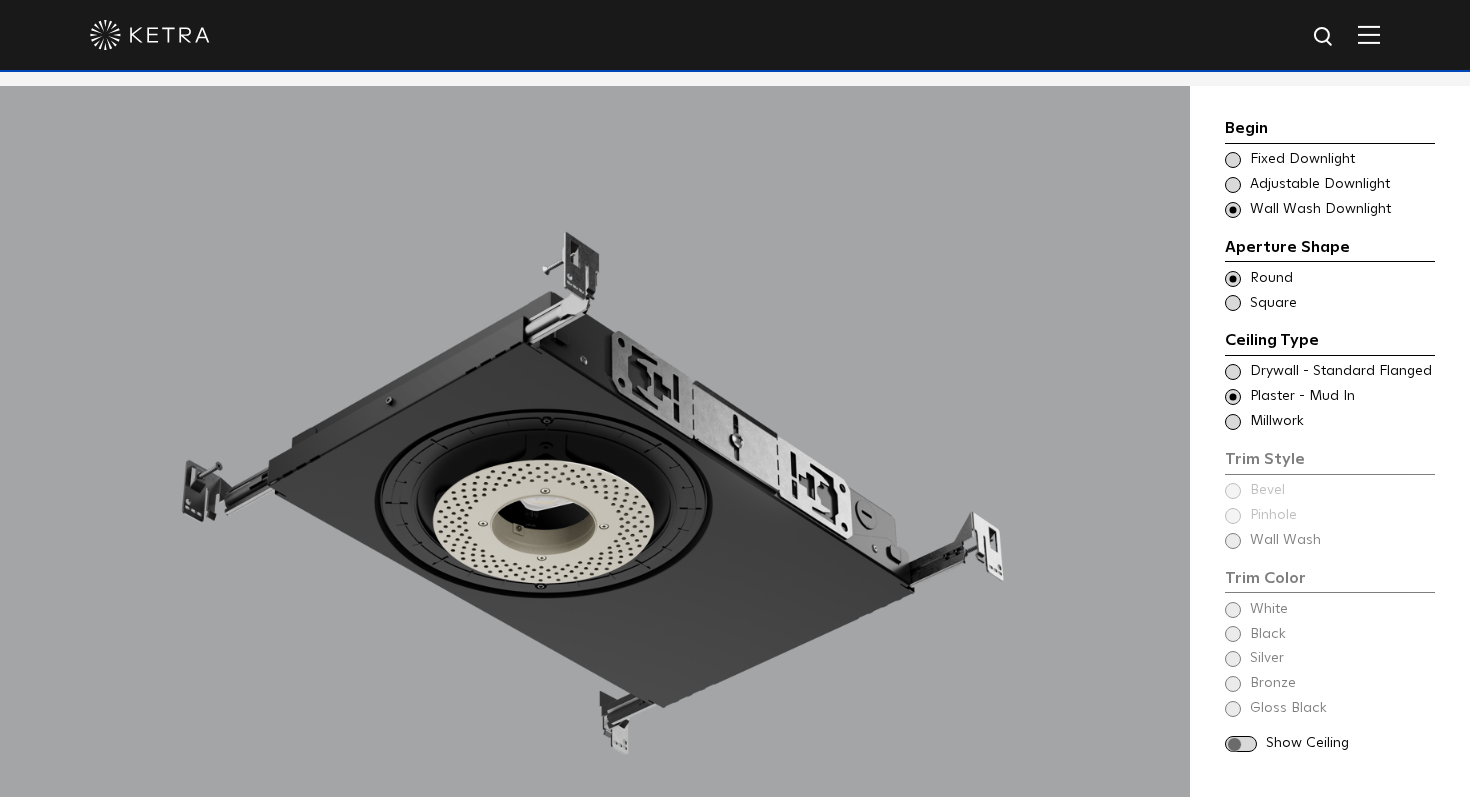 click on "Begin
Choose Aperture Shape
Fixed Downlight
Choose Aperture Shape
Adjustable Downlight
Choose Aperture Shape - Wall Wash
Wall Wash Downlight
Aperture Shape
Ceiling Type Round
Round Round" at bounding box center [1330, 435] 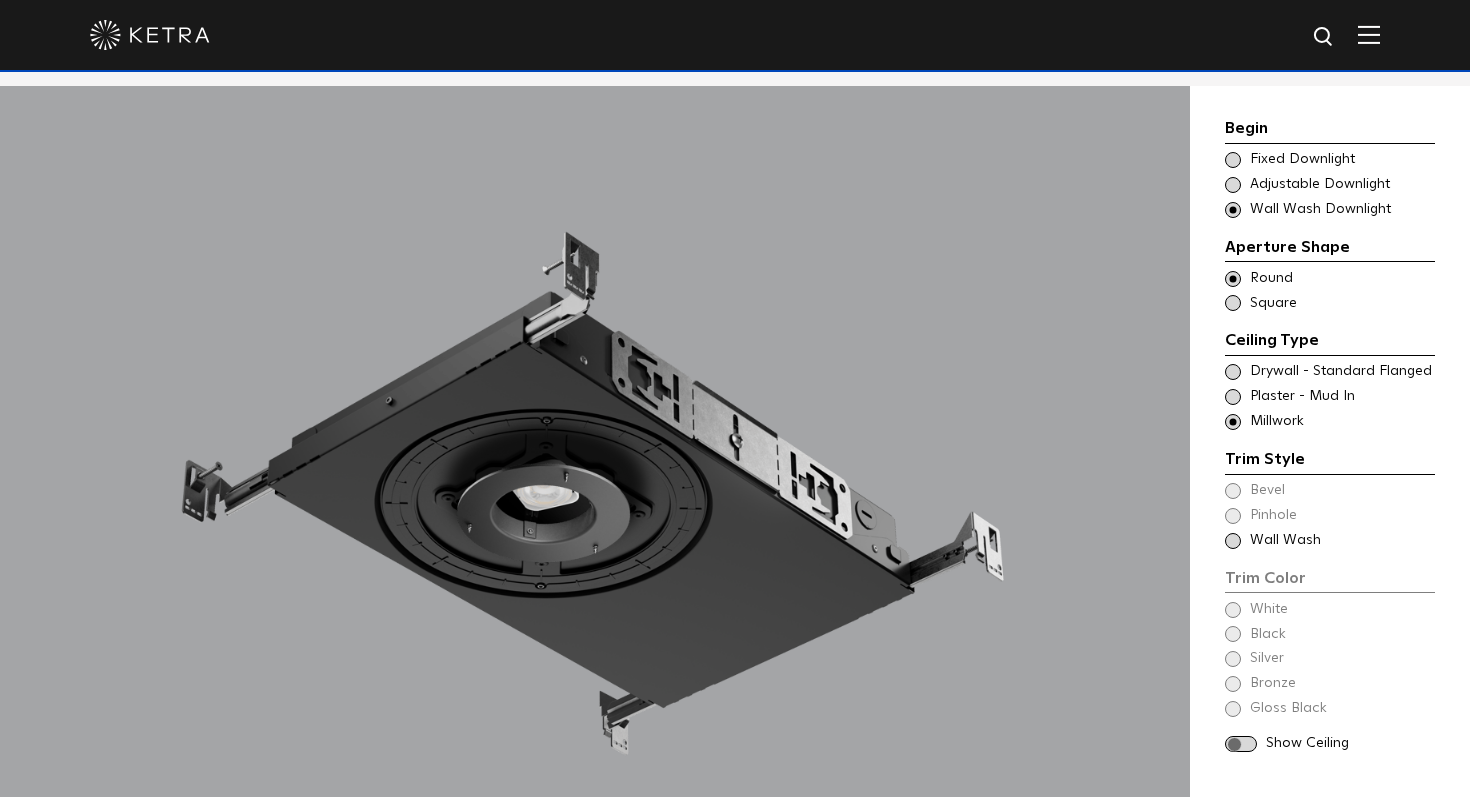 click at bounding box center (1233, 541) 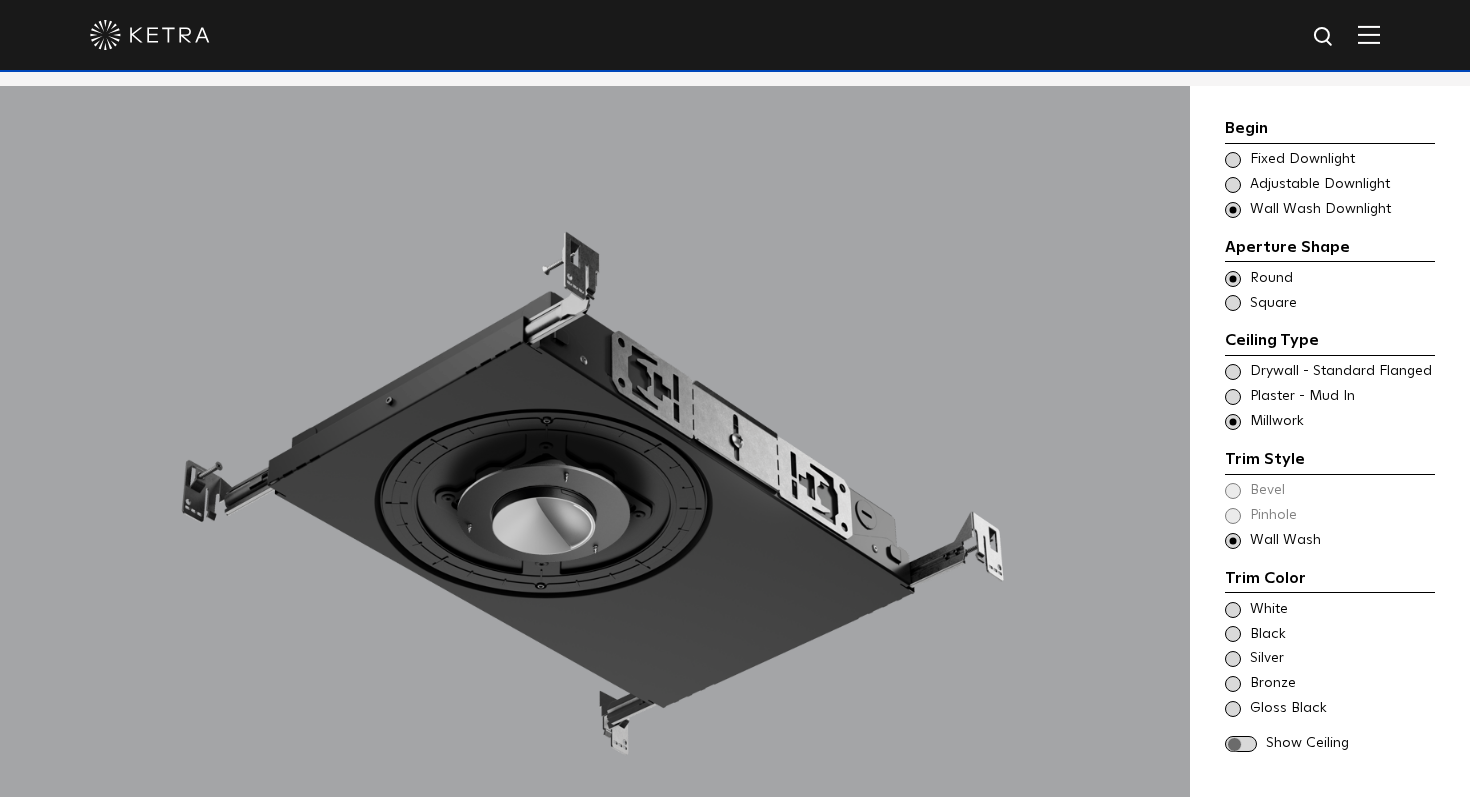 click at bounding box center [1233, 397] 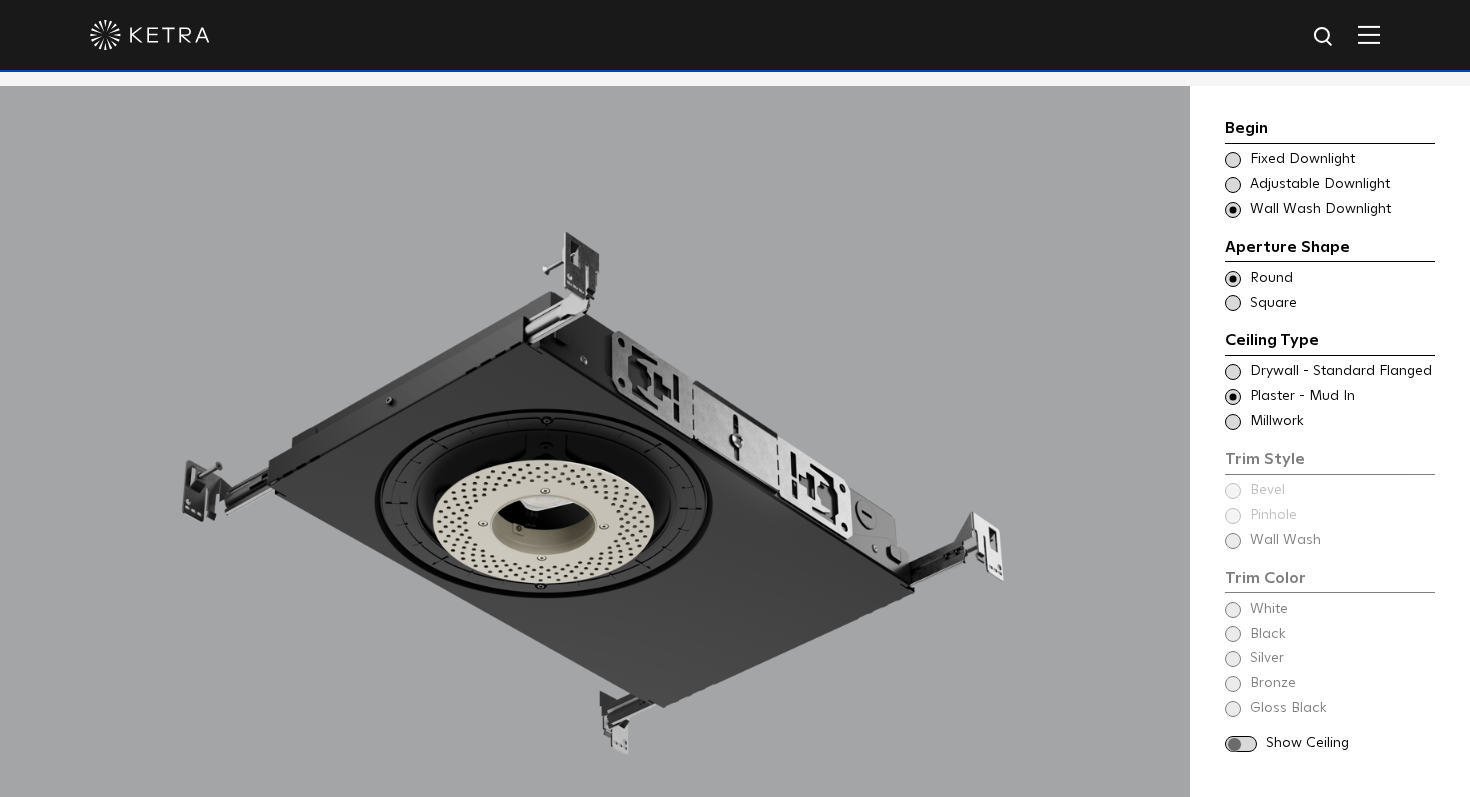 click at bounding box center [1241, 744] 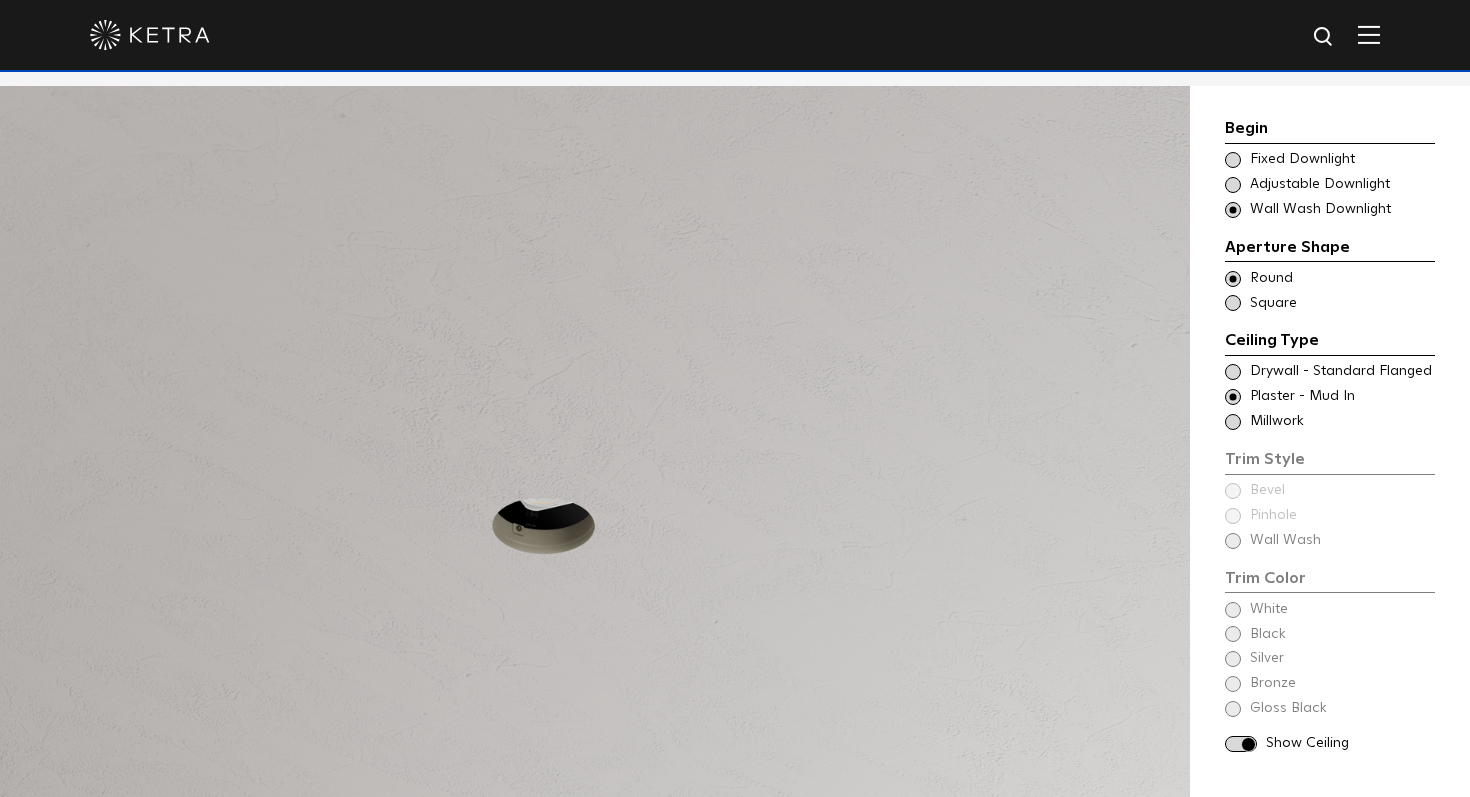 click at bounding box center (1233, 422) 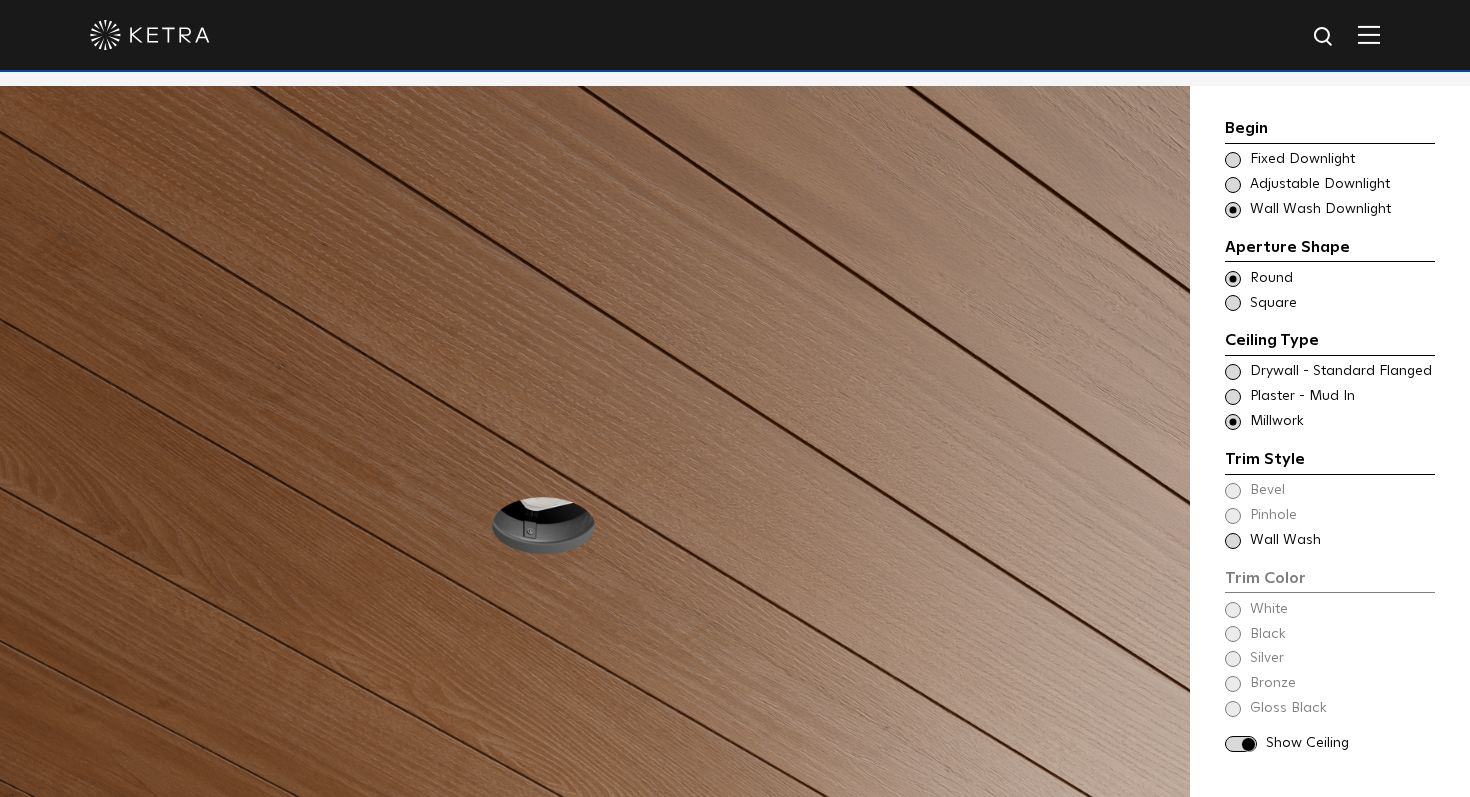 click at bounding box center (1233, 541) 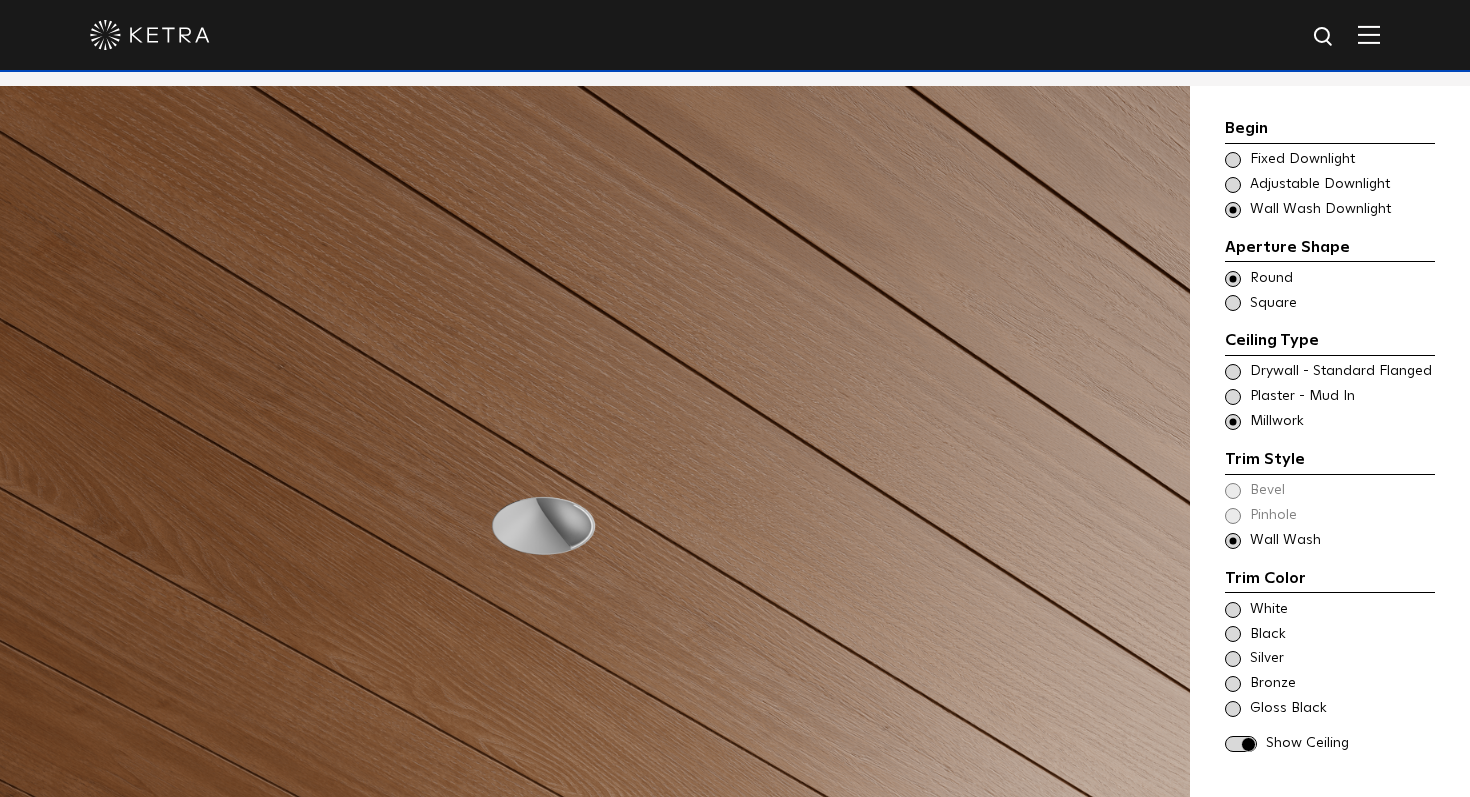 click at bounding box center (1233, 397) 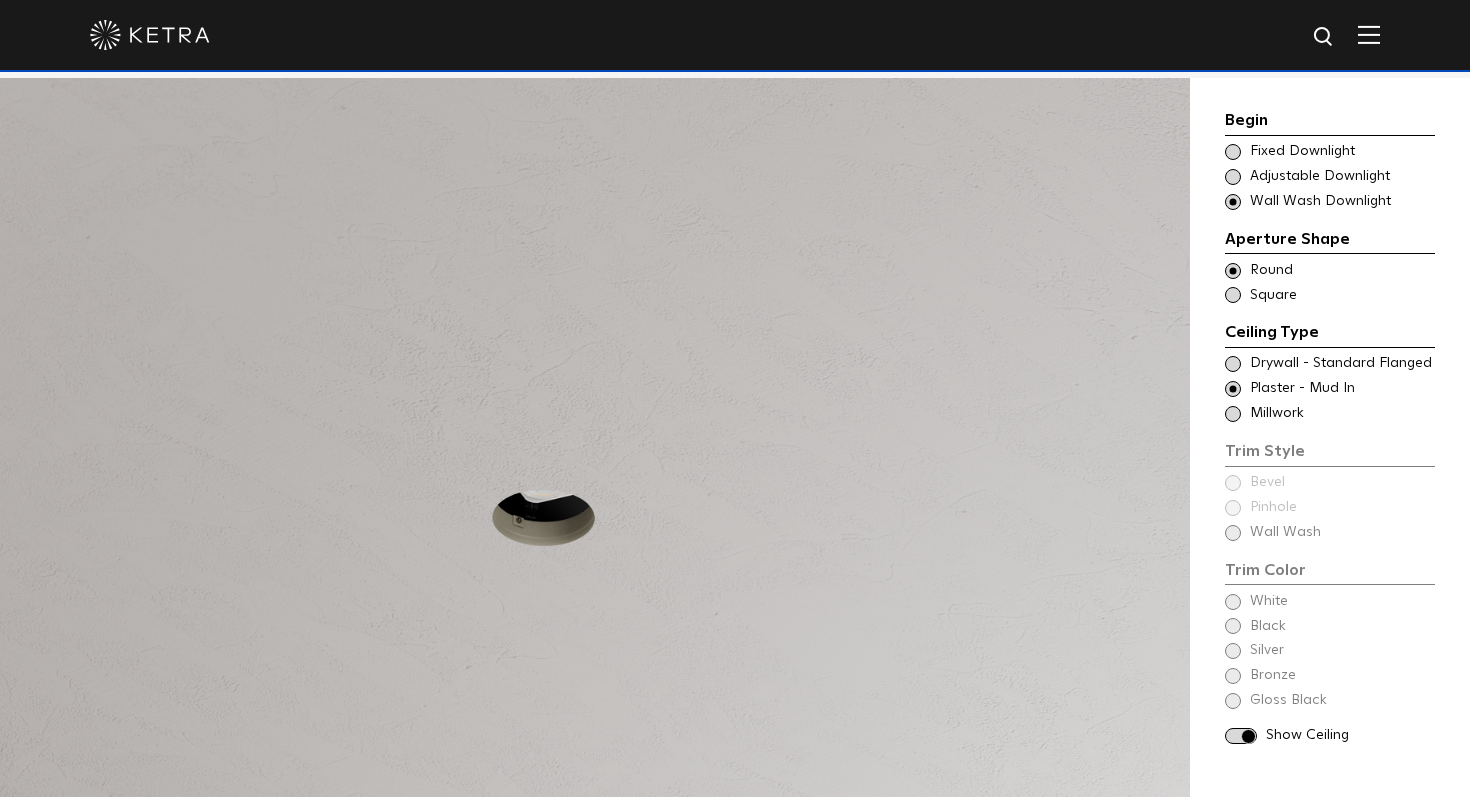 scroll, scrollTop: 1663, scrollLeft: 0, axis: vertical 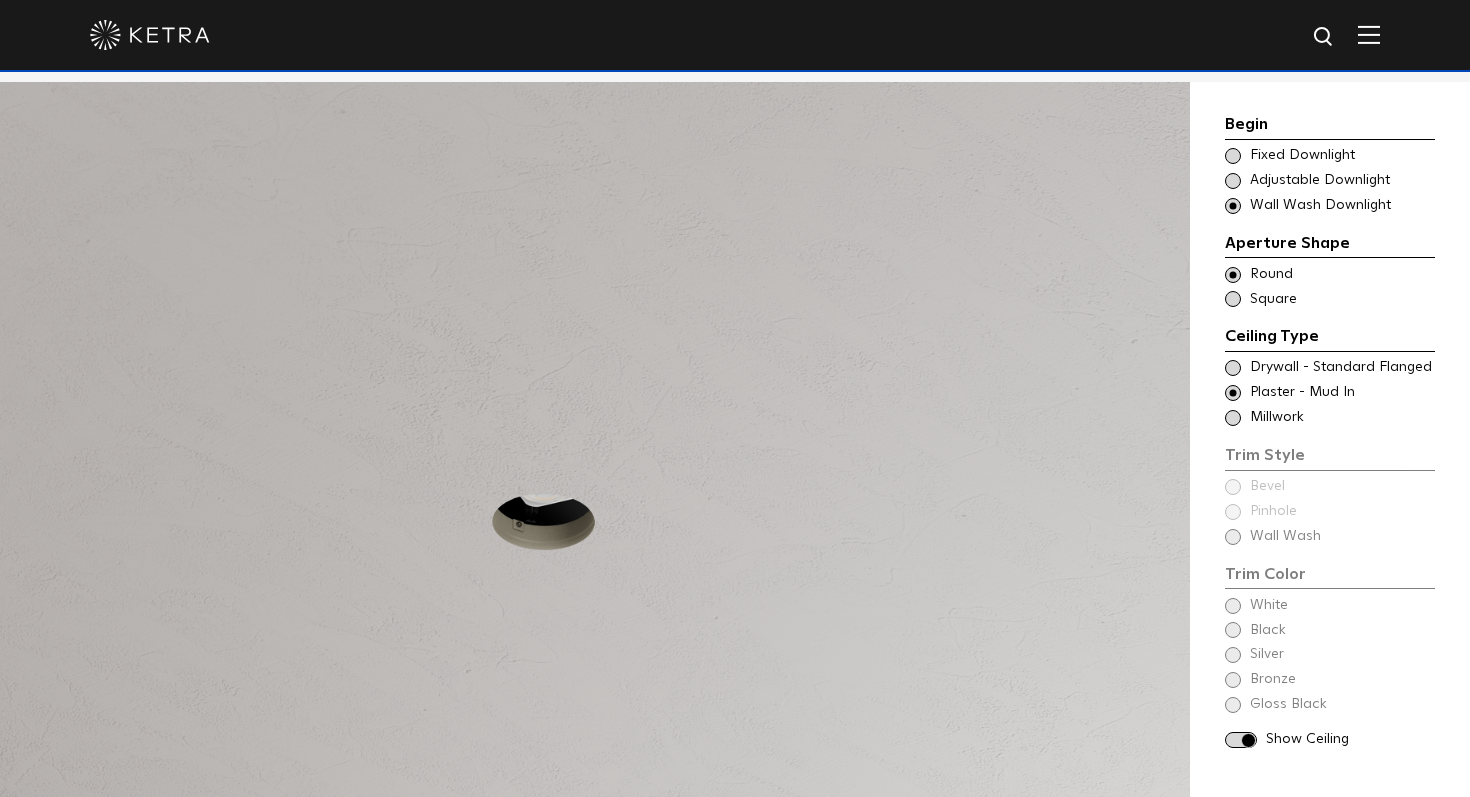 click at bounding box center (1233, 156) 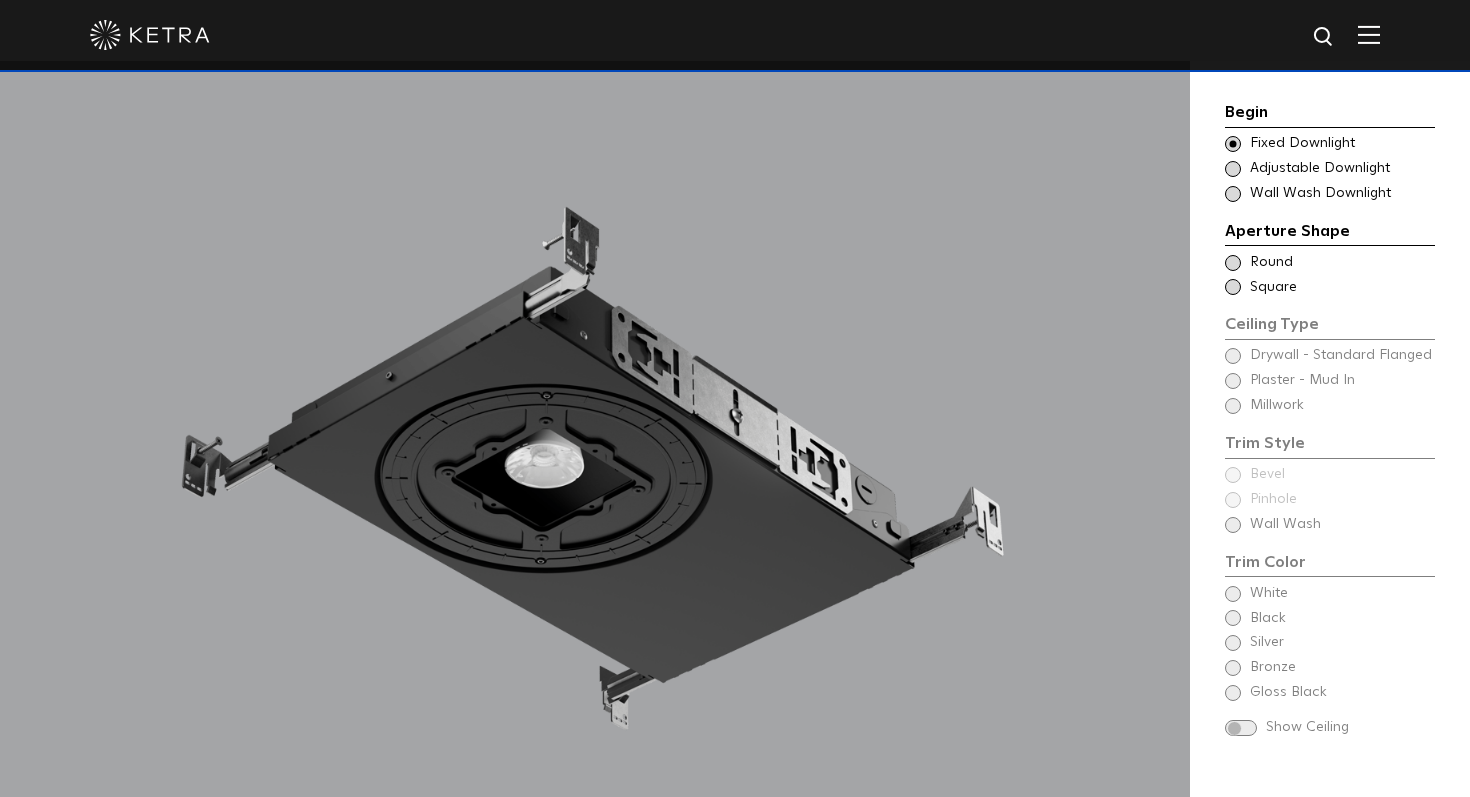 scroll, scrollTop: 1686, scrollLeft: 0, axis: vertical 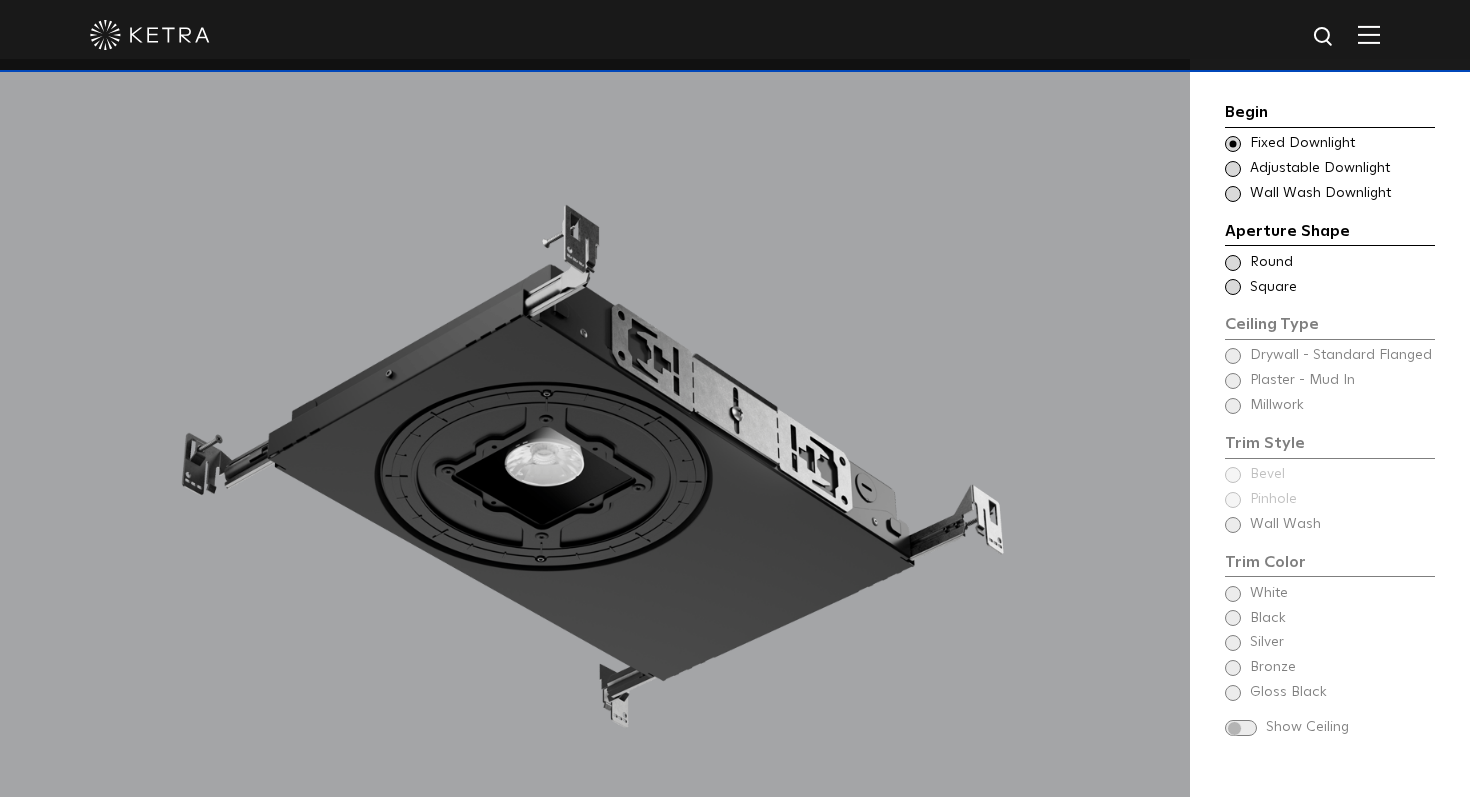 click at bounding box center [1233, 194] 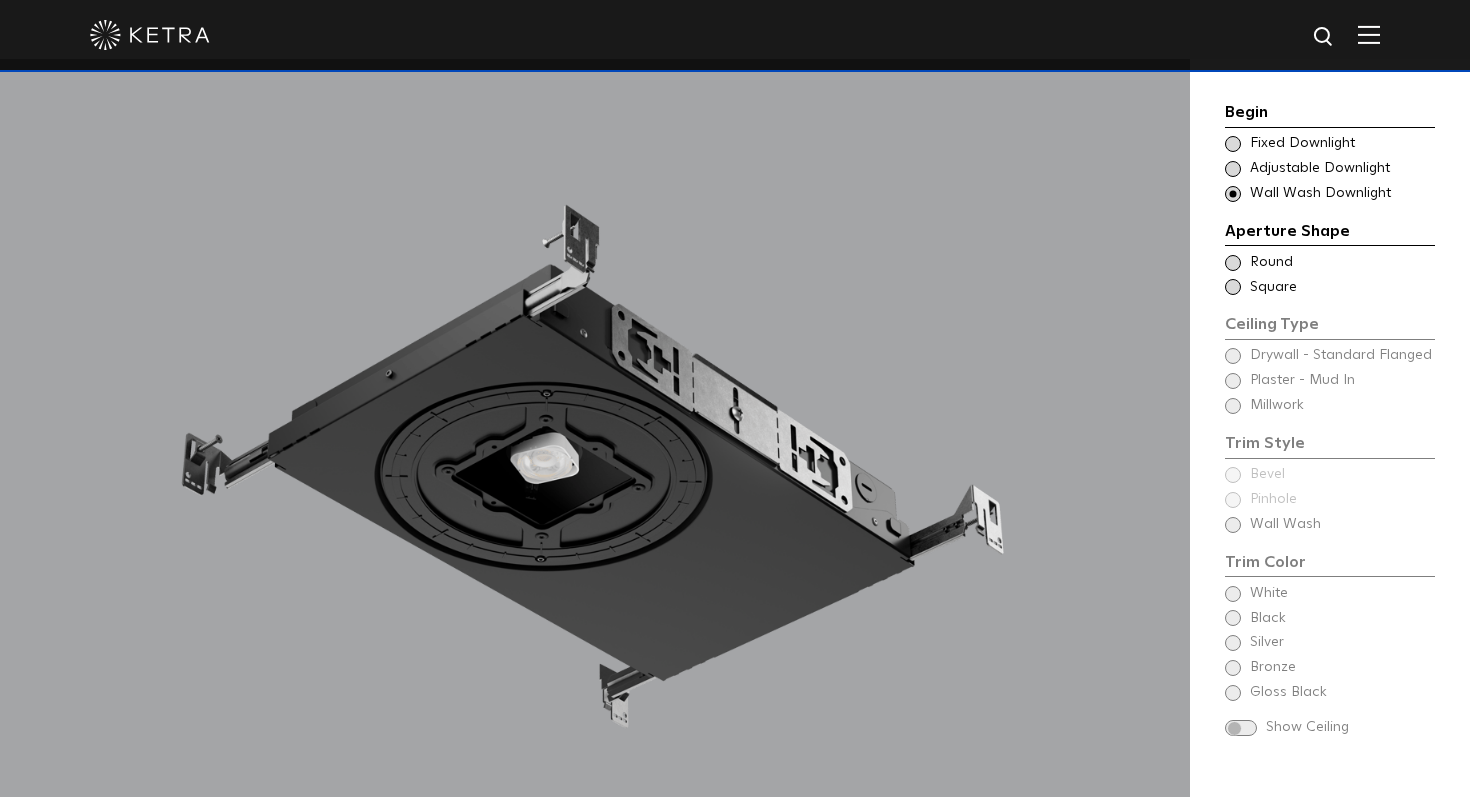click at bounding box center [1233, 263] 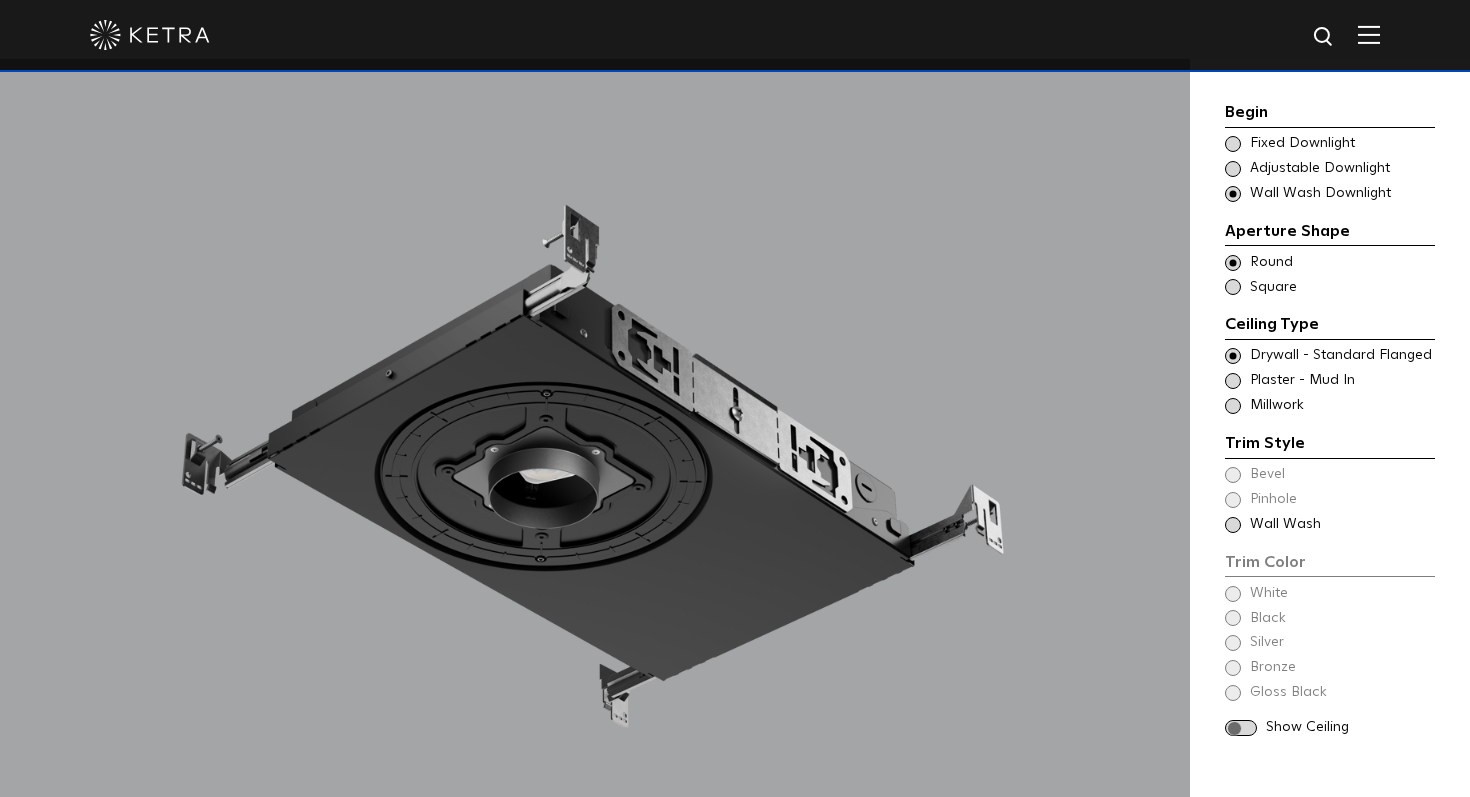 click on "Plaster - Mud In" at bounding box center [1341, 381] 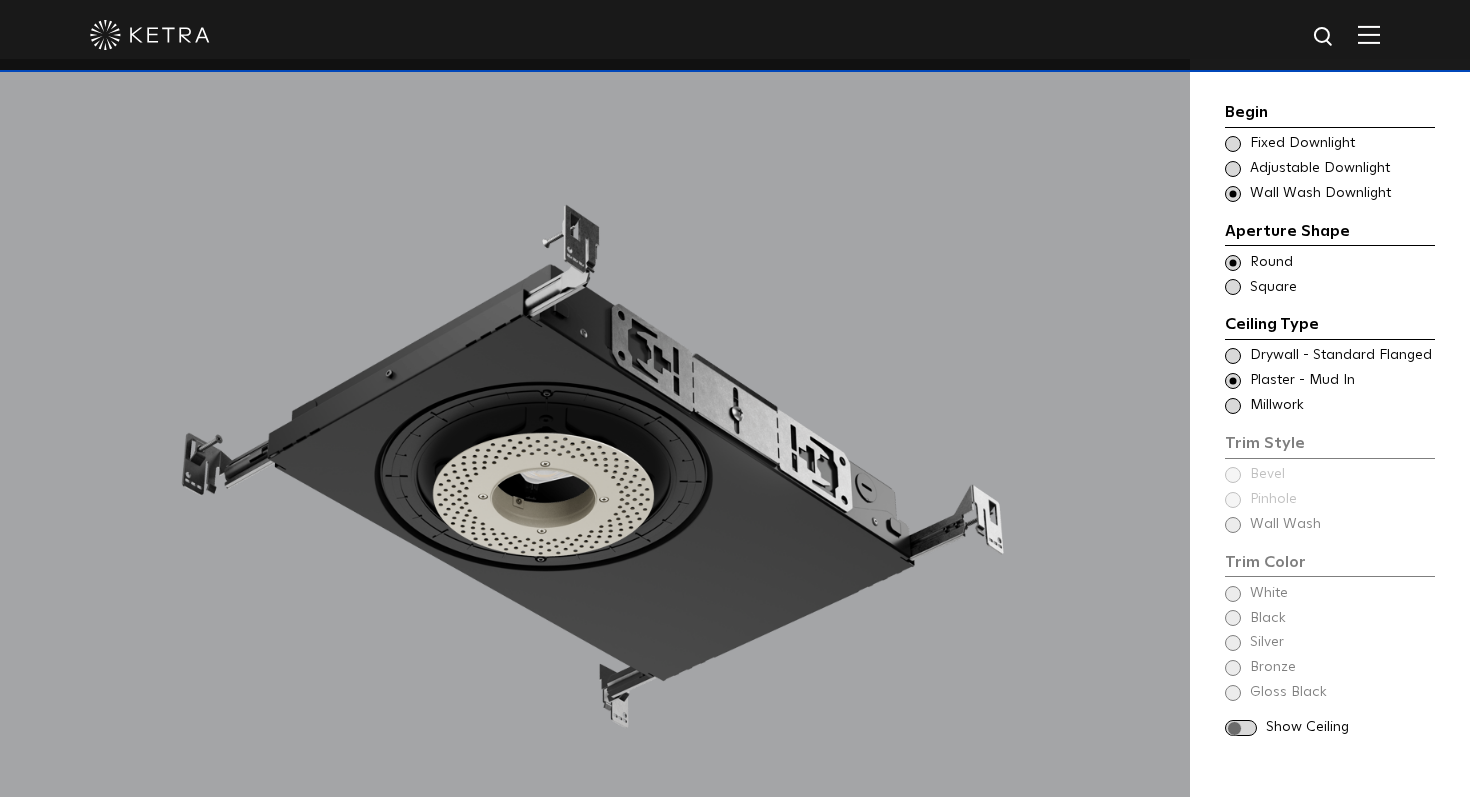 click on "Begin
Choose Aperture Shape
Fixed Downlight
Choose Aperture Shape
Adjustable Downlight
Choose Aperture Shape - Wall Wash
Wall Wash Downlight
Aperture Shape
Ceiling Type Round
Round Round" at bounding box center [1330, 421] 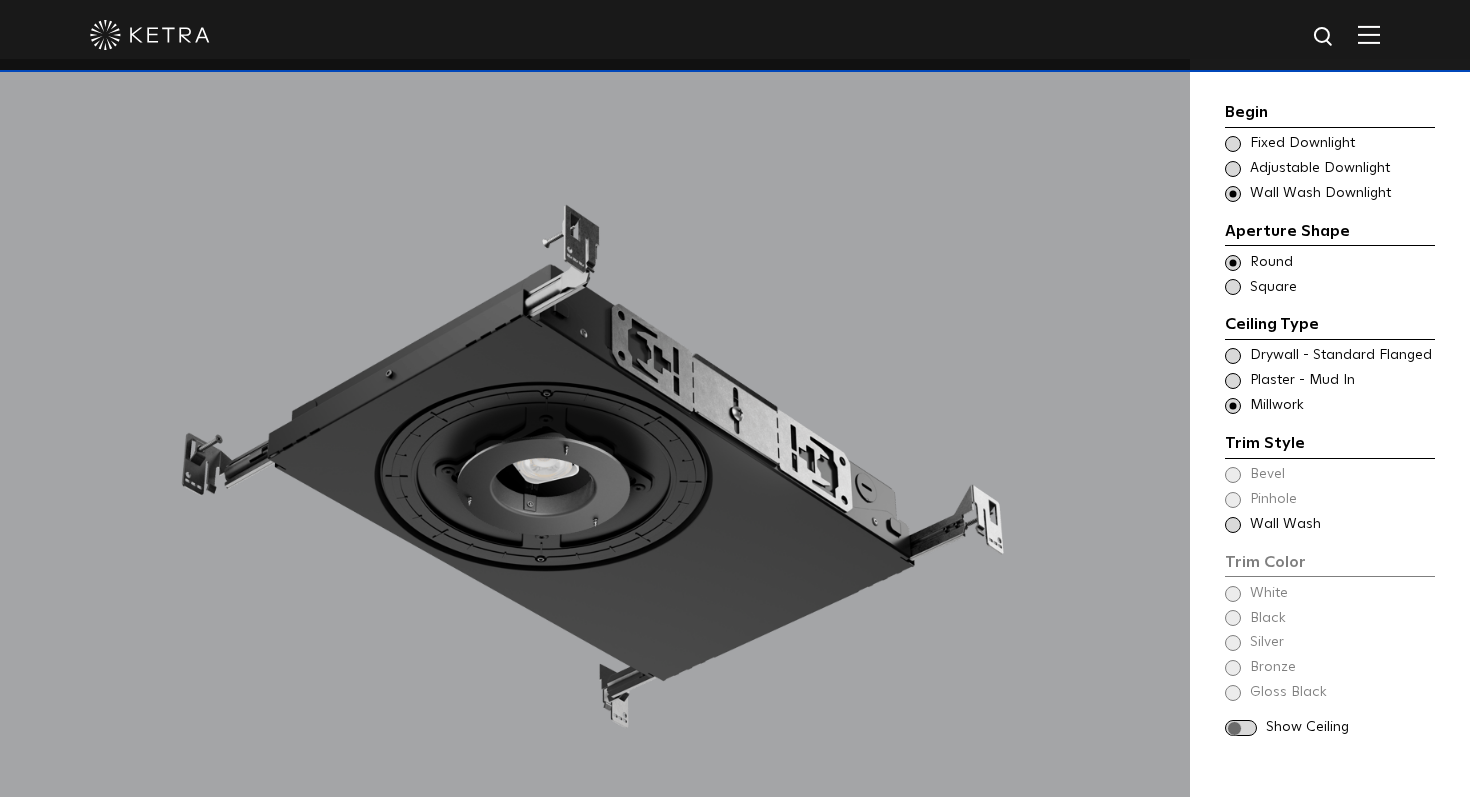 click on "Trim Color - Round - Flangeless - Wall Wash - Millwork
Bevel
Trim Color - Round - Flangeless - Wall Wash - Millwork
[GEOGRAPHIC_DATA]
Trim Color - Round - Flangeless - Wall Wash - Millwork
Wall Wash" at bounding box center (1330, 500) 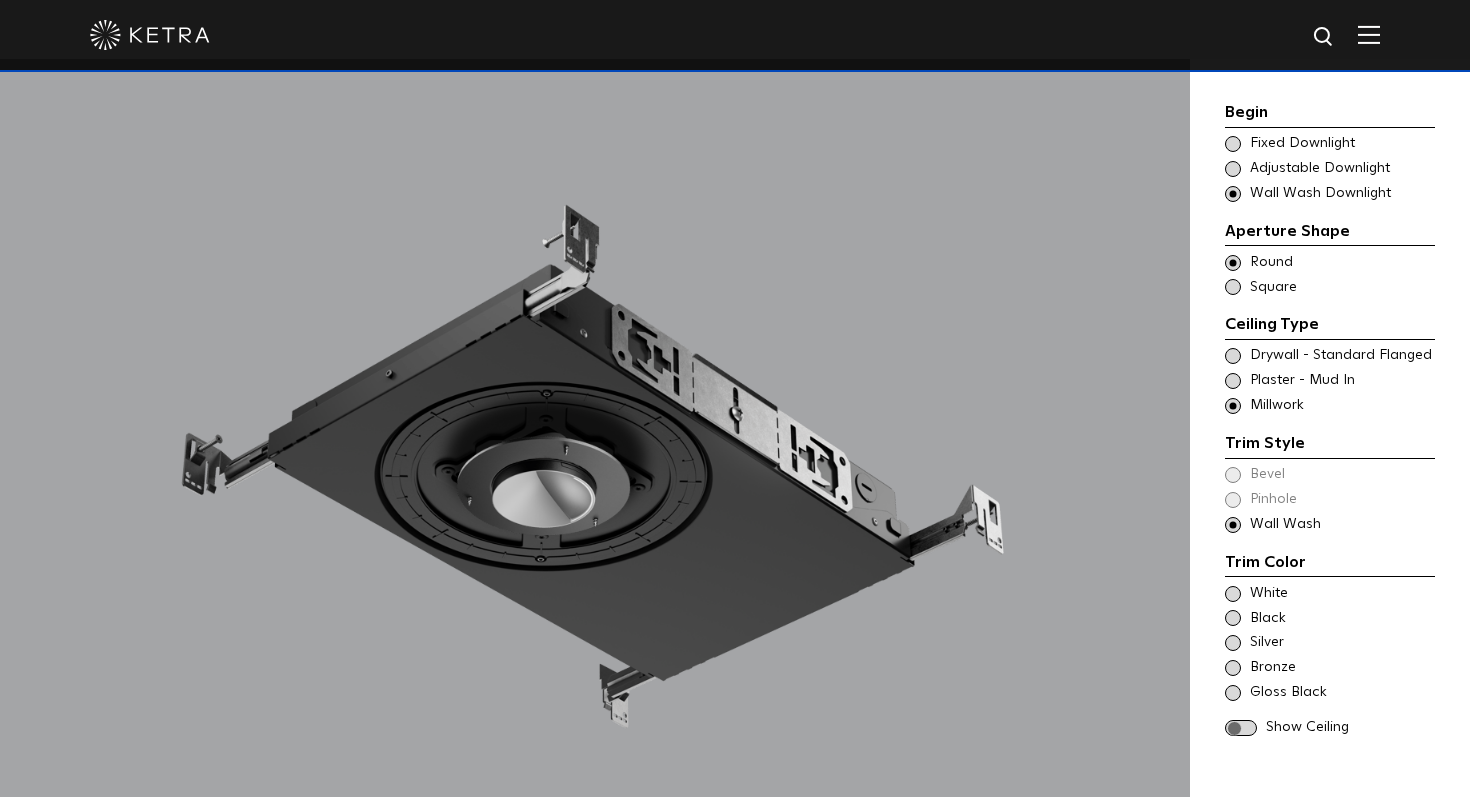 click at bounding box center (1233, 287) 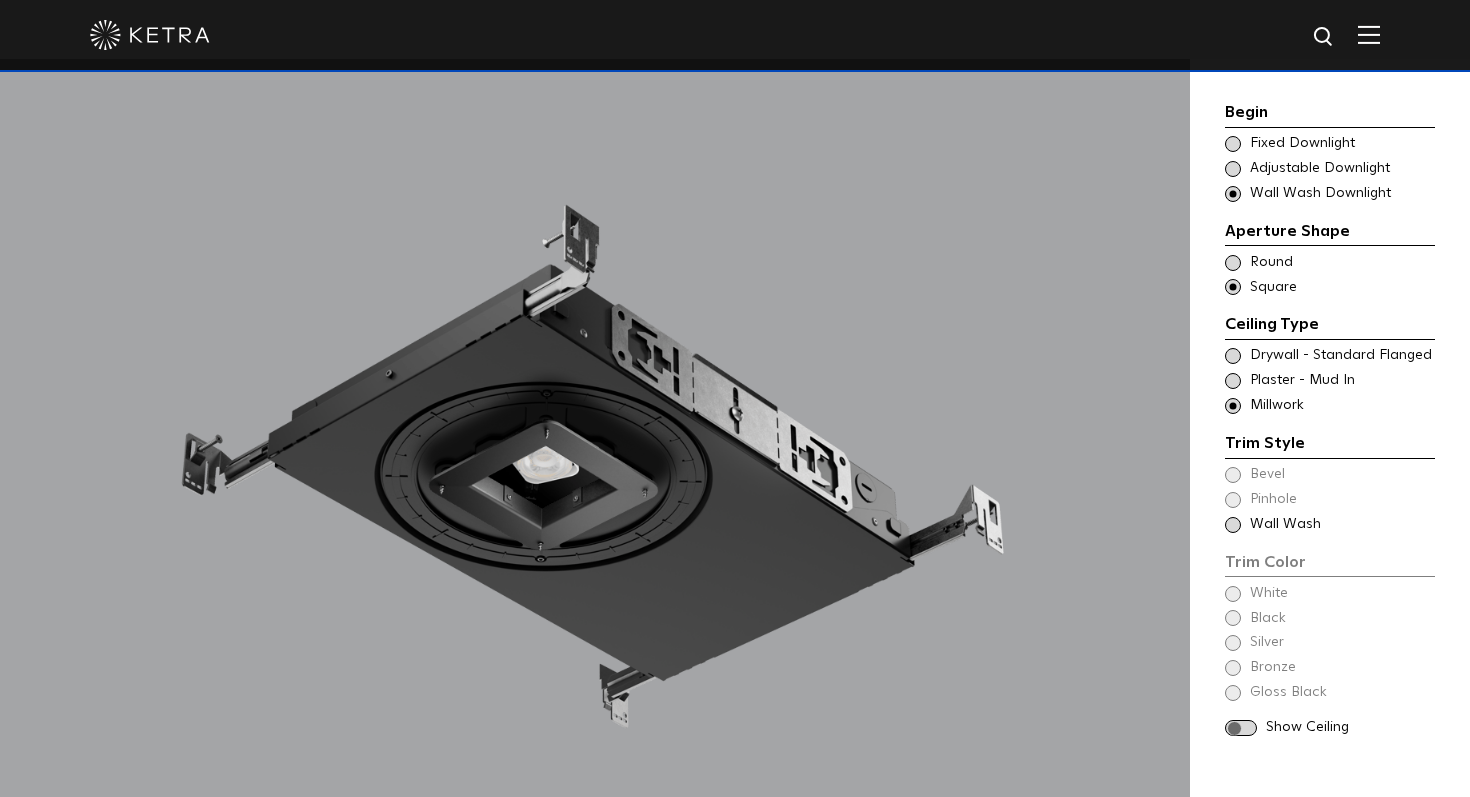 click at bounding box center (1233, 381) 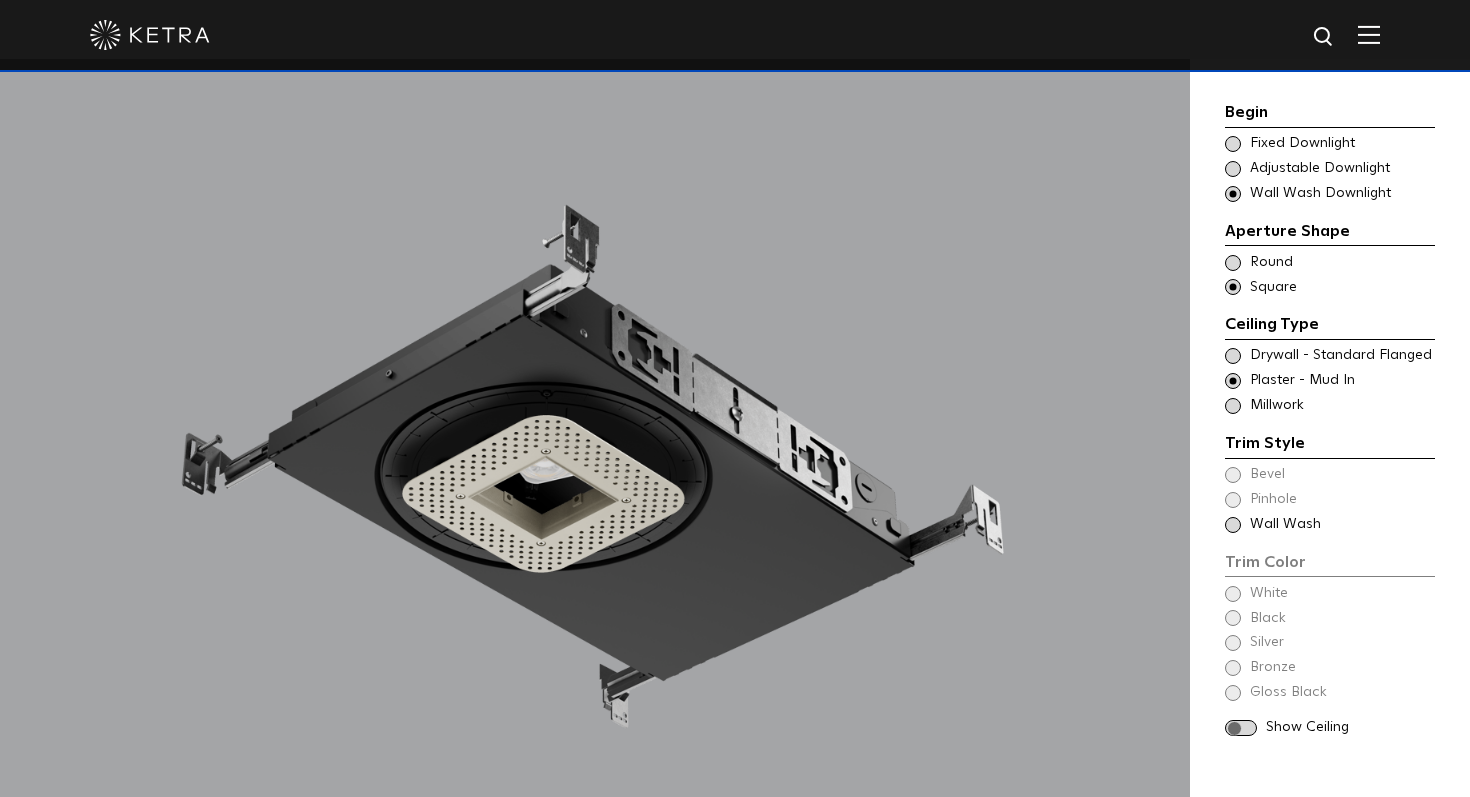 click at bounding box center (1233, 525) 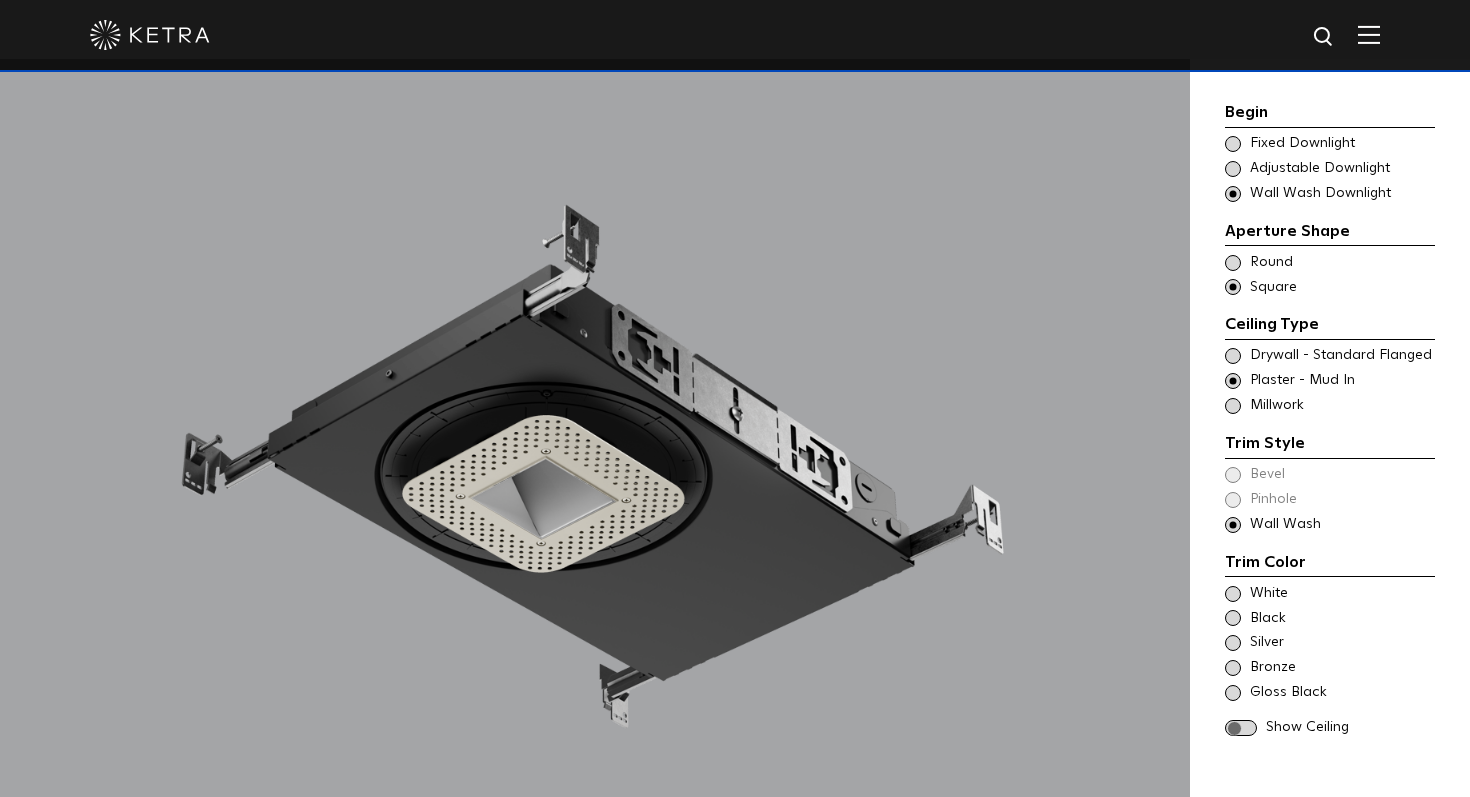 click at bounding box center [1233, 406] 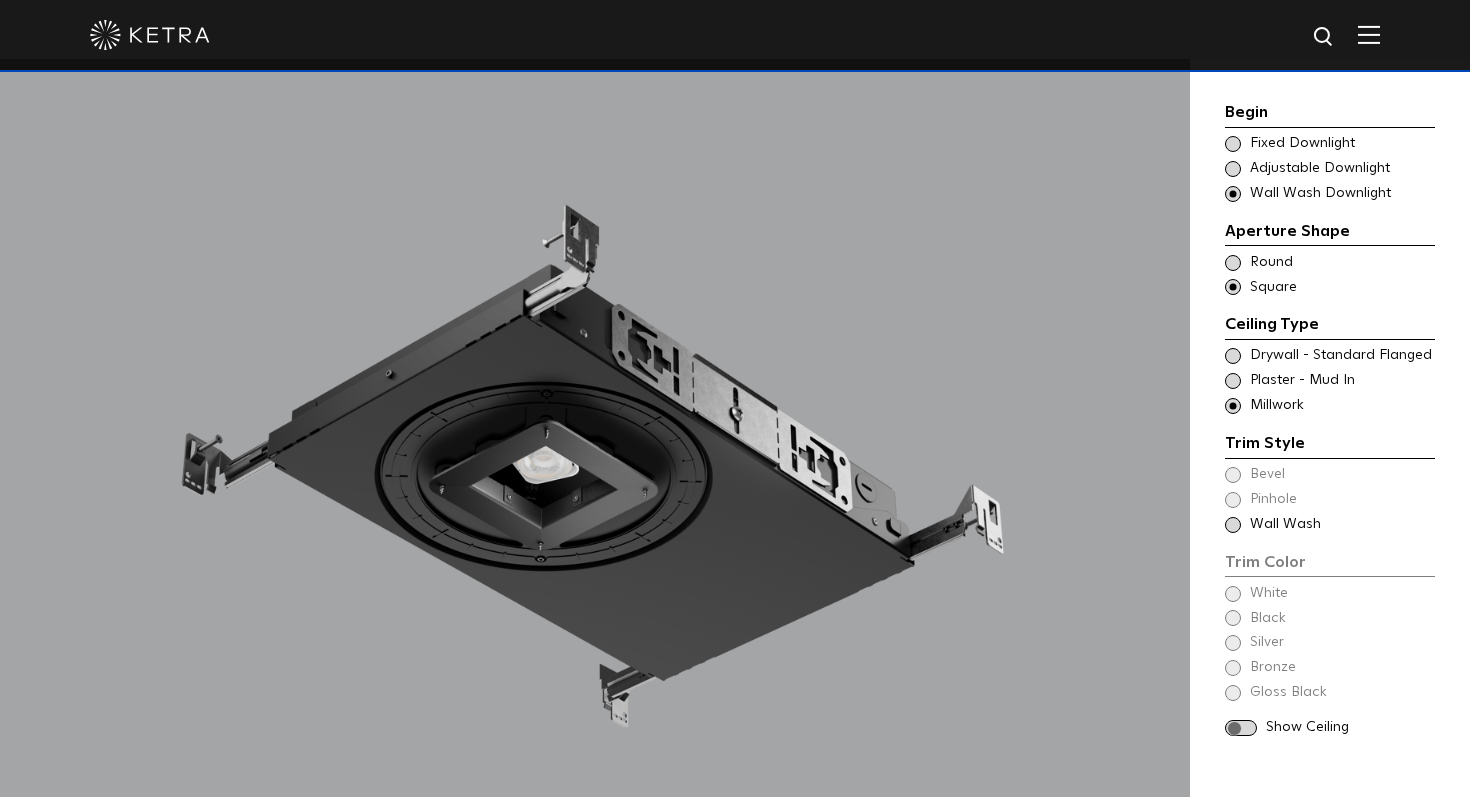 click at bounding box center [1233, 263] 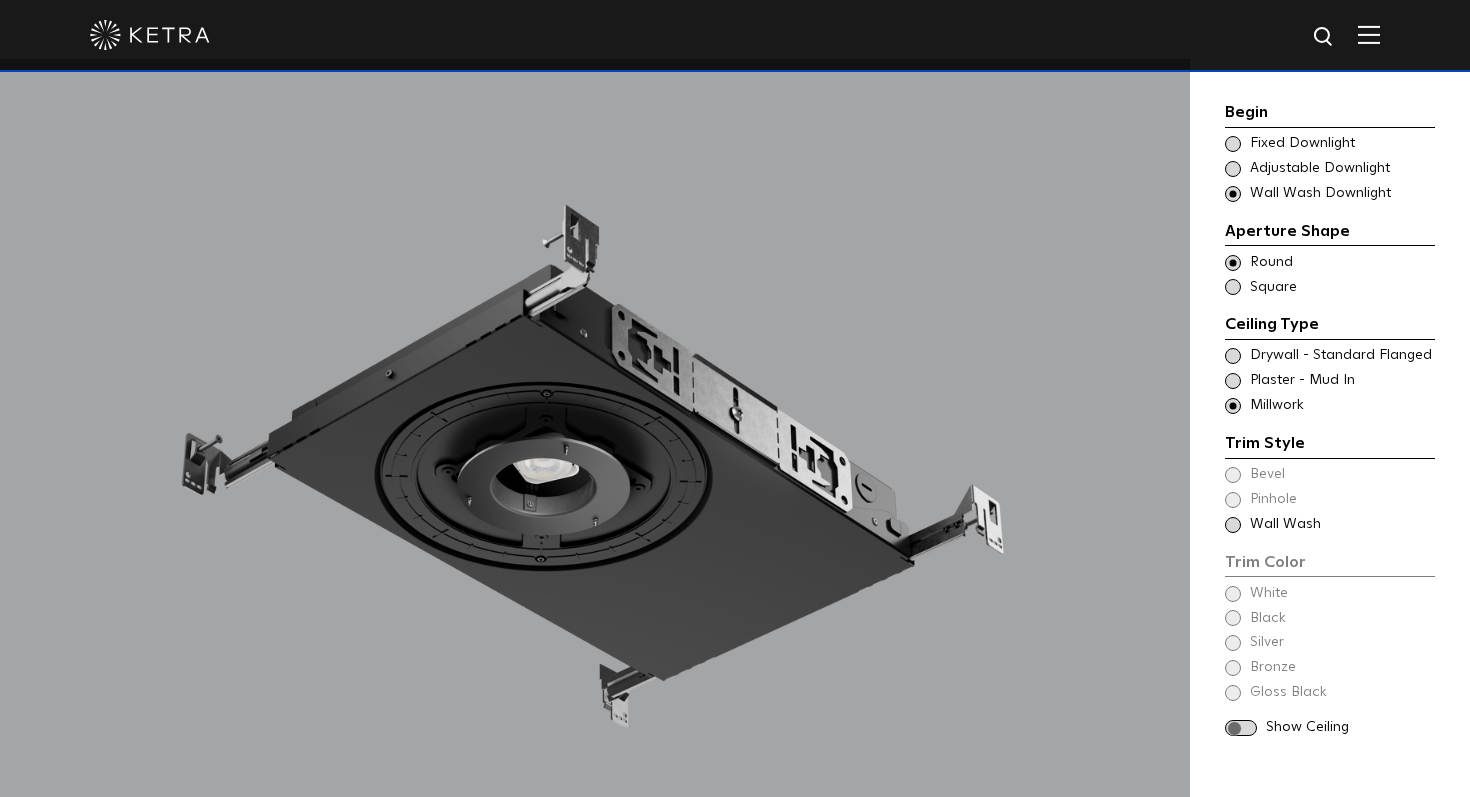 click at bounding box center [1233, 406] 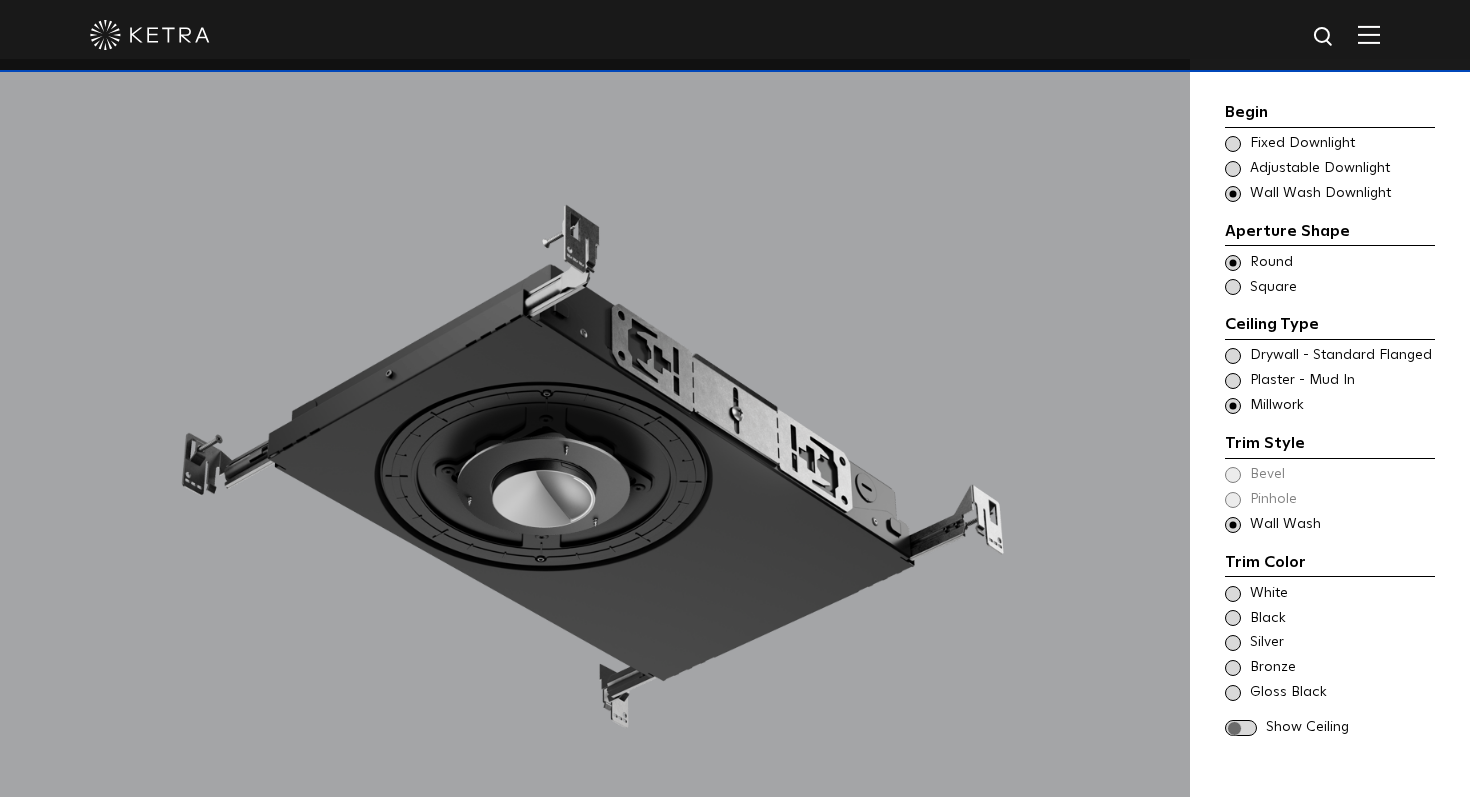 click at bounding box center (1233, 356) 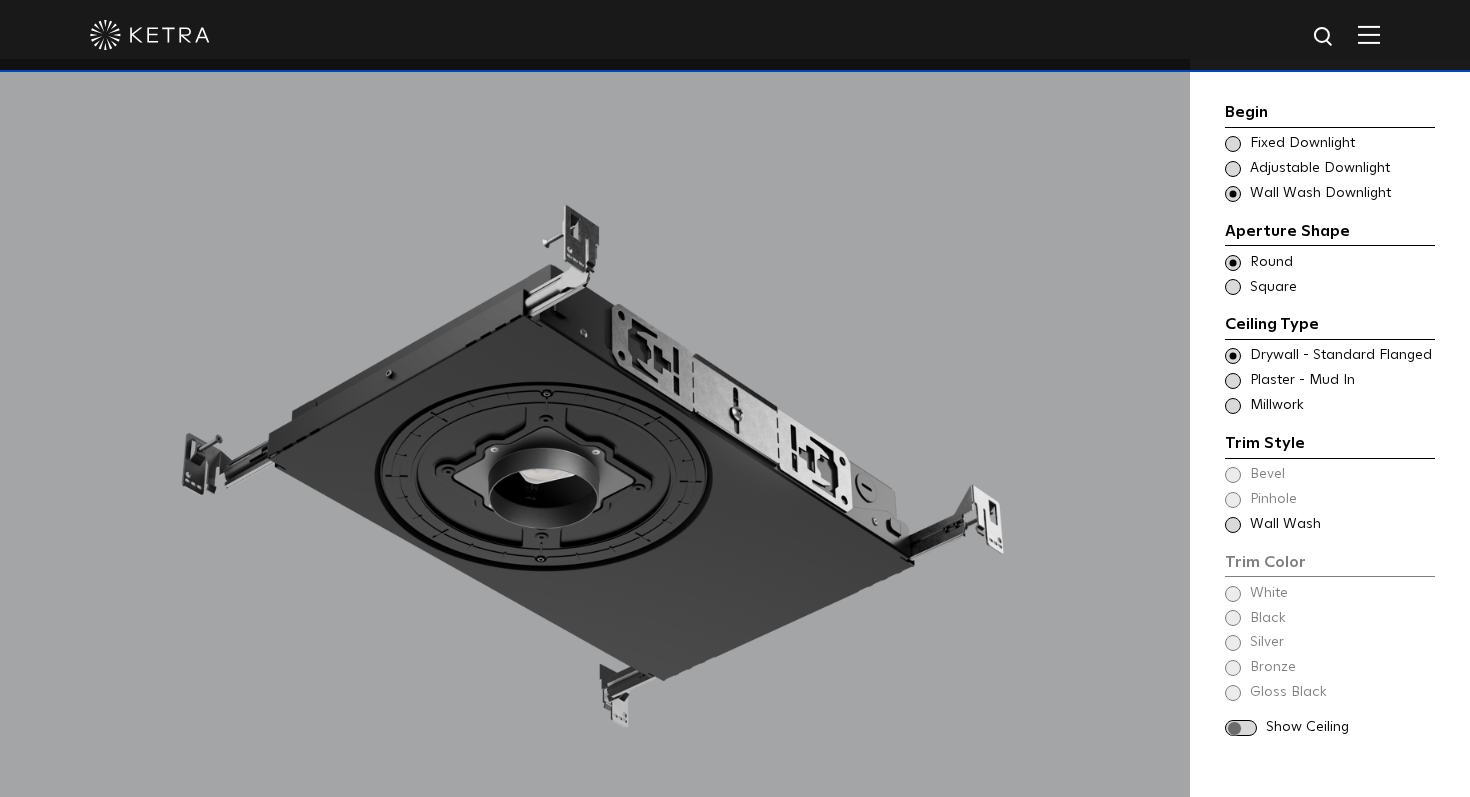 click on "Trim Color - Round - Flanged - Wall Wash
Wall Wash" at bounding box center (1330, 525) 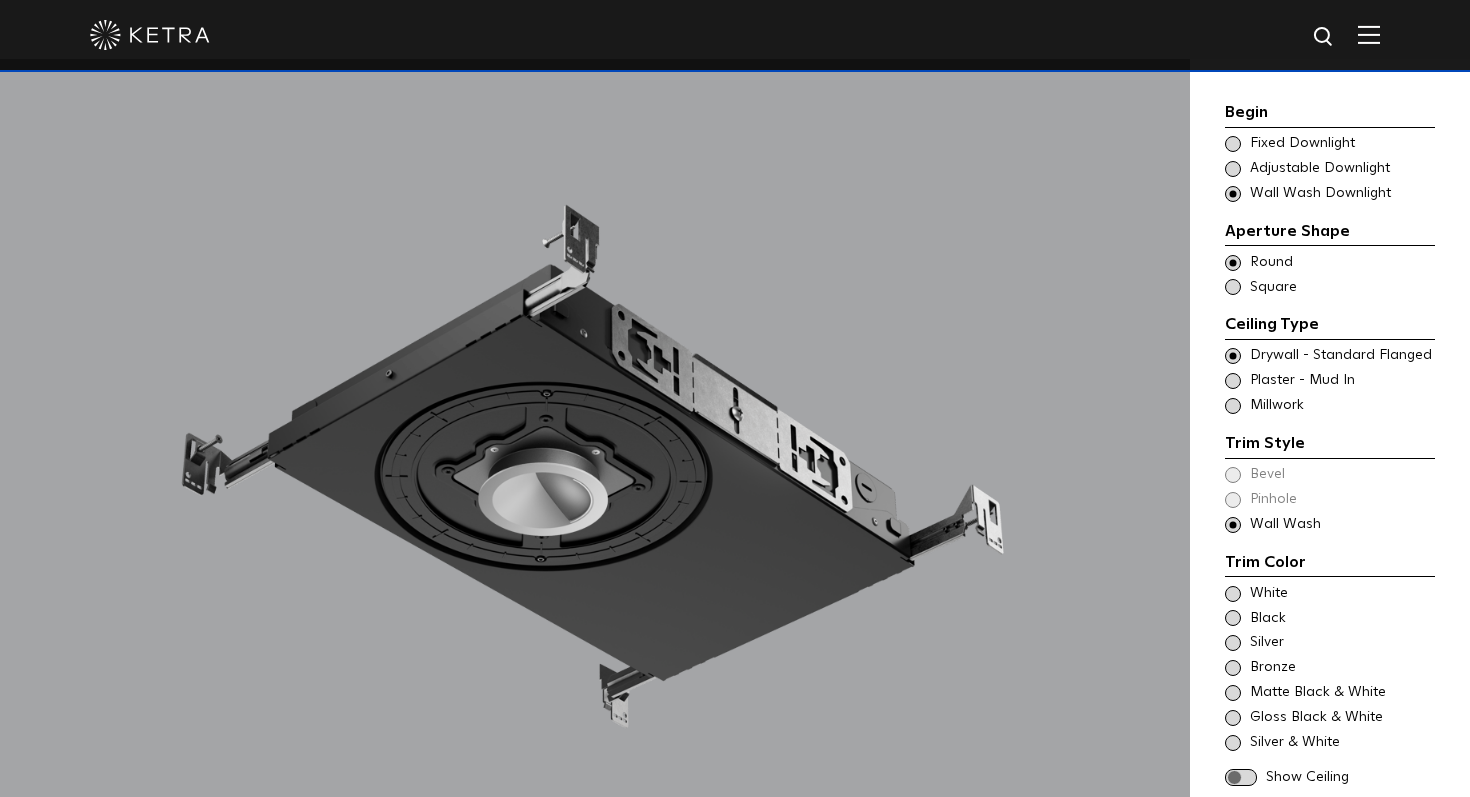 click on "Trim Style - Round - Flangeless - Wall Wash - Millwork
Square - Millwork,Bevel - Round - Flangeless - Disabled - Wall Wash,Pinhole - Round - Flangeless - Disabled - Wall Wash
Millwork" at bounding box center [1330, 406] 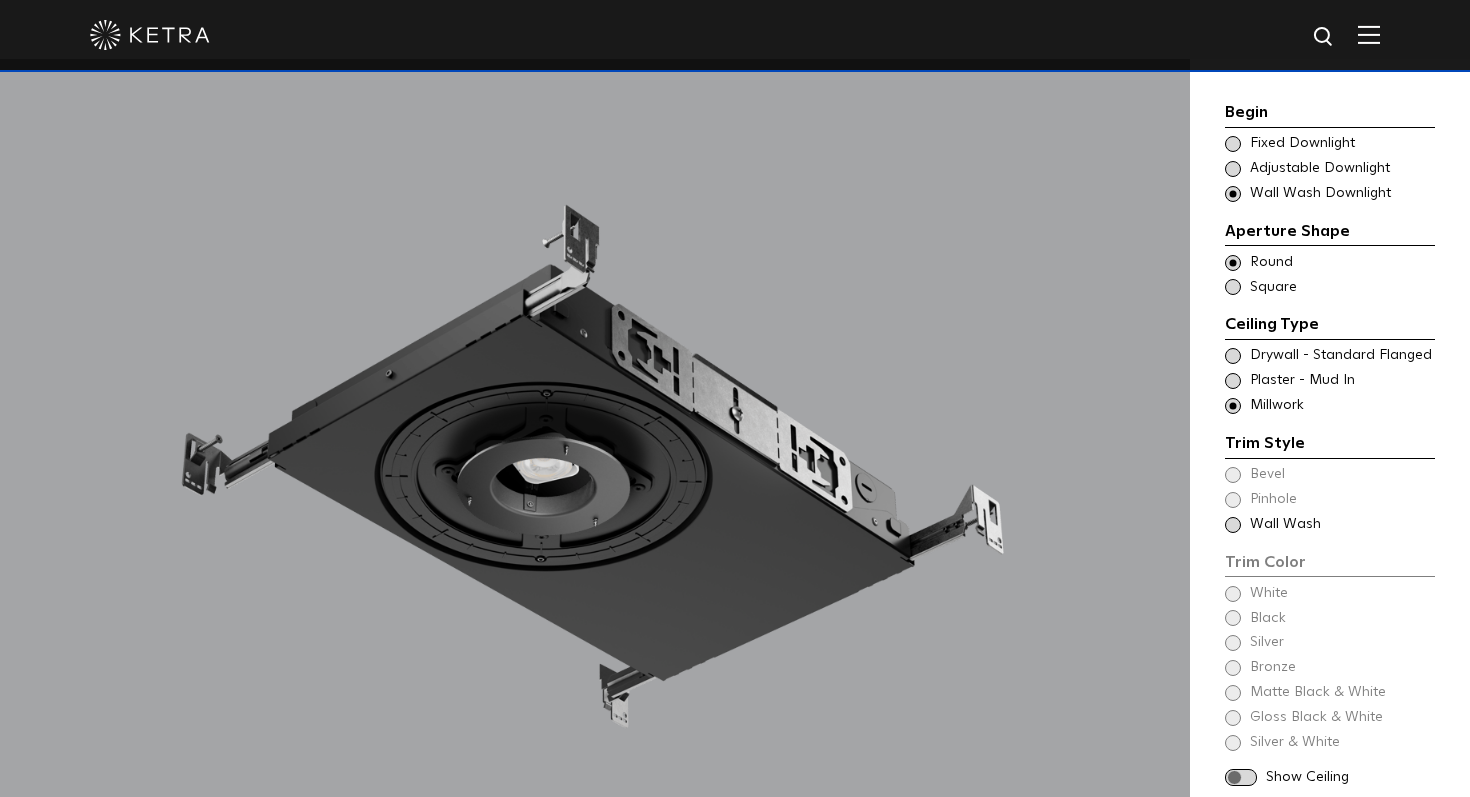 click at bounding box center [1233, 525] 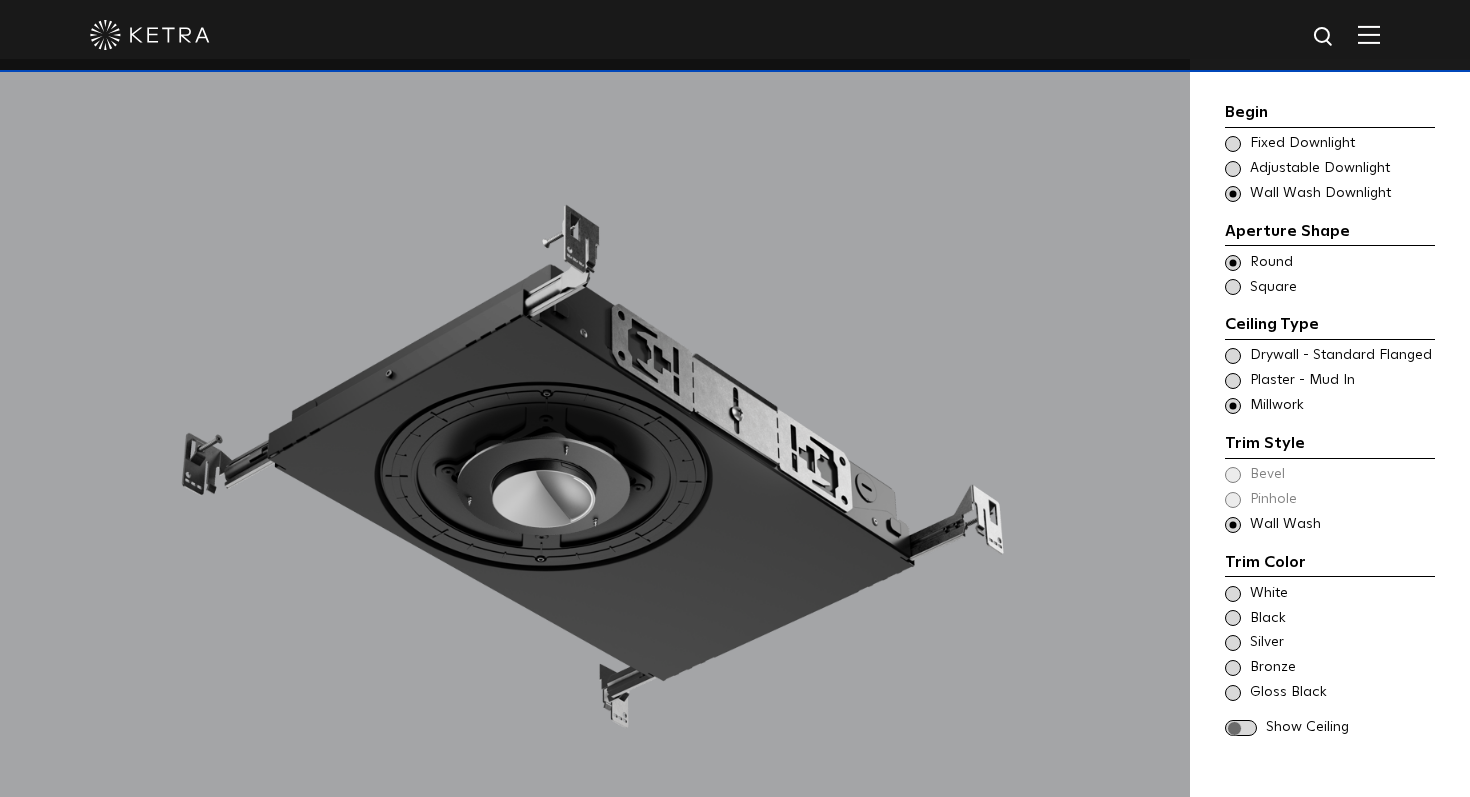 click at bounding box center (1241, 728) 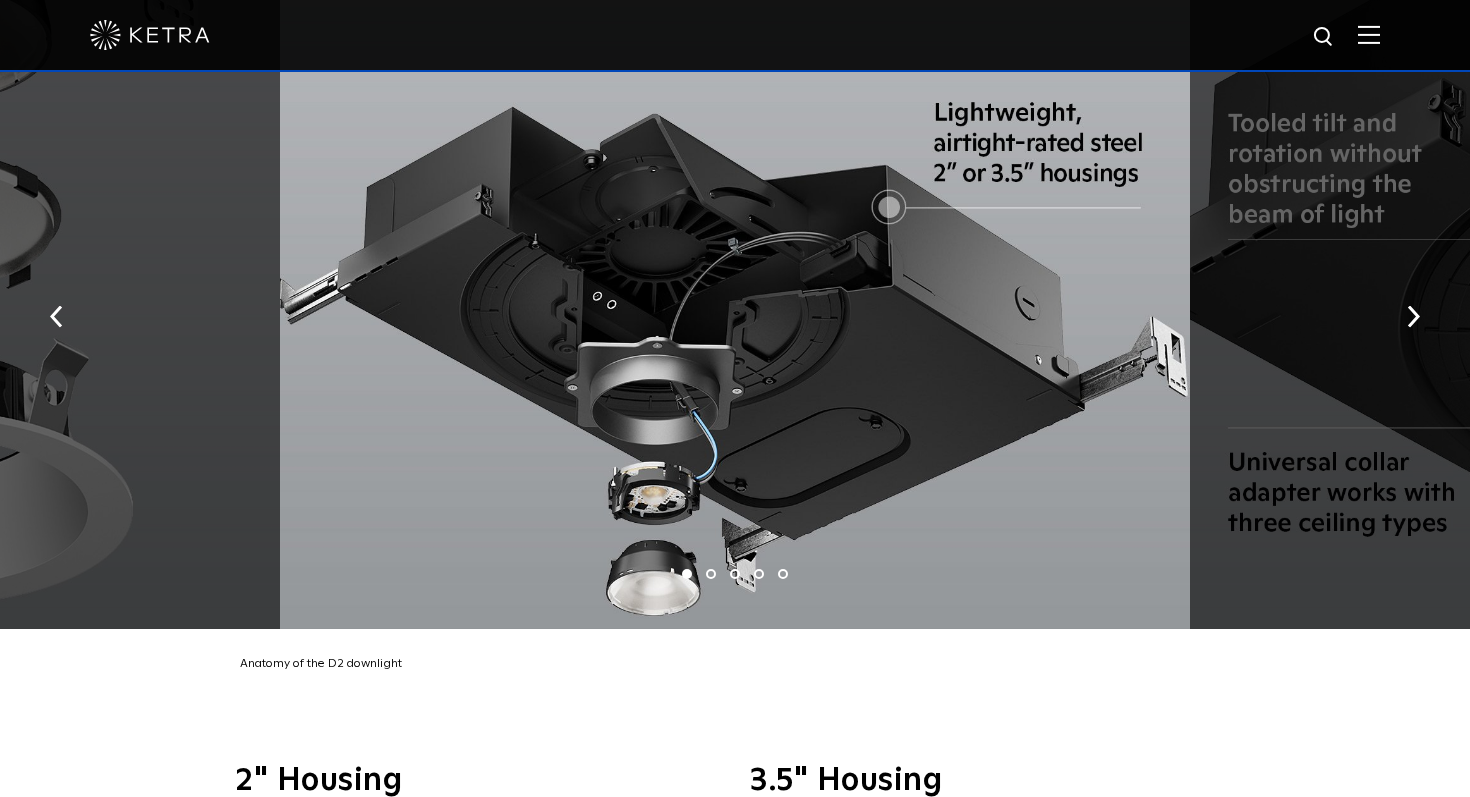 scroll, scrollTop: 3471, scrollLeft: 0, axis: vertical 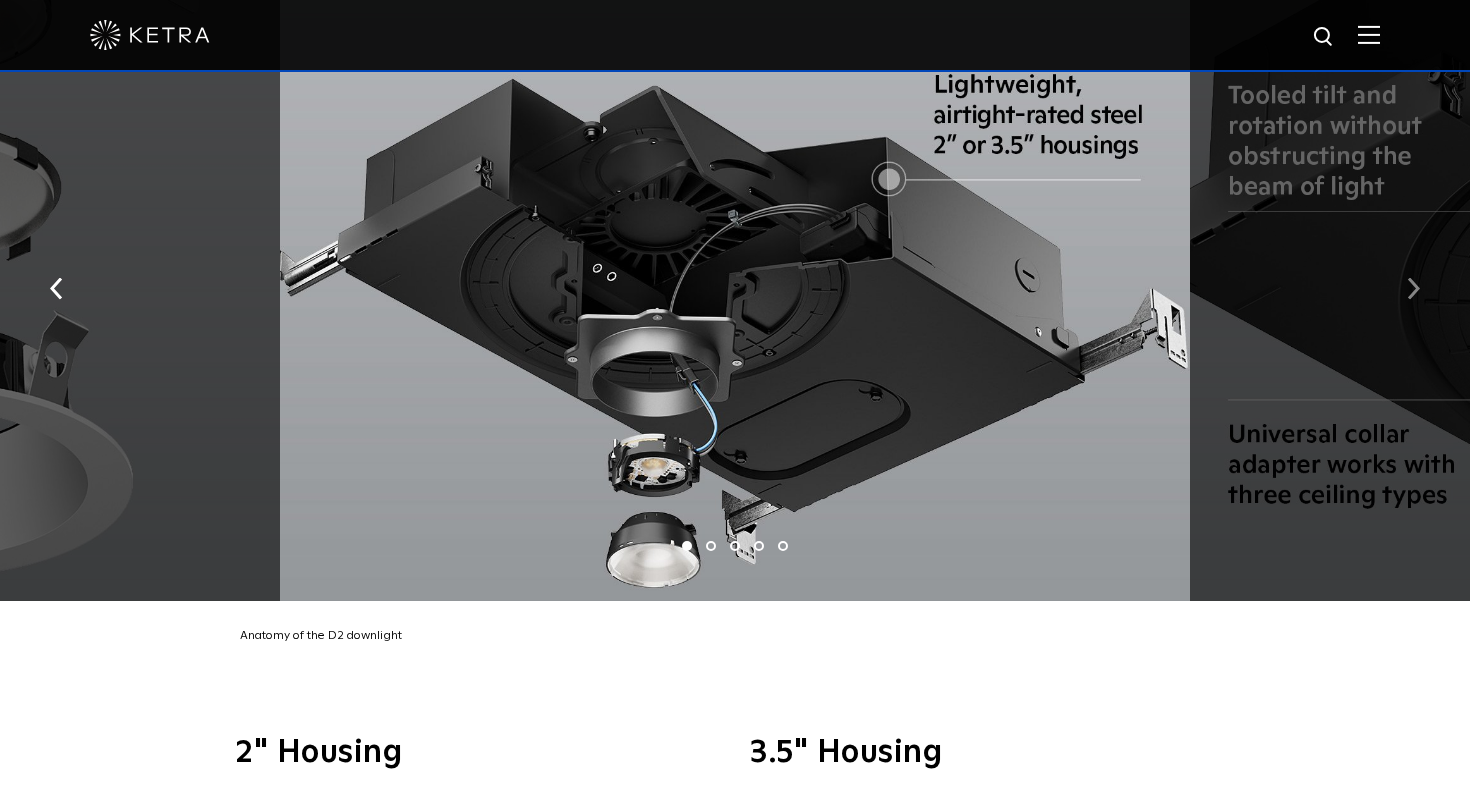 click at bounding box center [1413, 288] 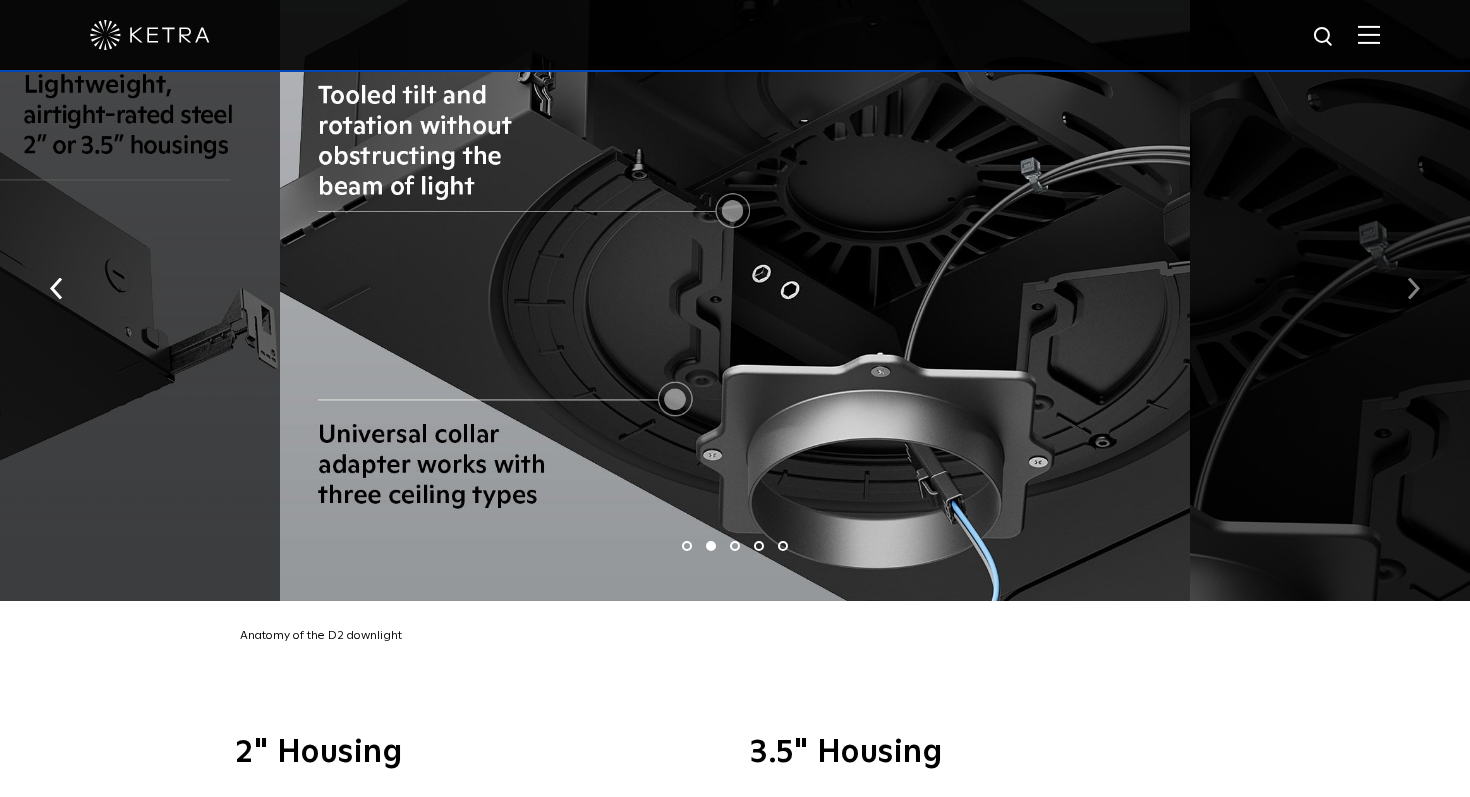 click at bounding box center (1413, 288) 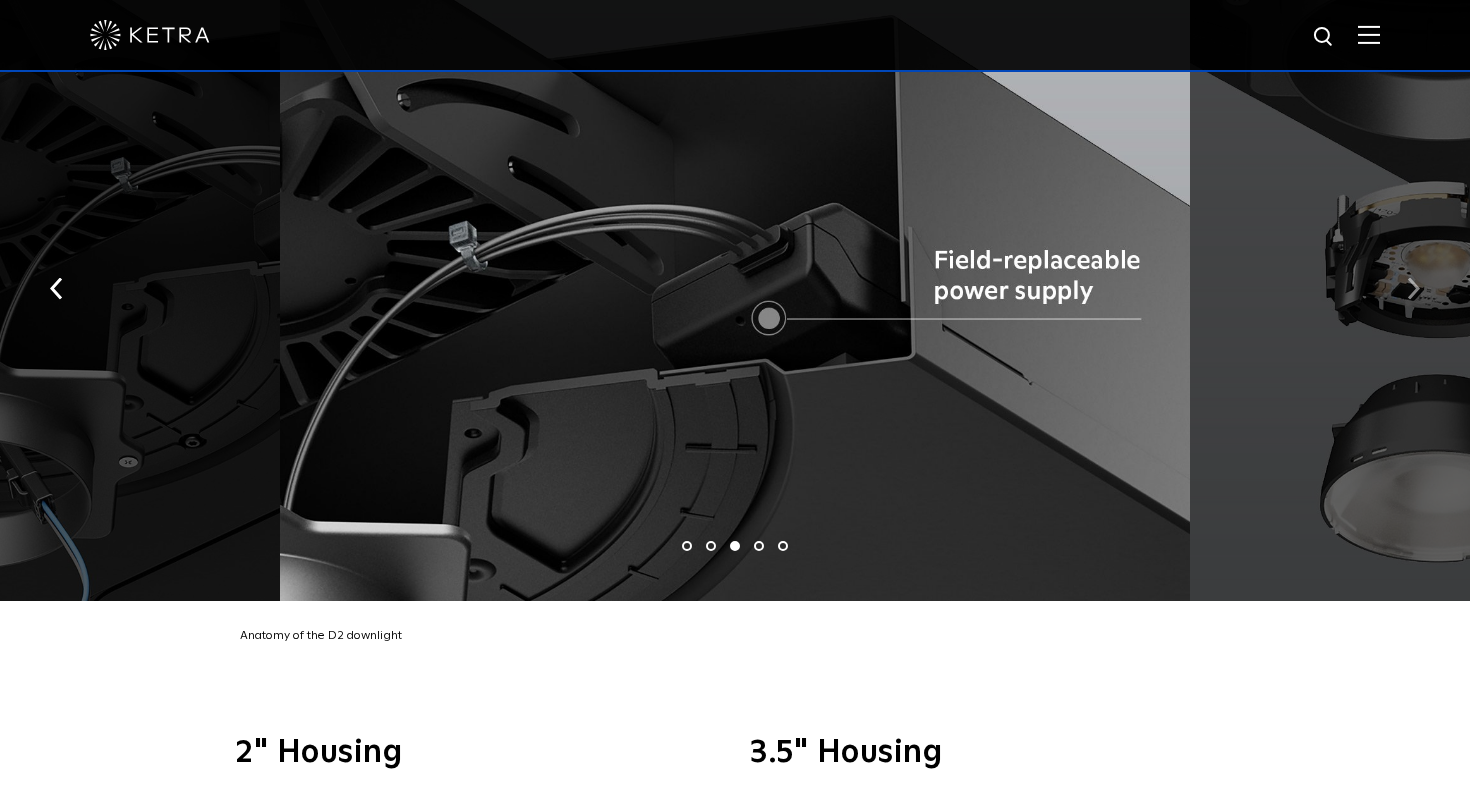 click at bounding box center (1413, 288) 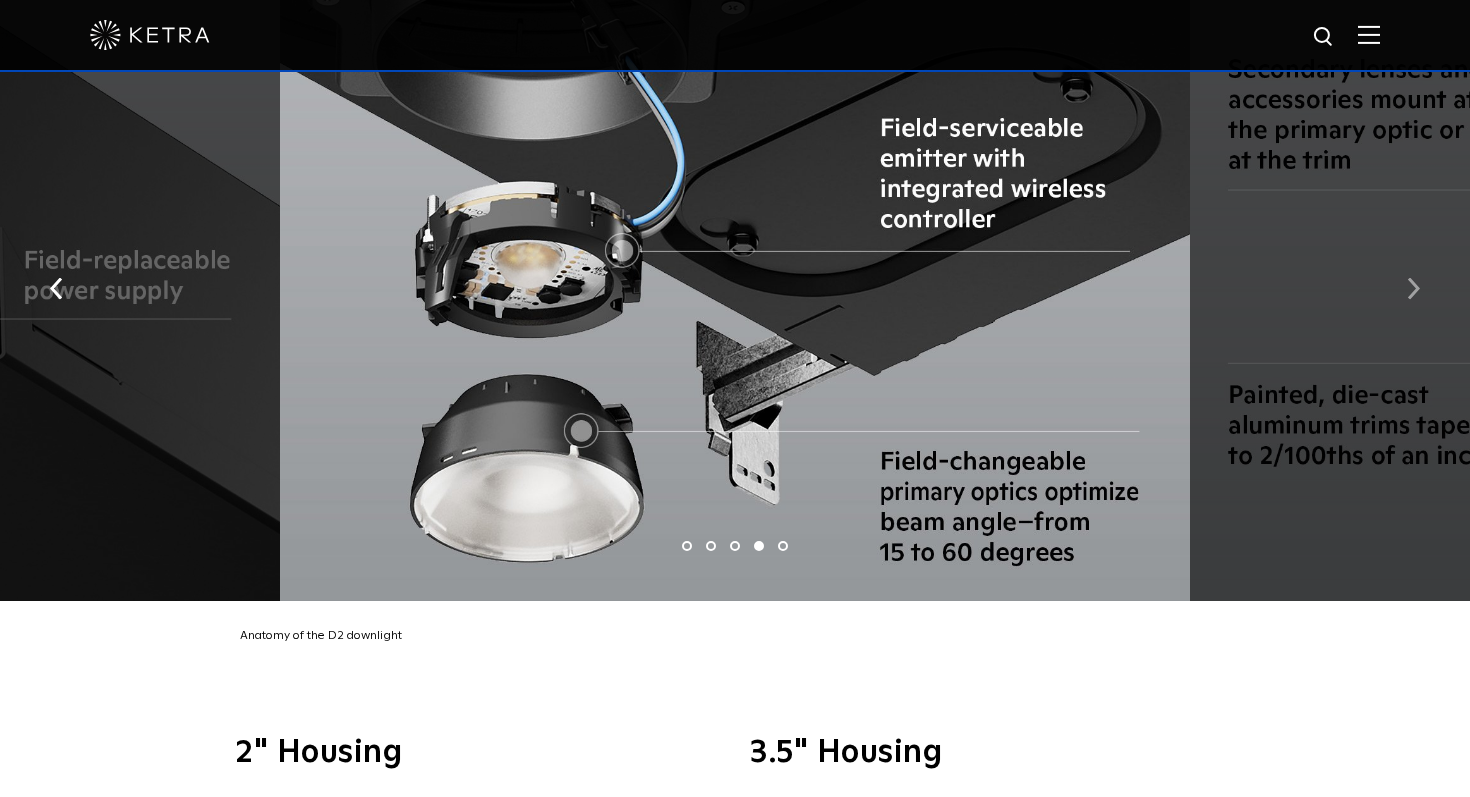 click at bounding box center (1413, 288) 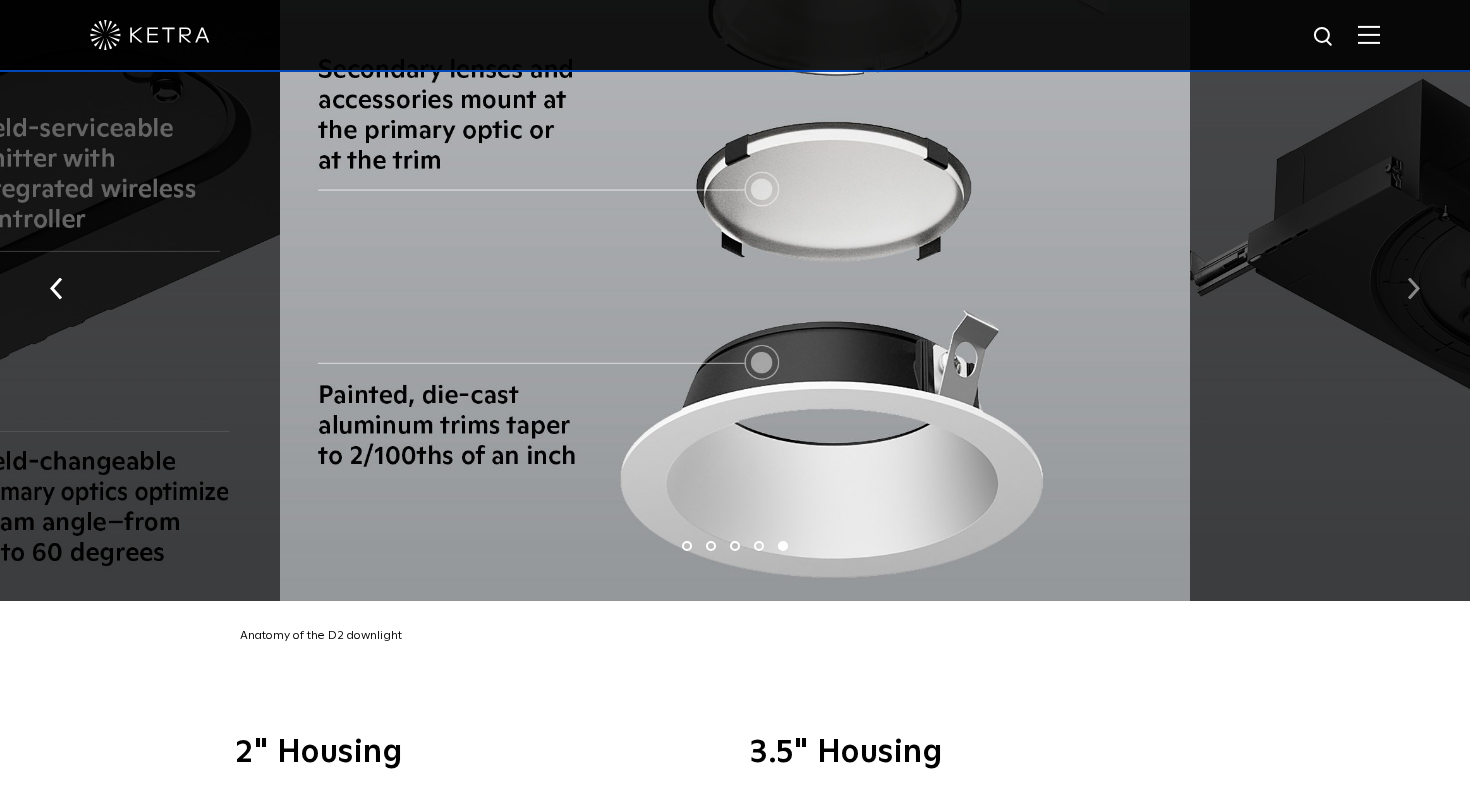 click at bounding box center [1413, 288] 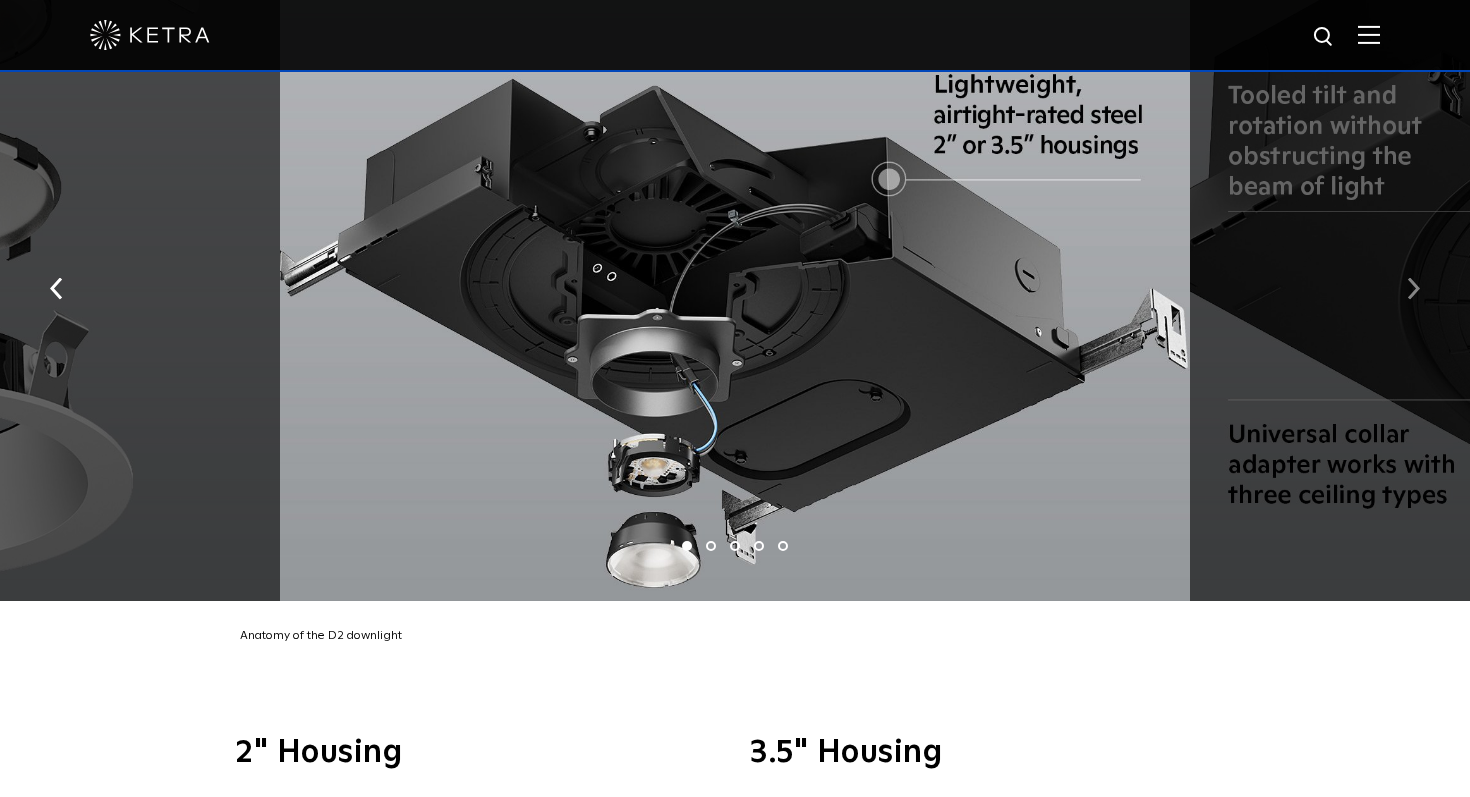 click at bounding box center (1413, 288) 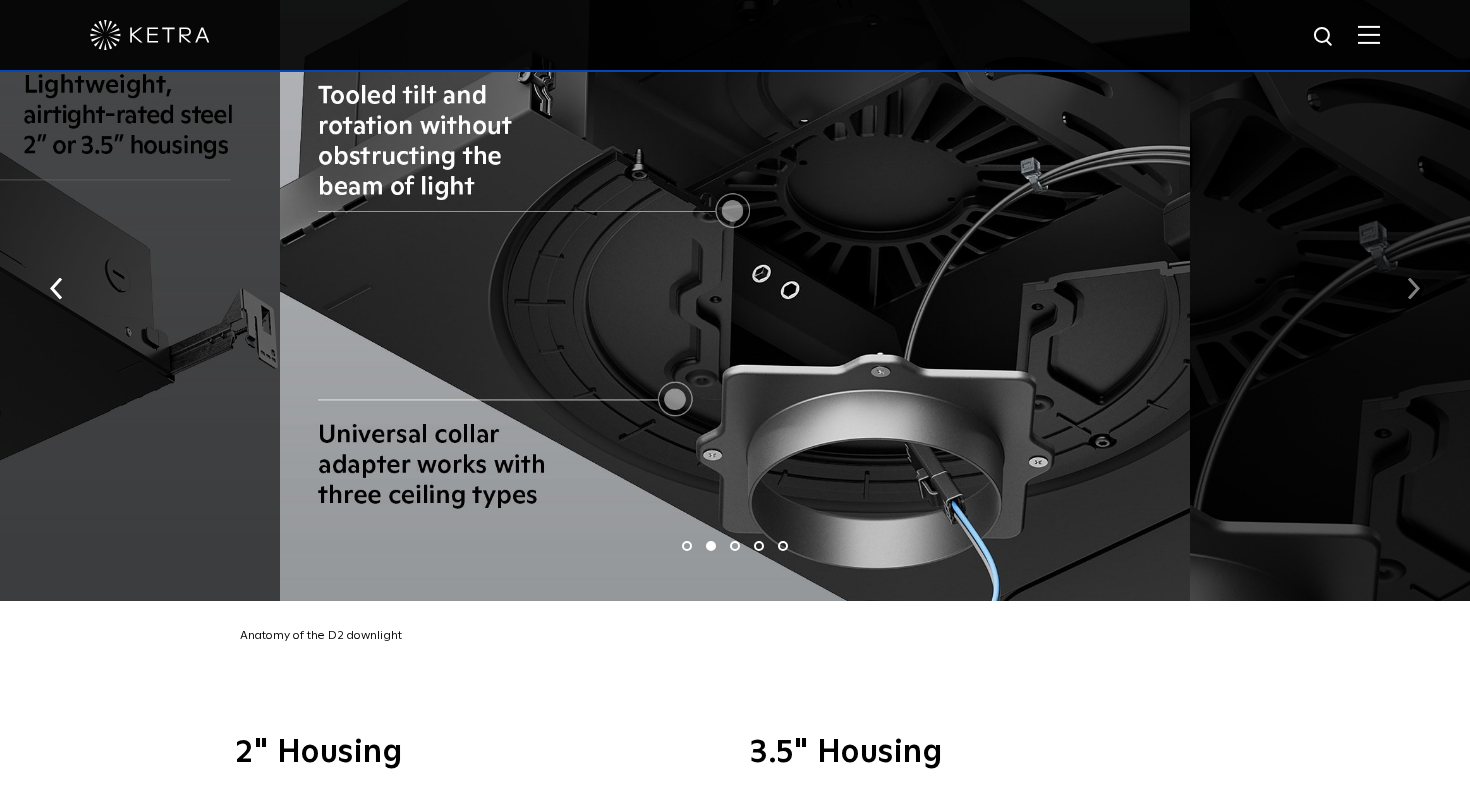 click at bounding box center [1413, 288] 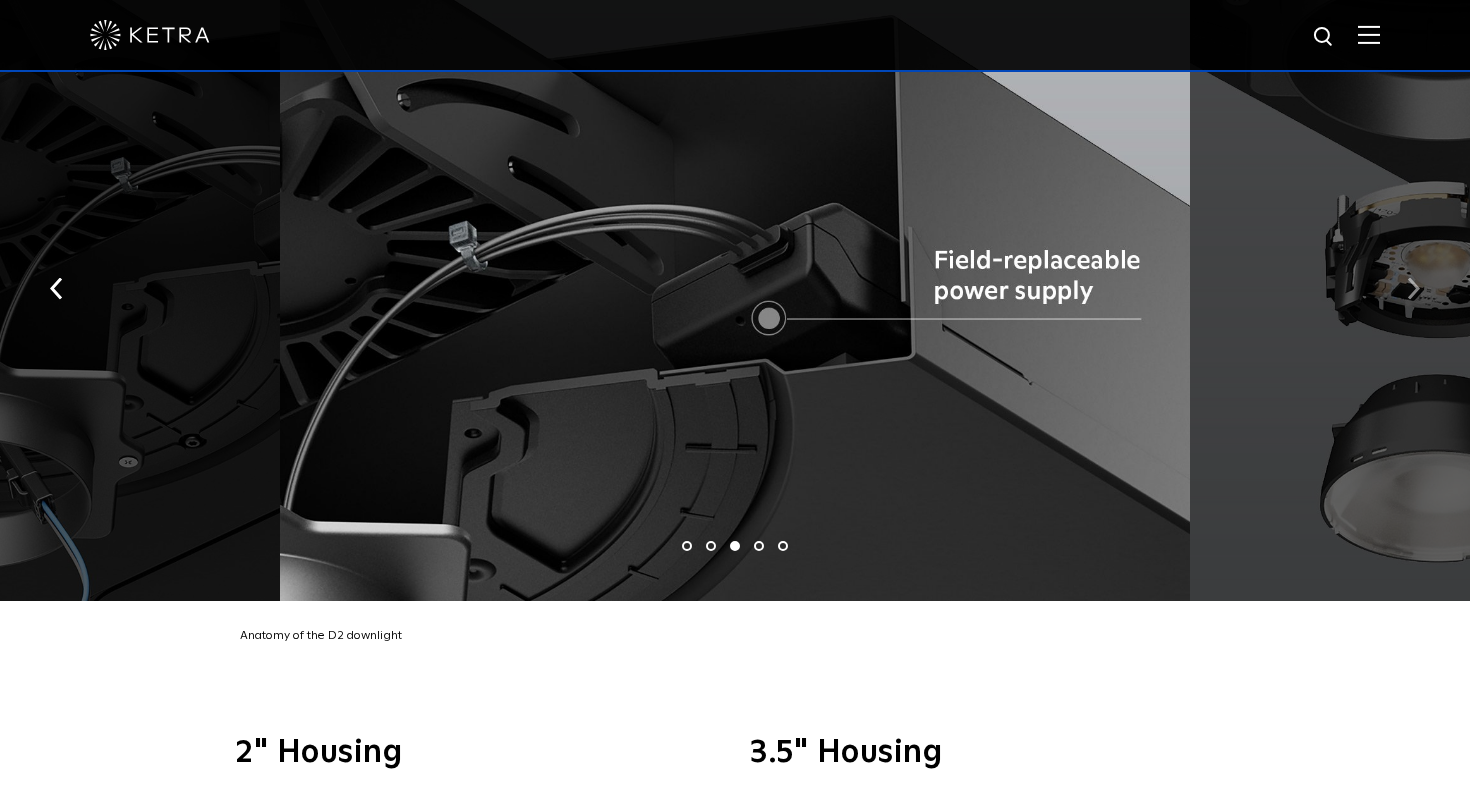 click at bounding box center (1413, 288) 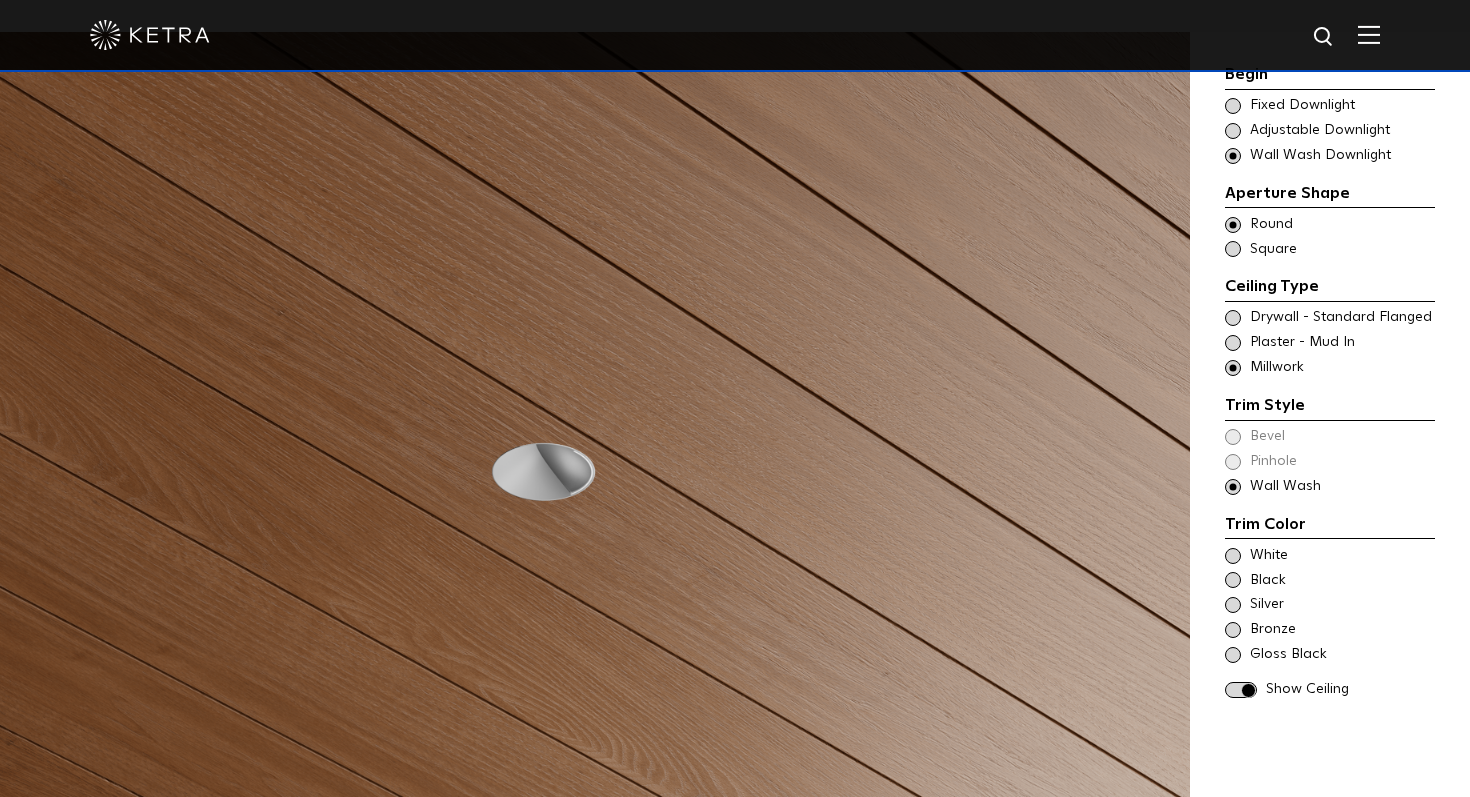 scroll, scrollTop: 1755, scrollLeft: 0, axis: vertical 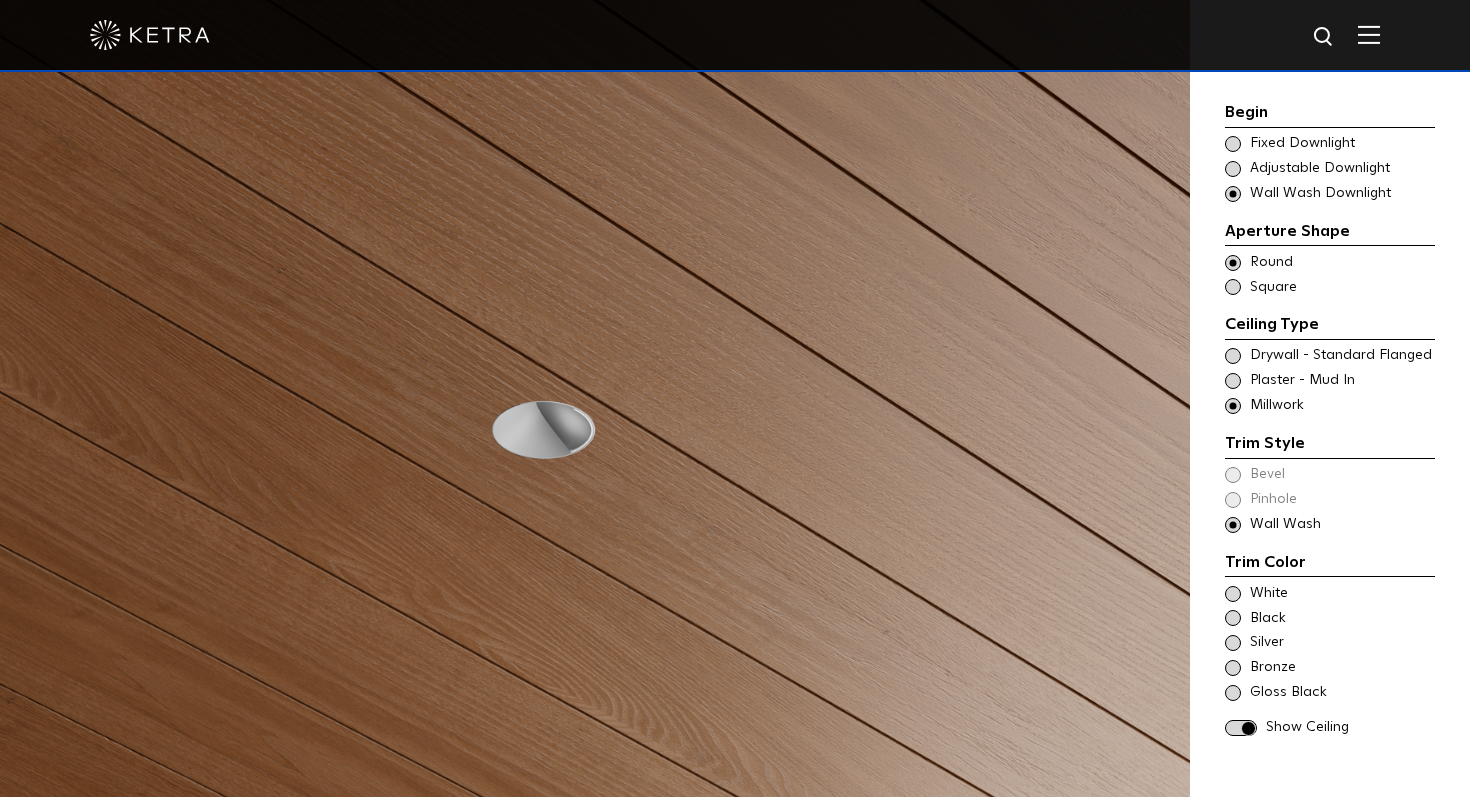 click at bounding box center (1233, 144) 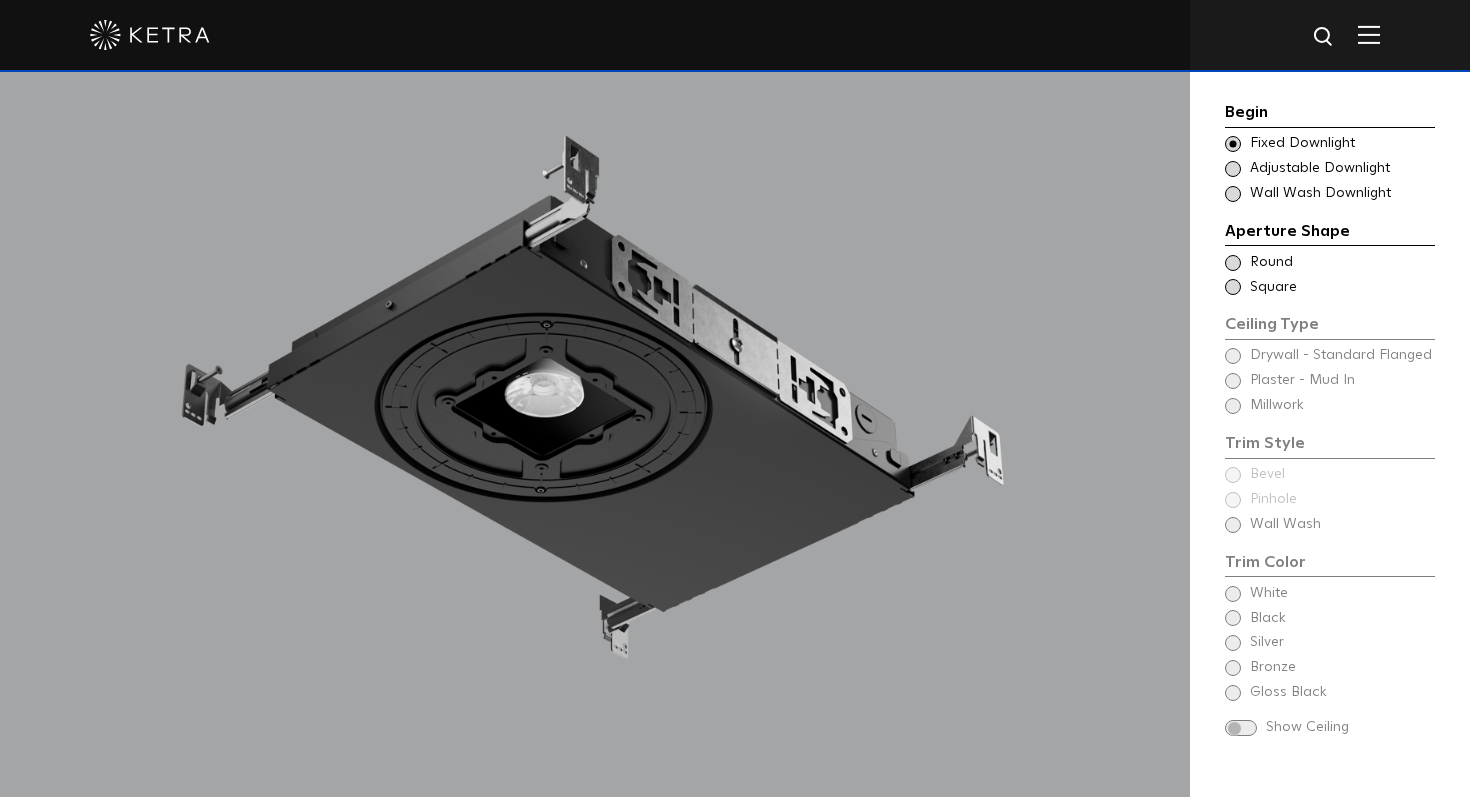 click at bounding box center [1233, 169] 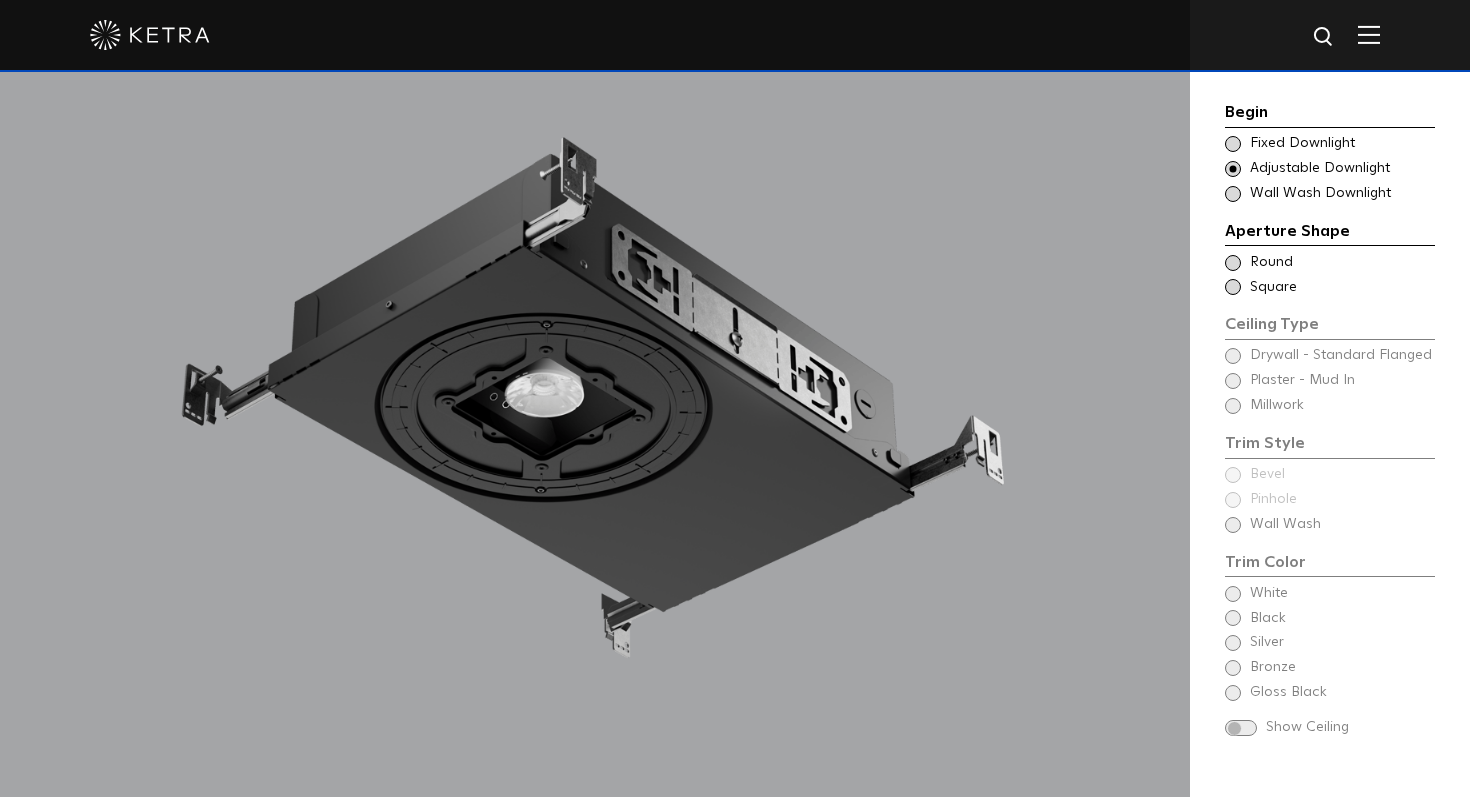 click at bounding box center (1233, 194) 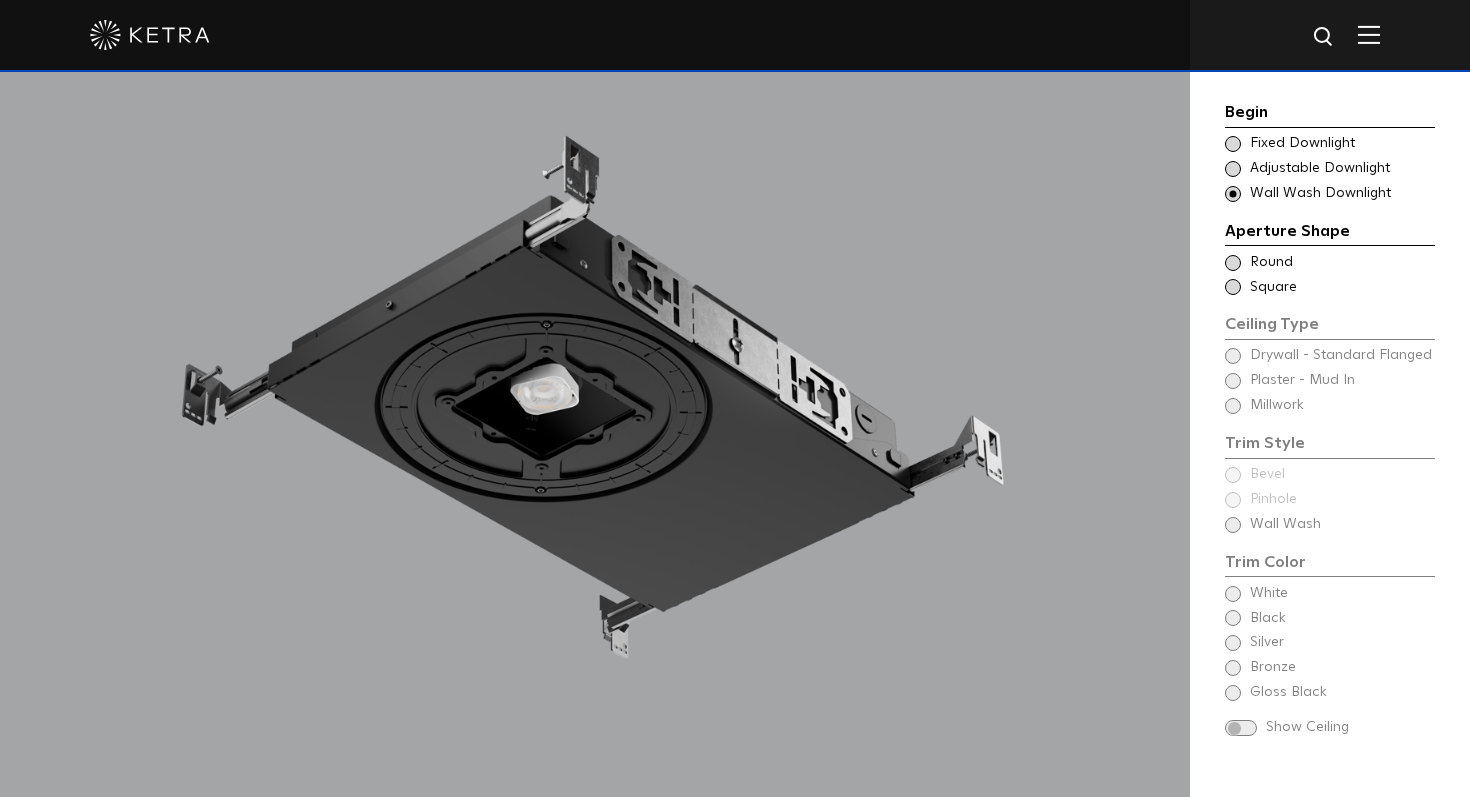 click on "Ceiling Type Round - Wall Wash
Drywall - Standard Flanged - Wall Wash
Round" at bounding box center [1330, 263] 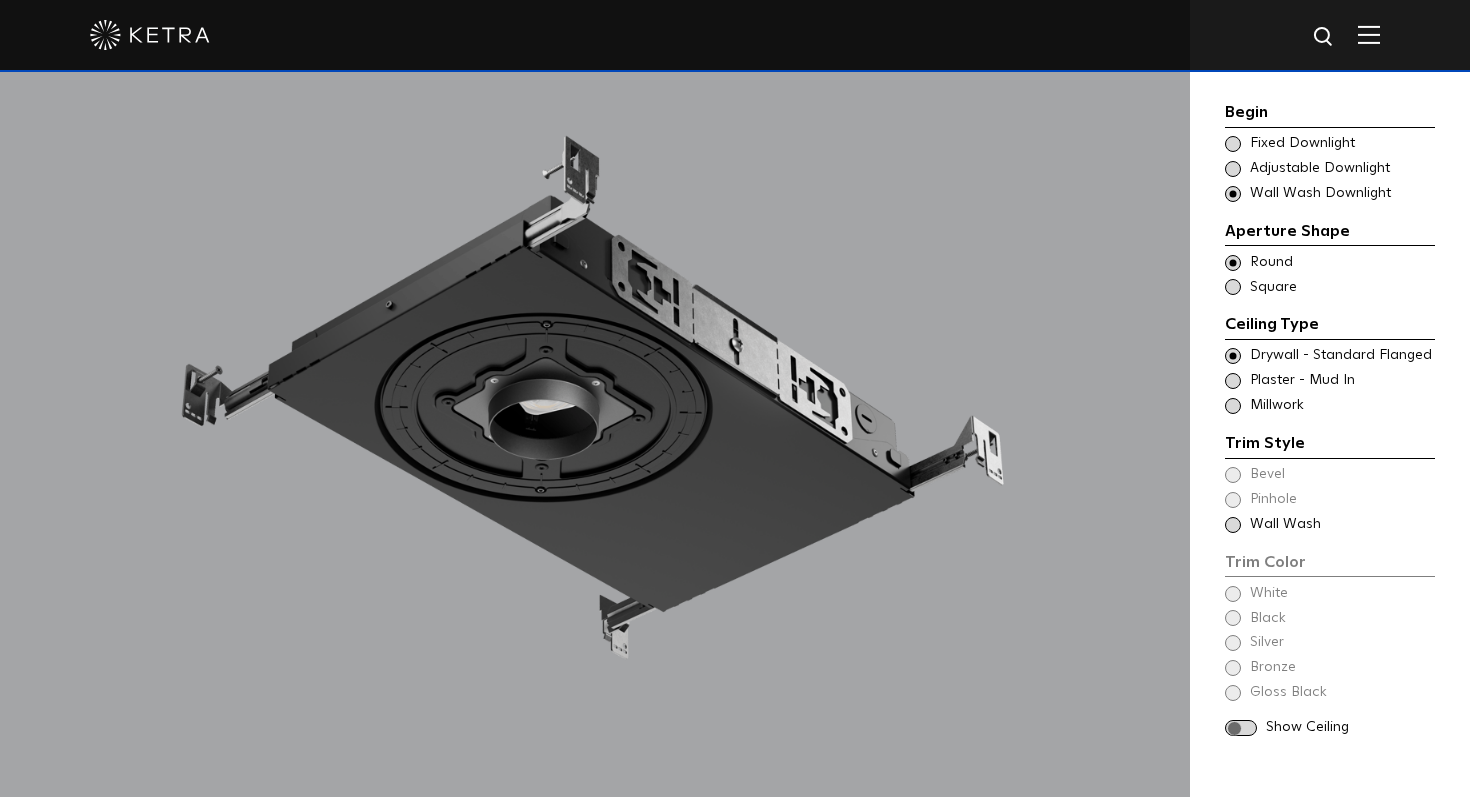click at bounding box center (1233, 381) 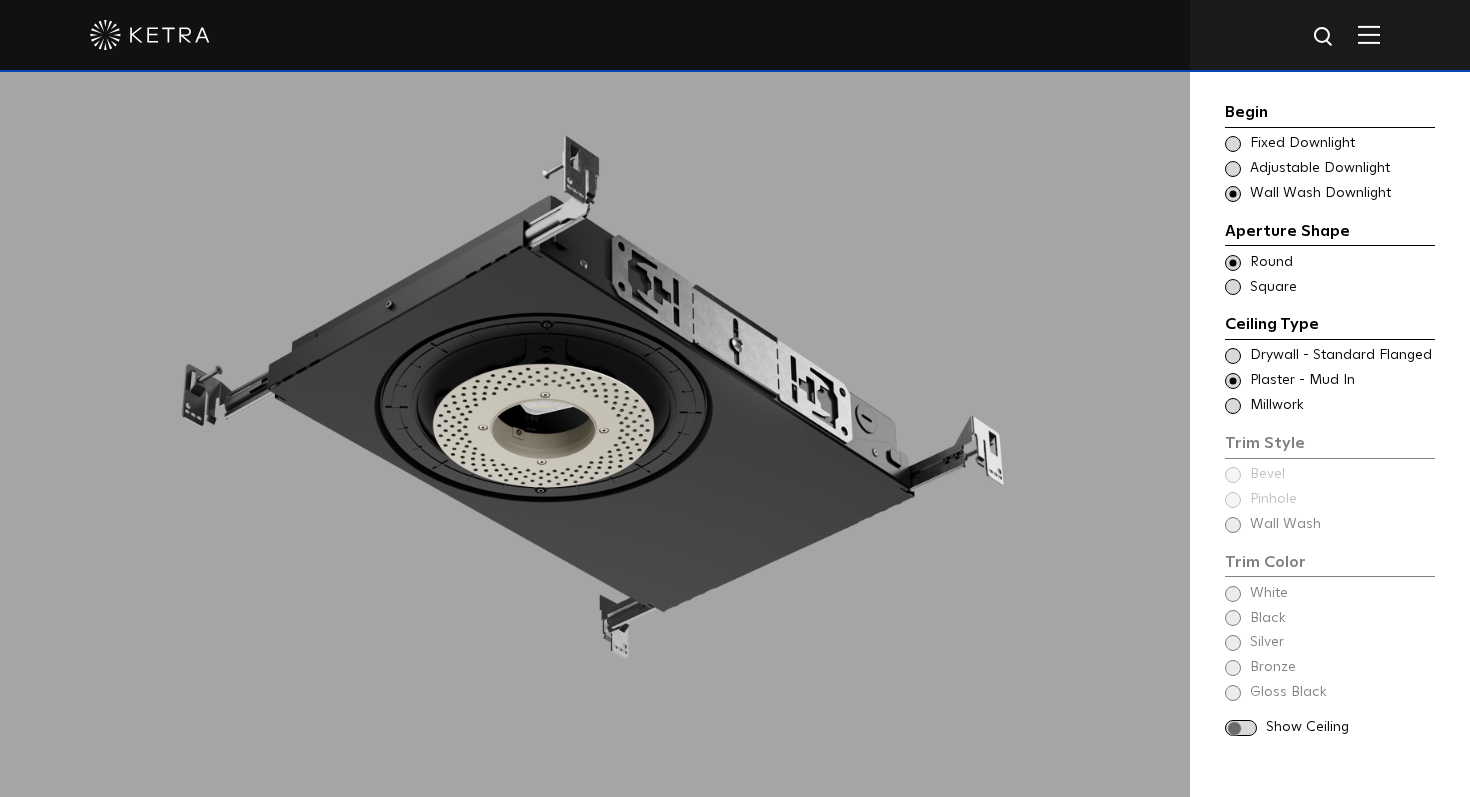 click on "Begin
Choose Aperture Shape
Fixed Downlight
Choose Aperture Shape
Adjustable Downlight
Choose Aperture Shape - Wall Wash
Wall Wash Downlight
Aperture Shape
Ceiling Type Round
Round Round" at bounding box center (1330, 421) 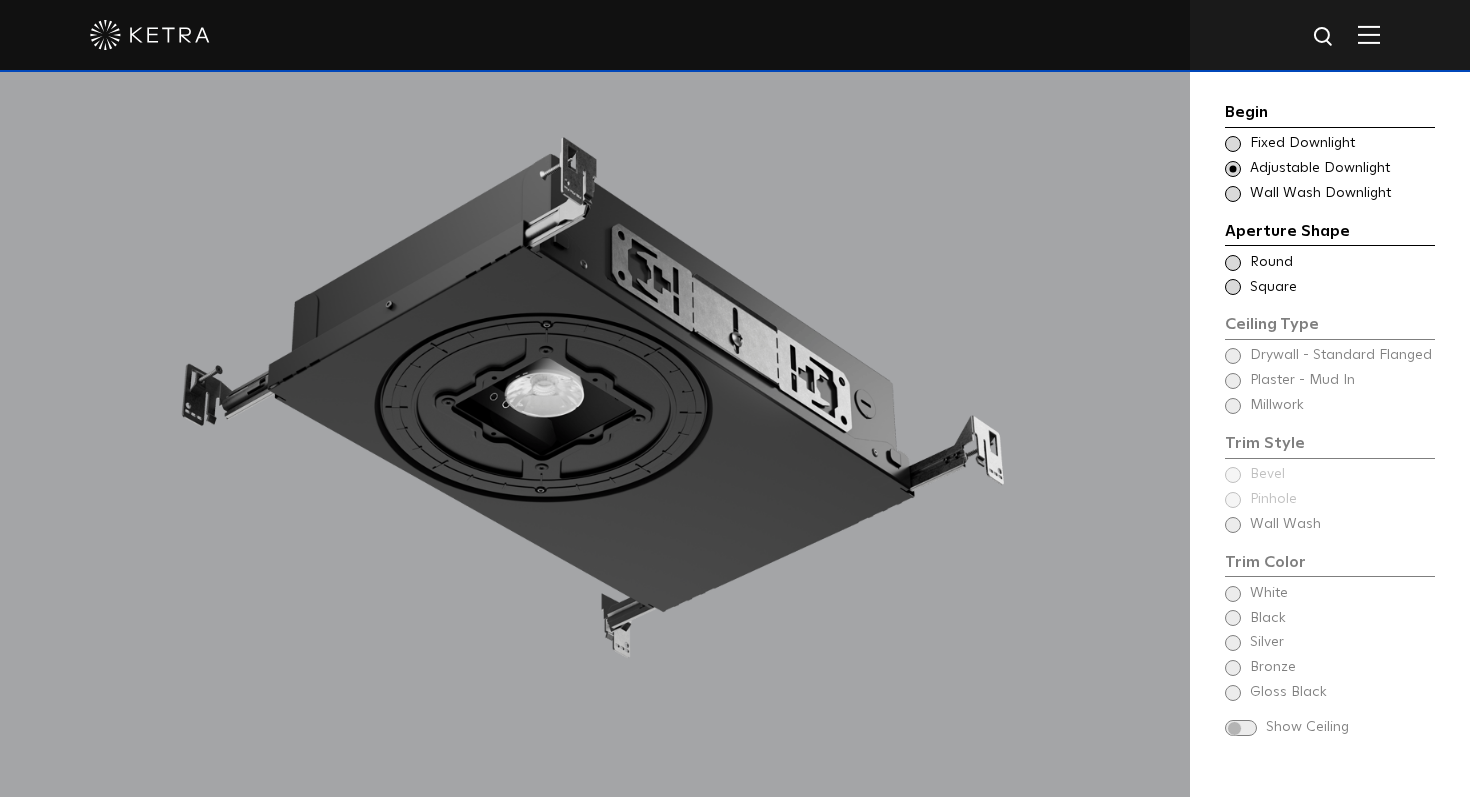 click on "Ceiling Type Round
Drywall - Standard Flanged
Round" at bounding box center (1330, 263) 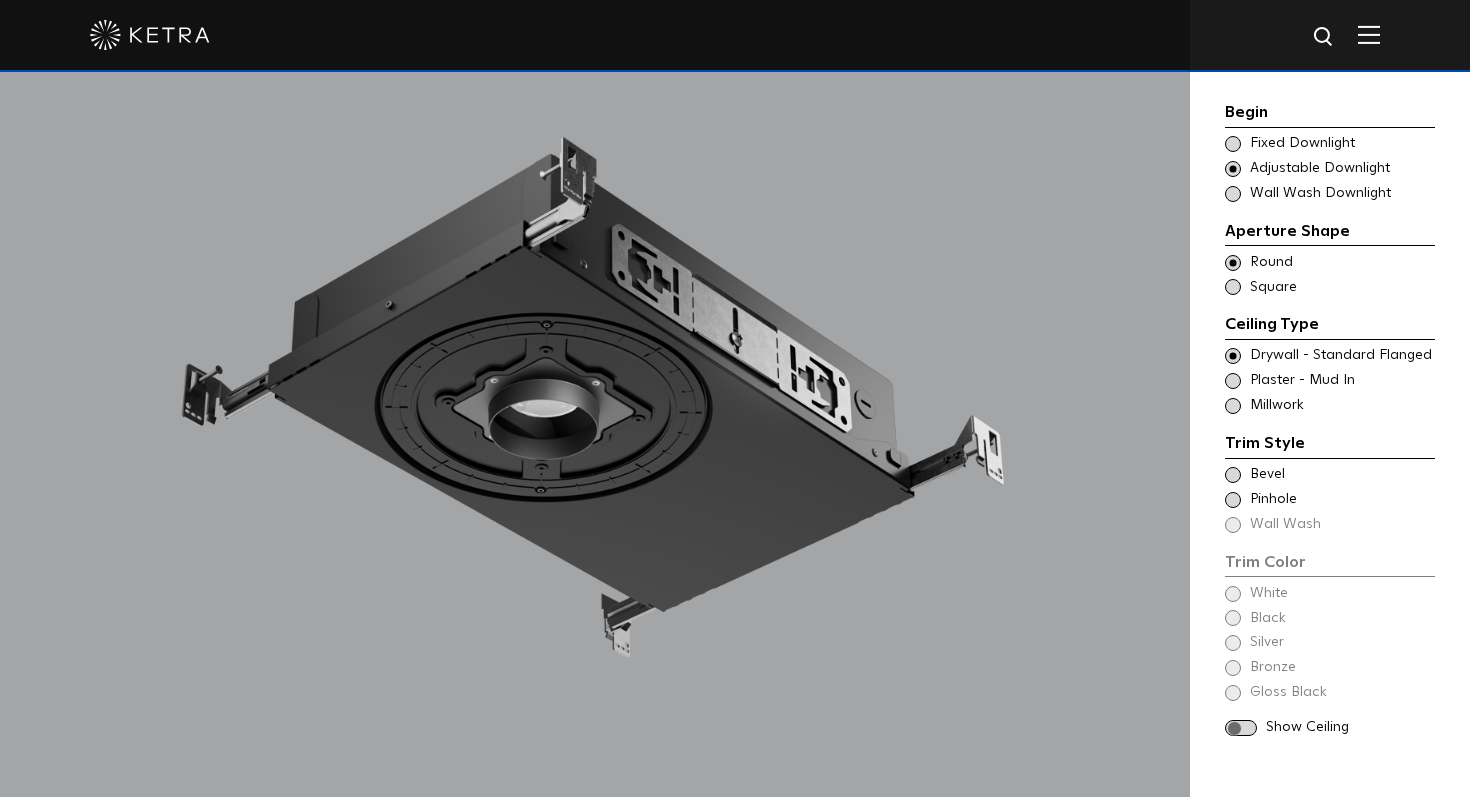 click at bounding box center [1233, 356] 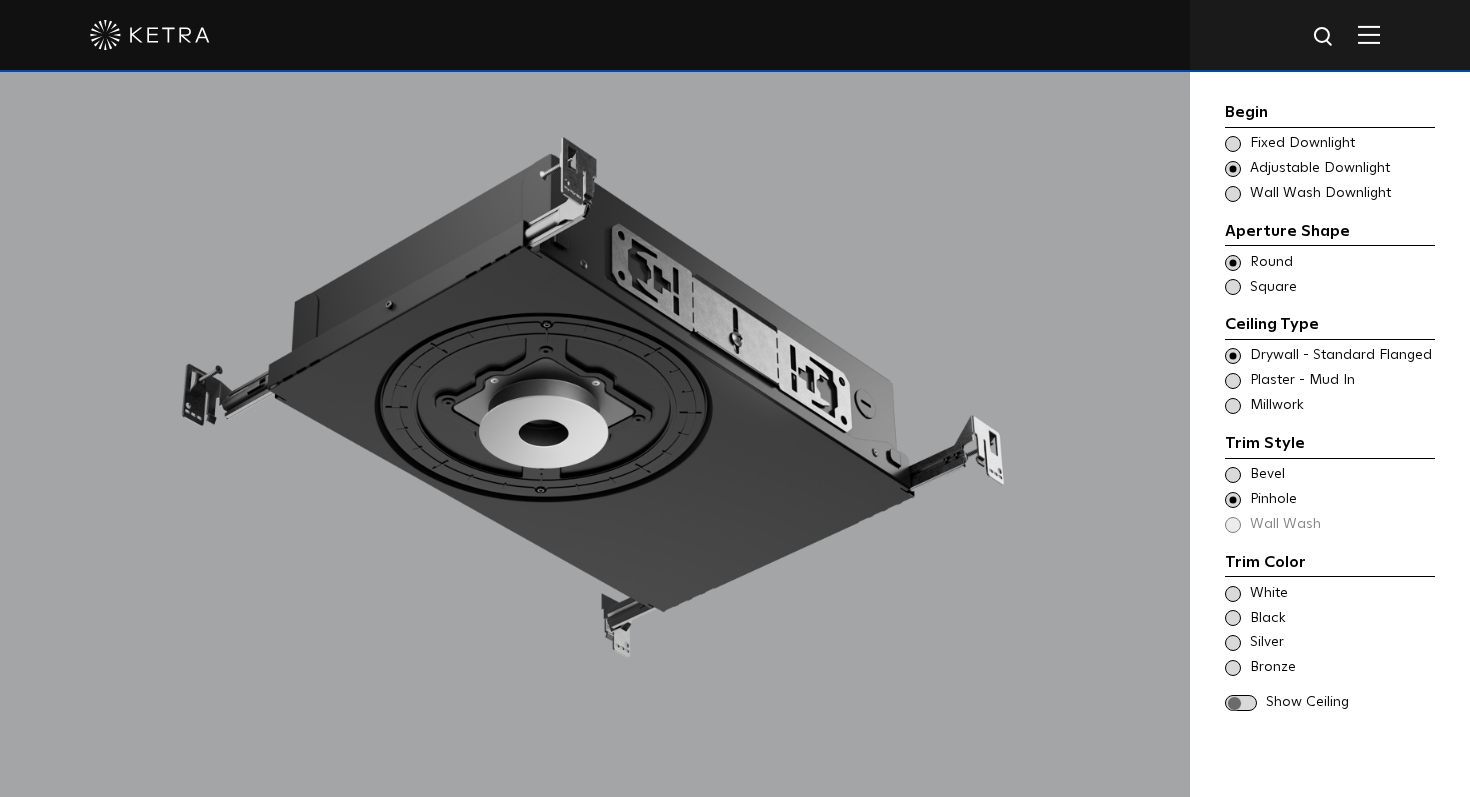 click at bounding box center [1233, 475] 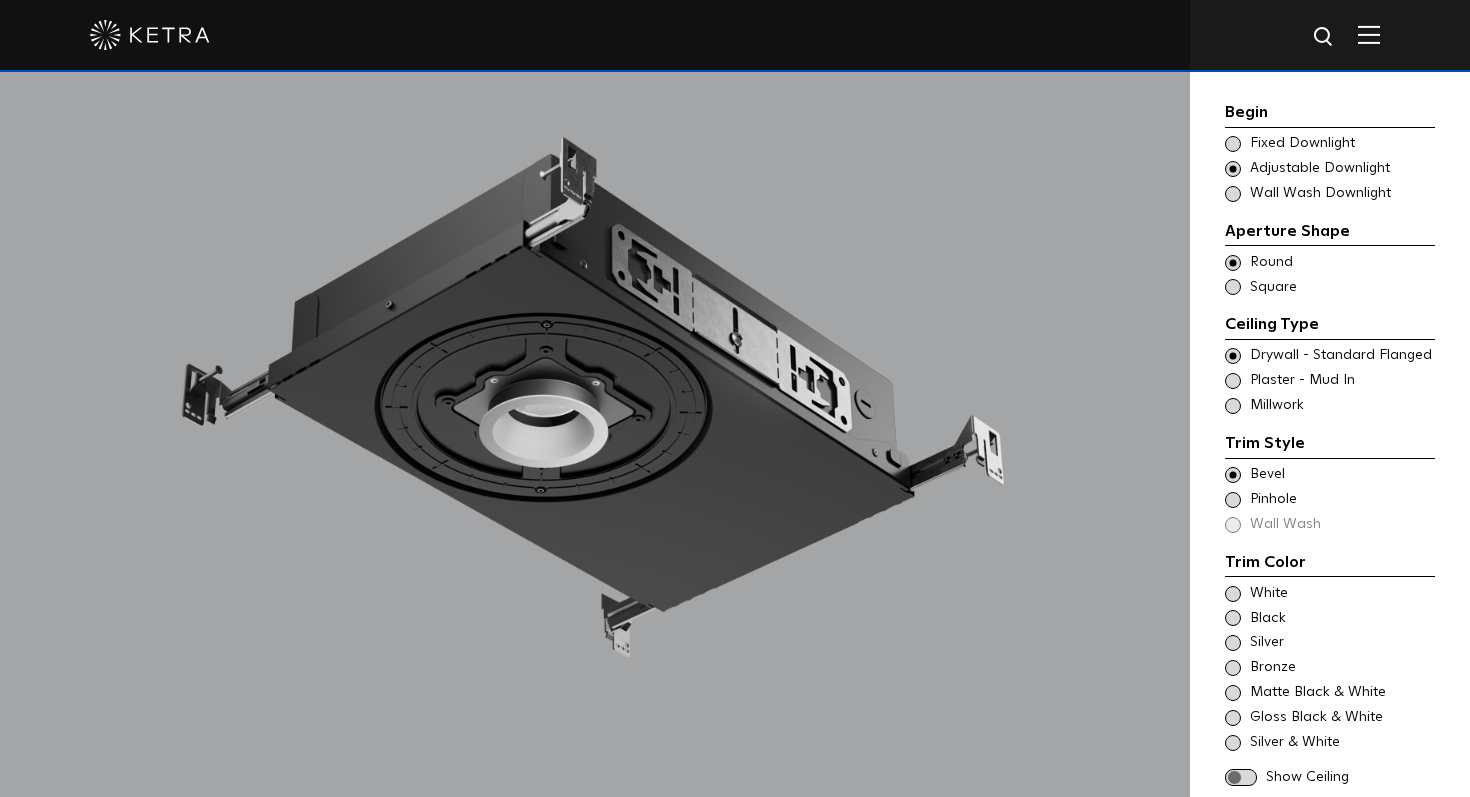 click at bounding box center [1233, 194] 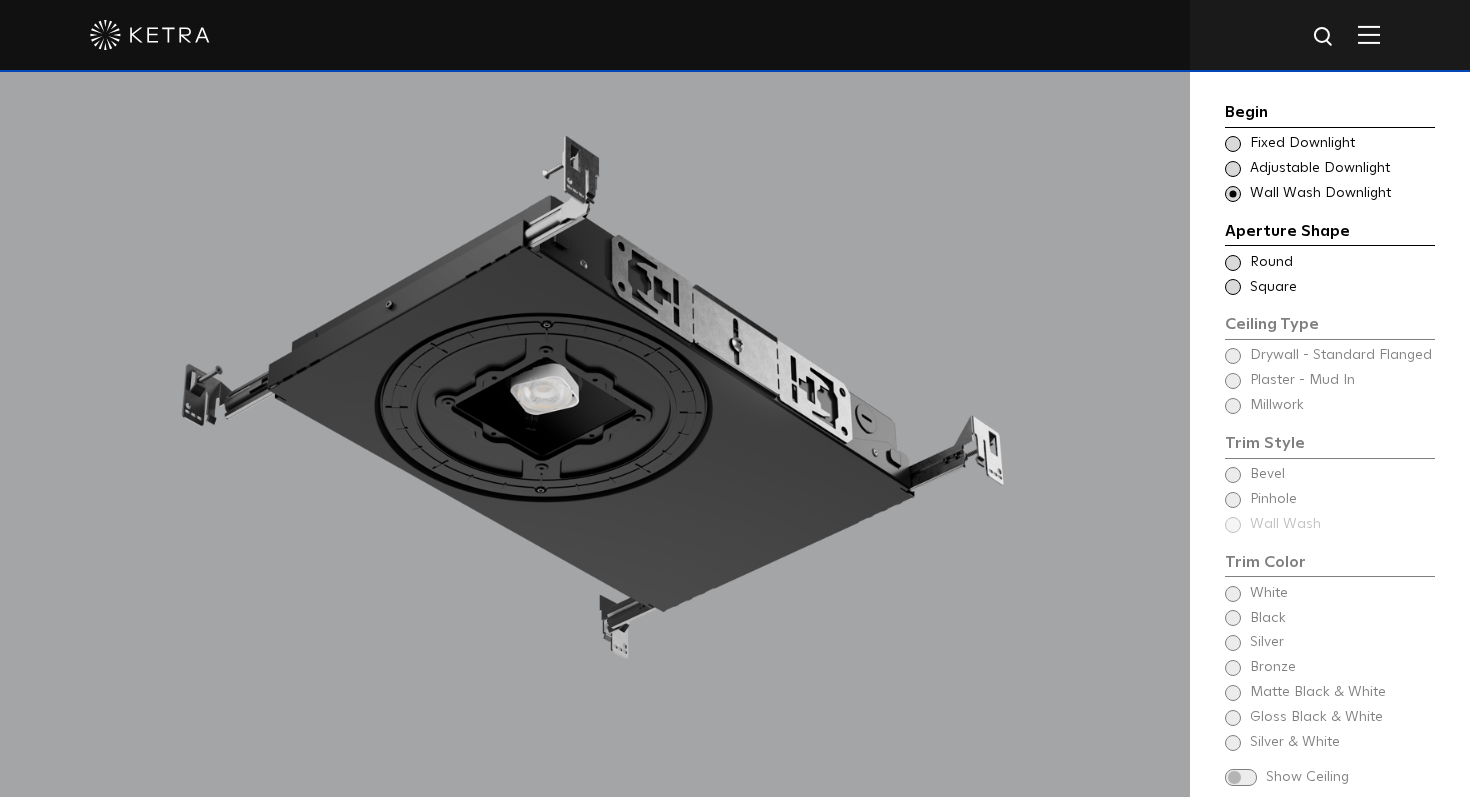 click at bounding box center (1233, 263) 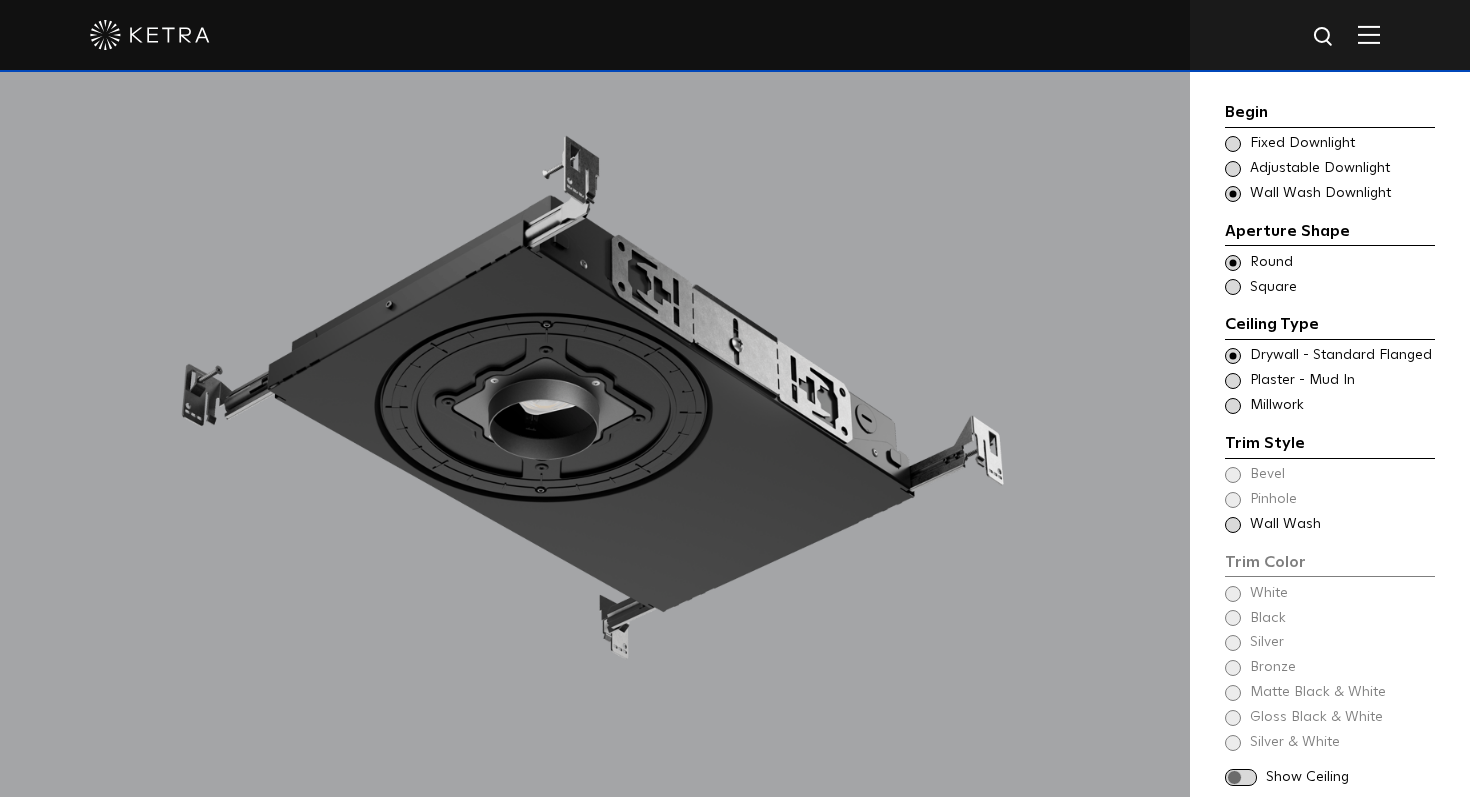 click at bounding box center (1233, 406) 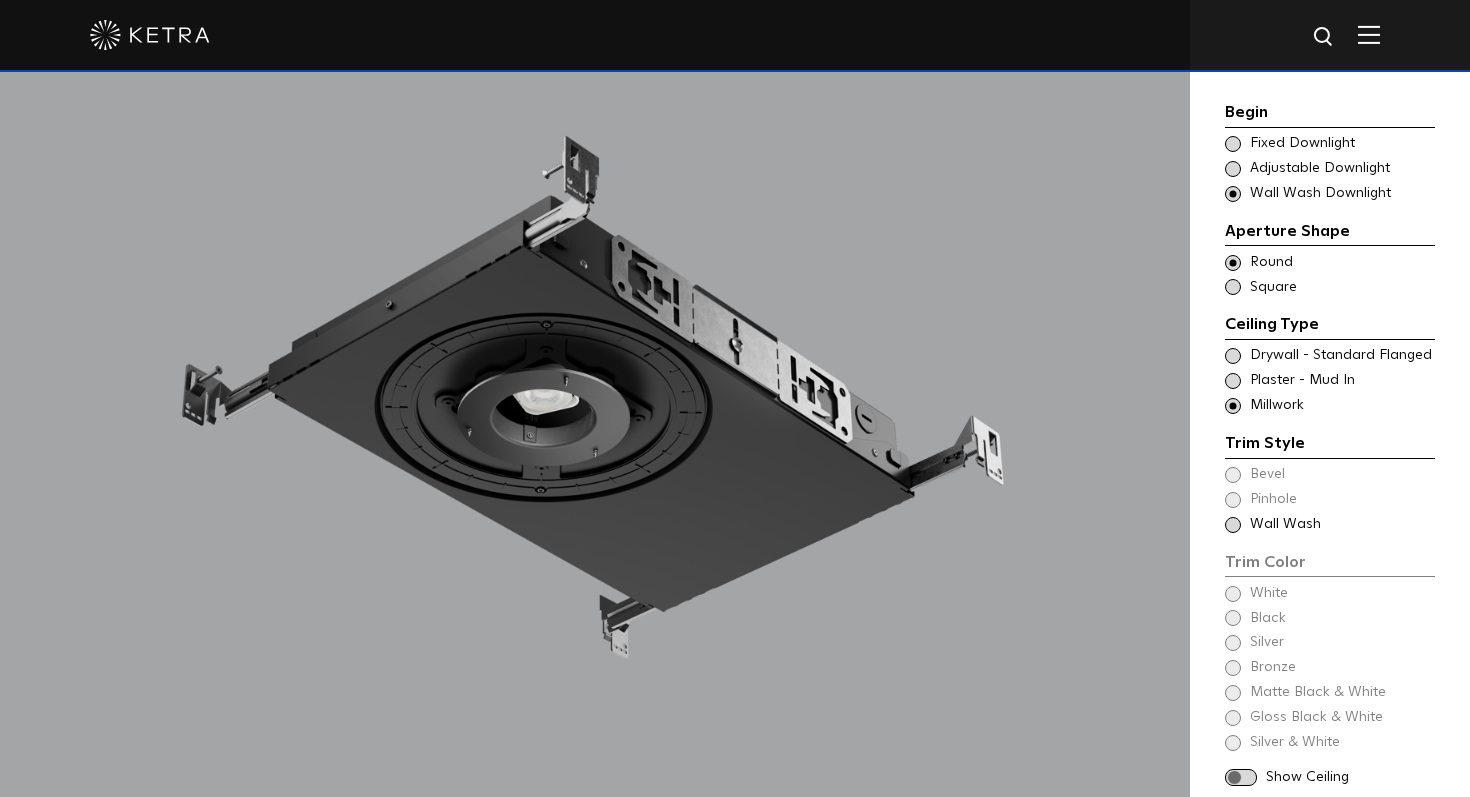 click at bounding box center [1233, 356] 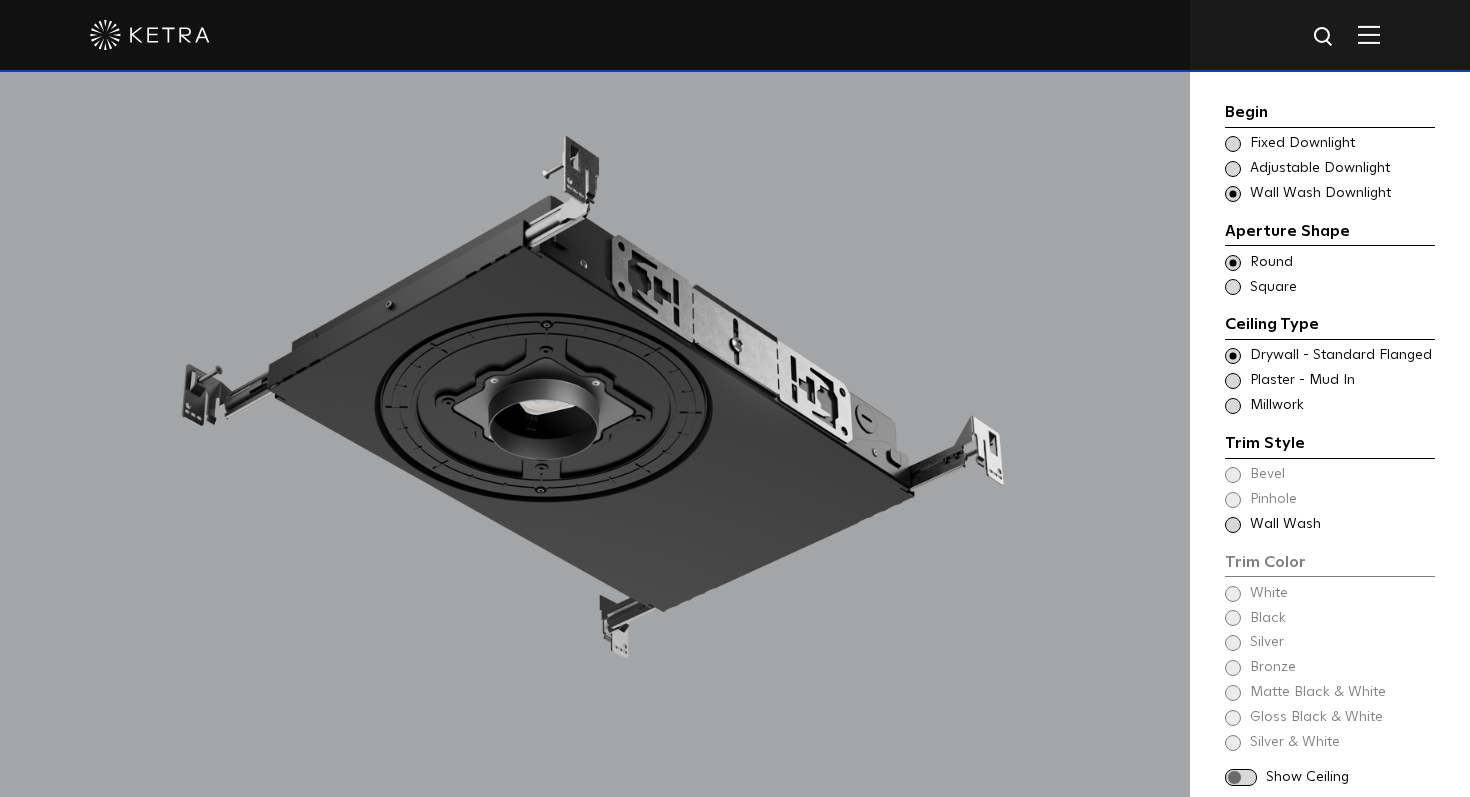click at bounding box center [1233, 381] 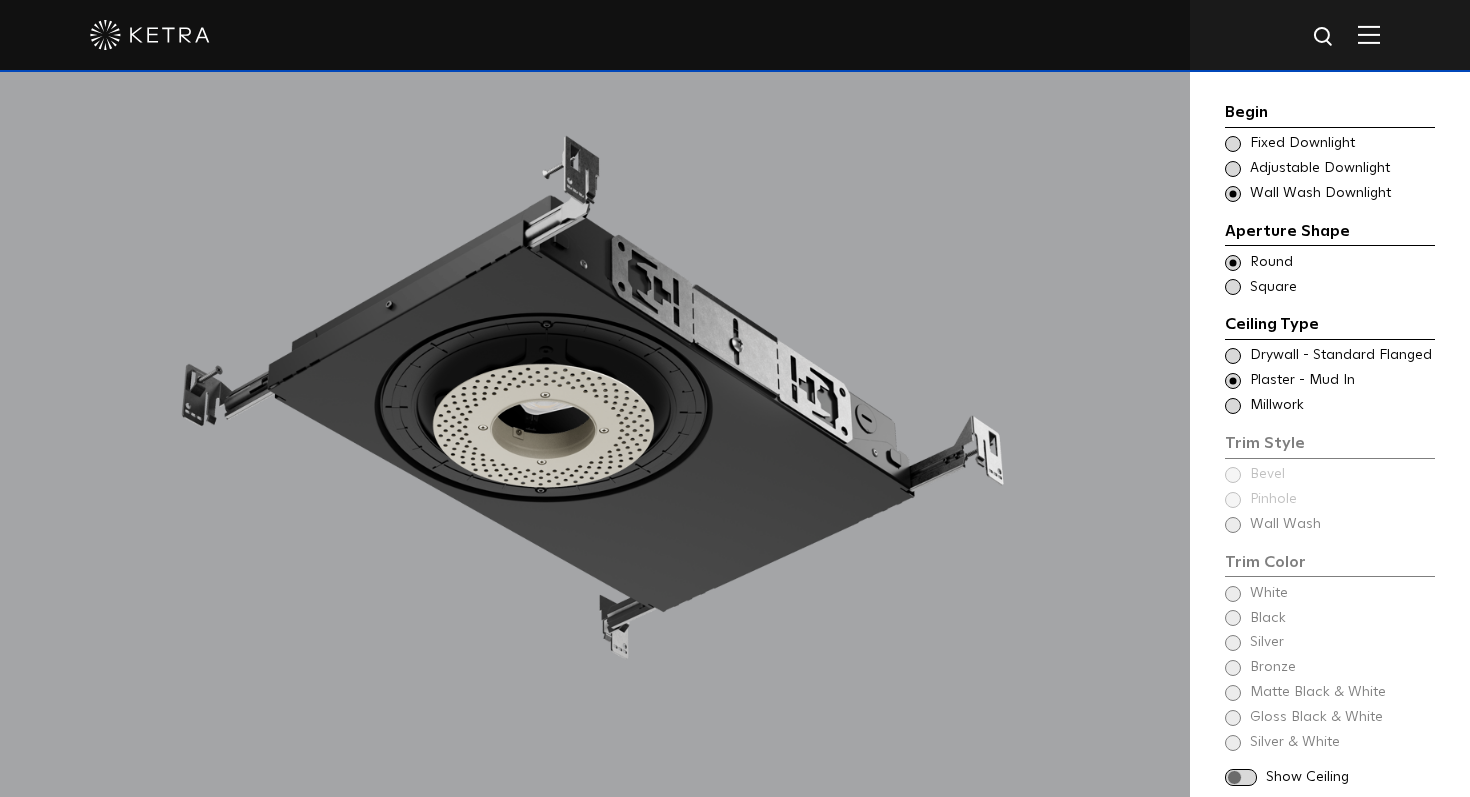 click on "Begin
Choose Aperture Shape
Fixed Downlight
Choose Aperture Shape
Adjustable Downlight
Choose Aperture Shape - Wall Wash
Wall Wash Downlight
Aperture Shape
Ceiling Type Round
Round Round" at bounding box center (1330, 446) 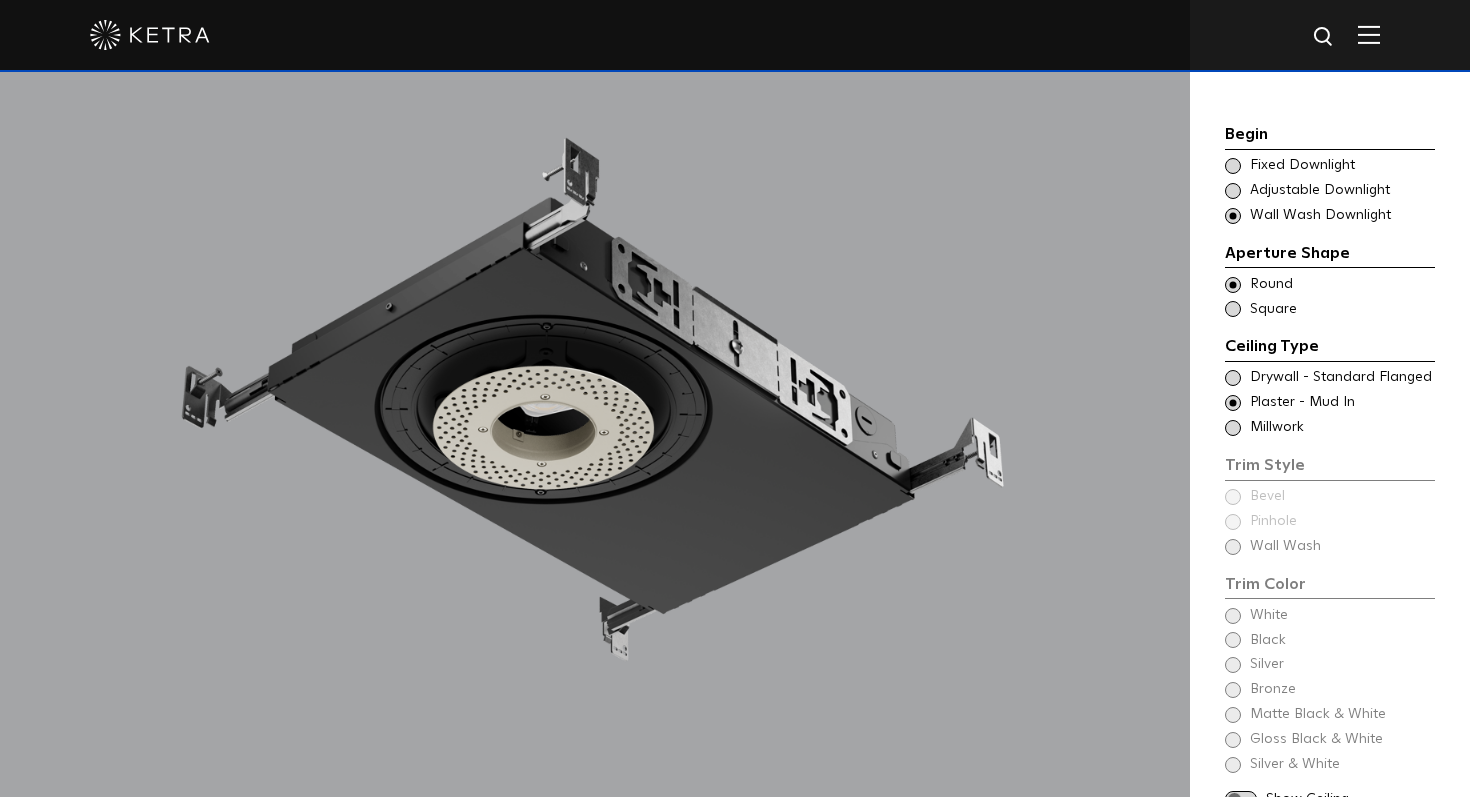 scroll, scrollTop: 1750, scrollLeft: 0, axis: vertical 